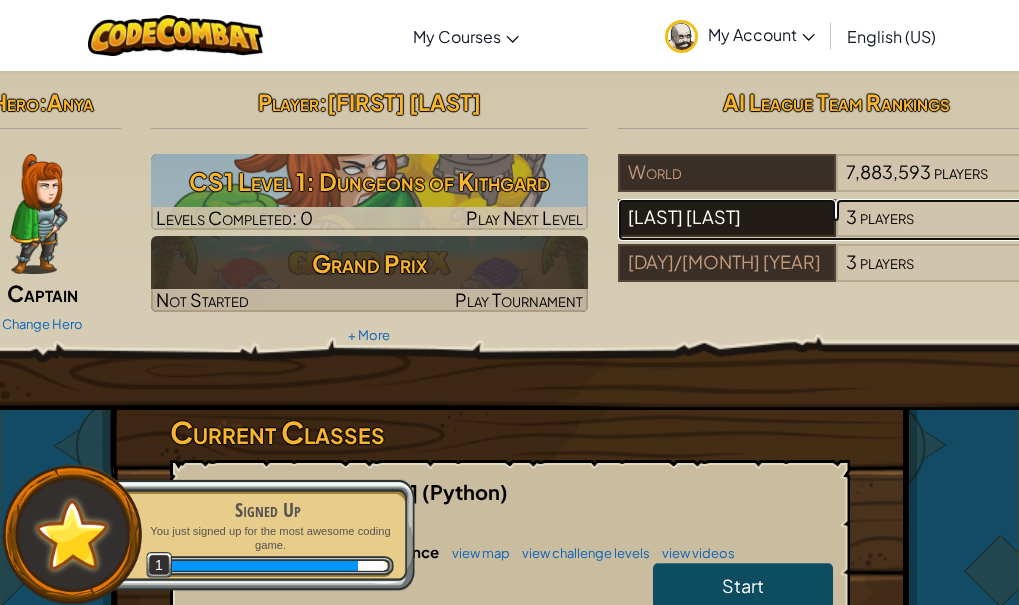 click on "[LAST] [LAST]" at bounding box center (727, 218) 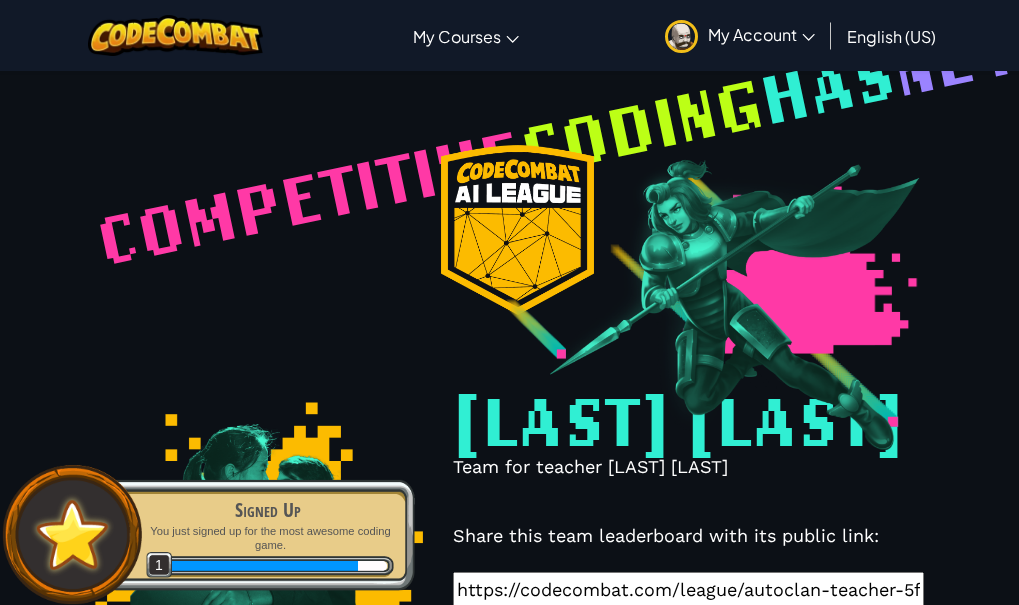 click at bounding box center [702, 309] 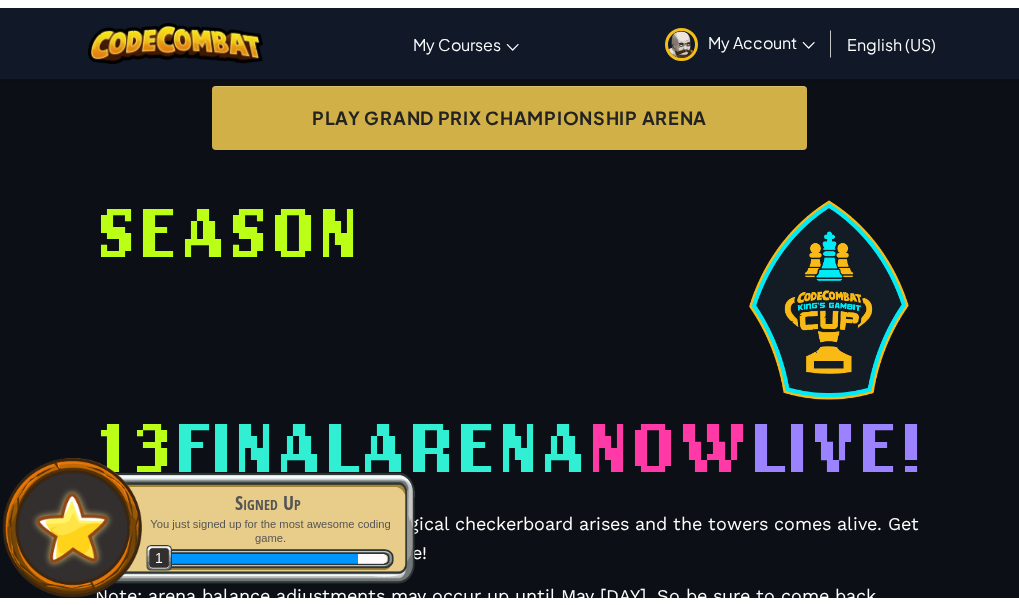 scroll, scrollTop: 798, scrollLeft: 0, axis: vertical 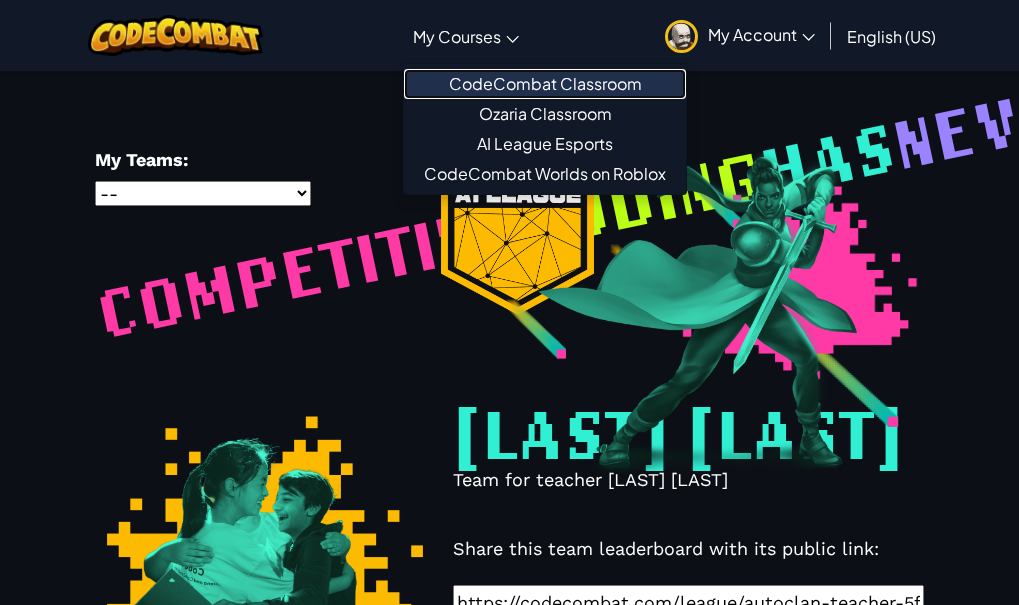 click on "CodeCombat Classroom" at bounding box center (545, 84) 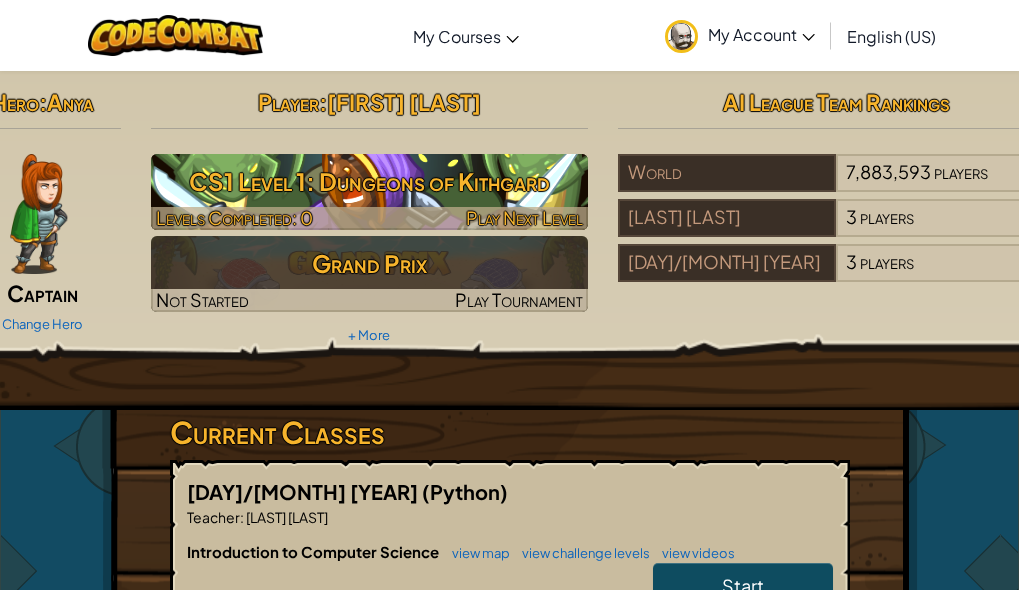 click on "Levels Completed: 0" at bounding box center [234, 217] 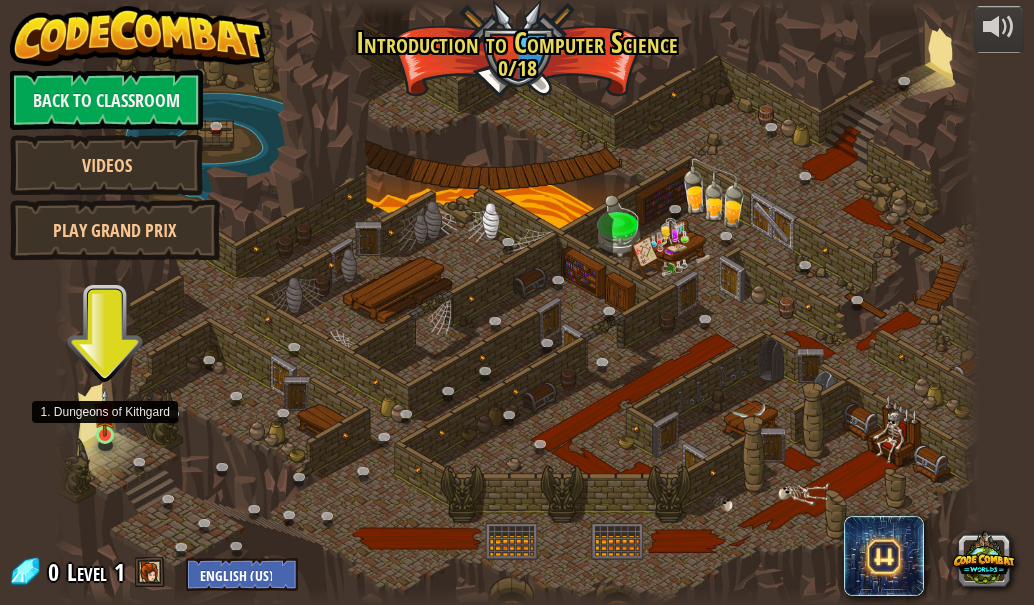 click at bounding box center [104, 412] 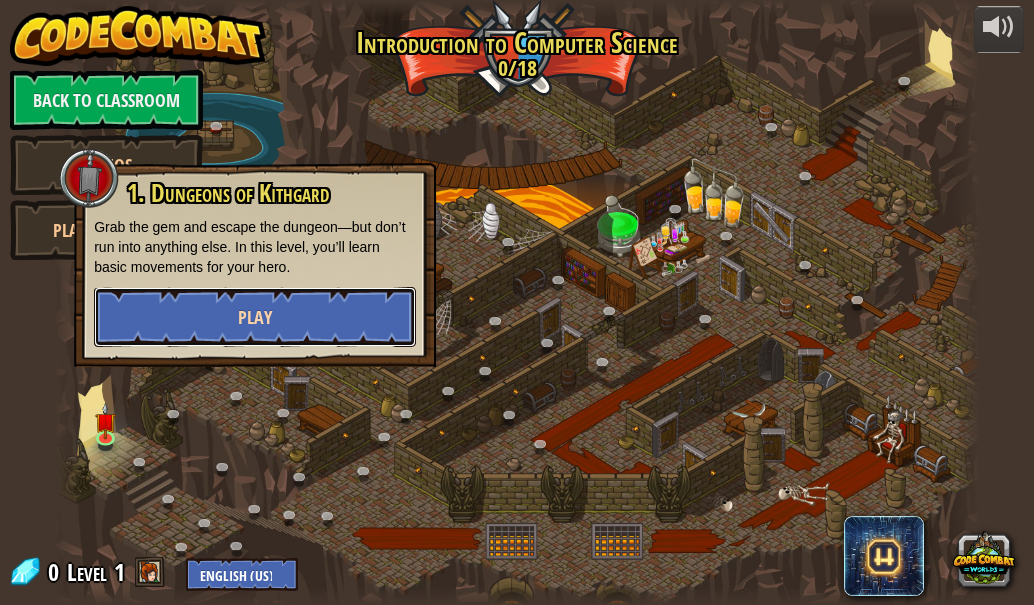 click on "Play" at bounding box center [255, 317] 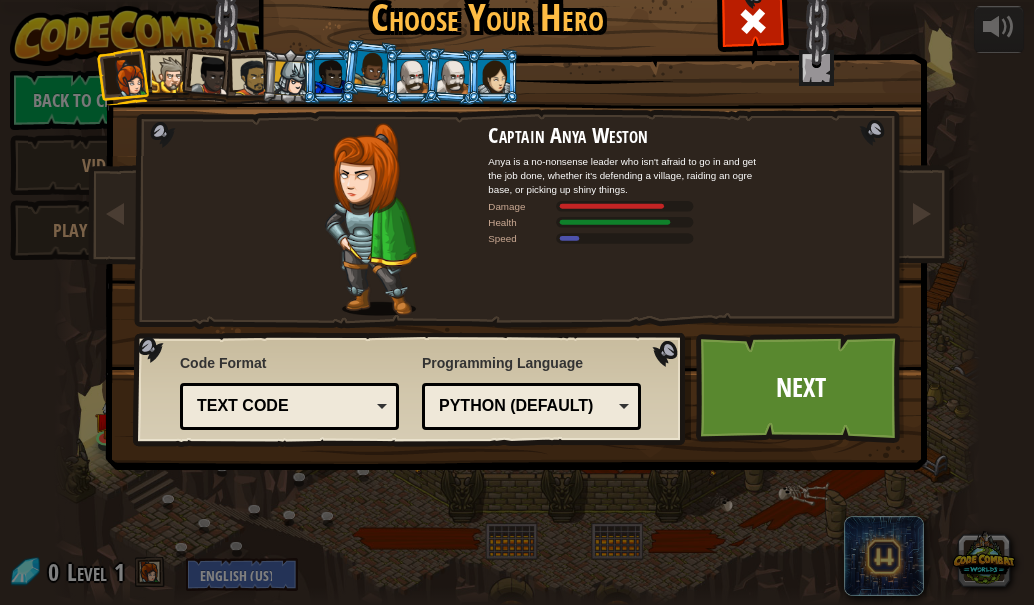click at bounding box center (170, 75) 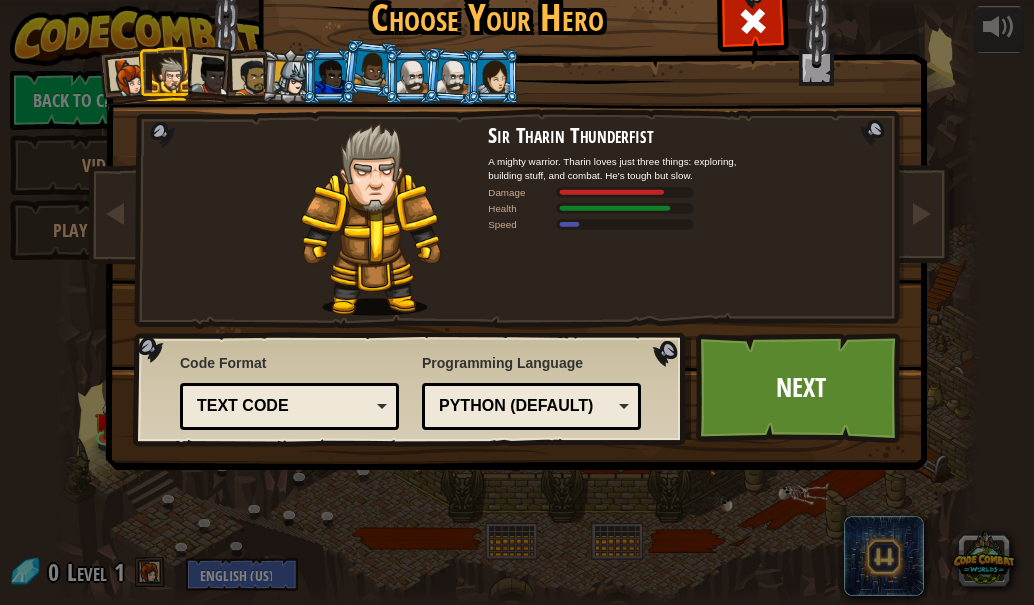 click at bounding box center [211, 76] 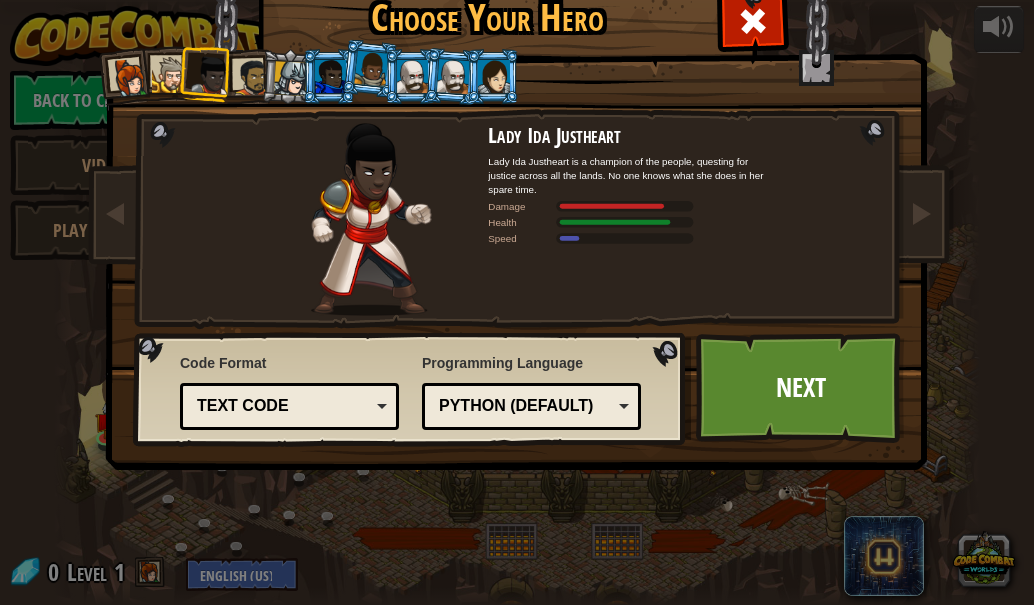 click at bounding box center [251, 77] 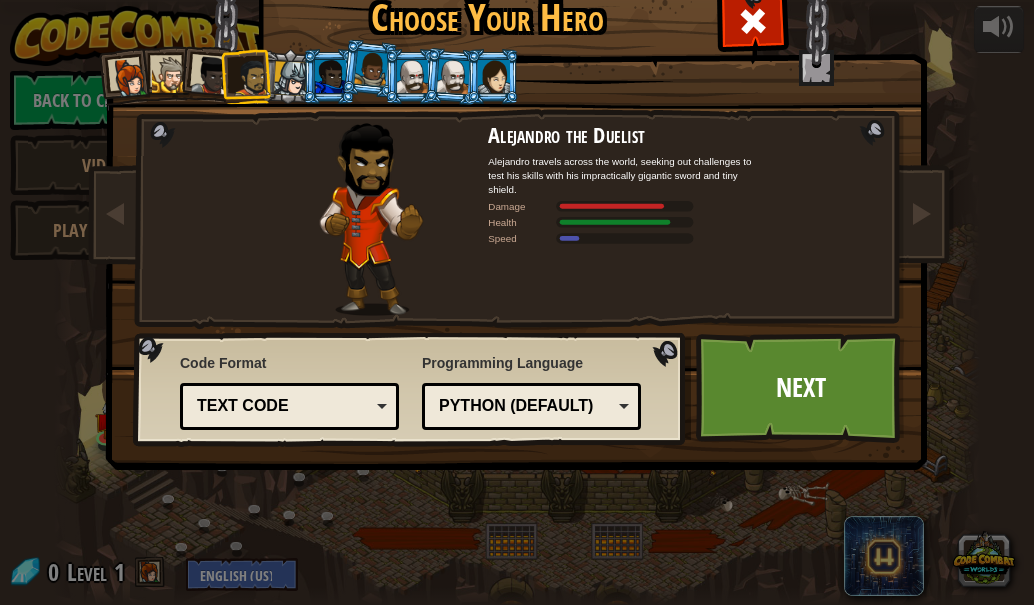 click at bounding box center (291, 78) 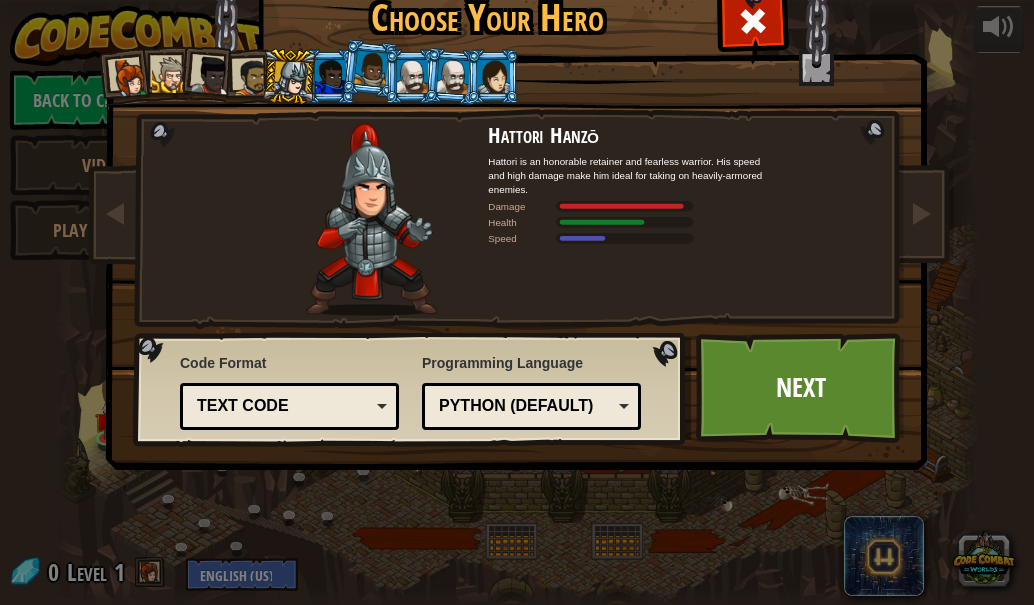 click at bounding box center (330, 76) 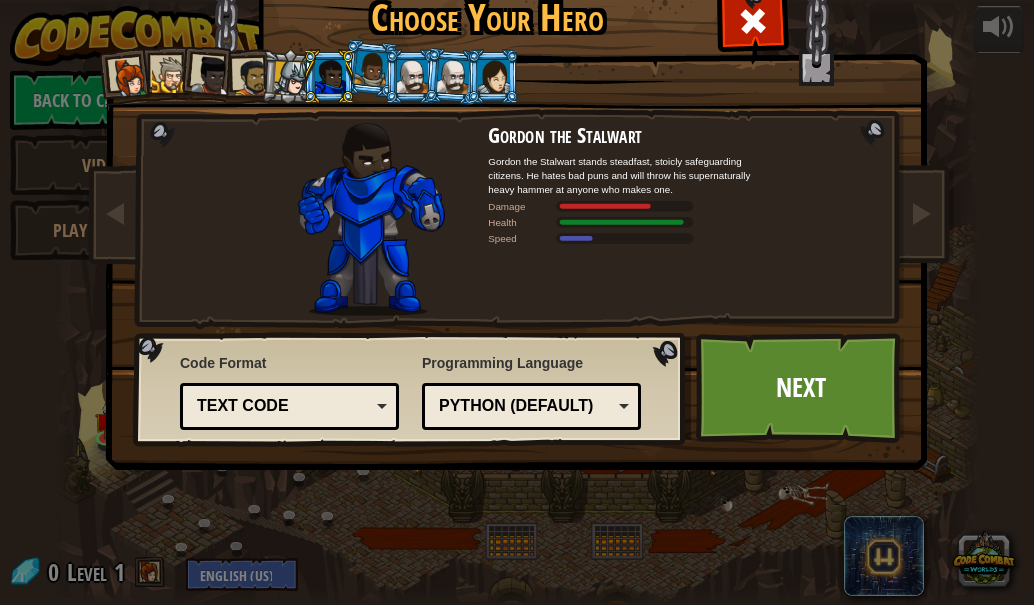 click at bounding box center [371, 68] 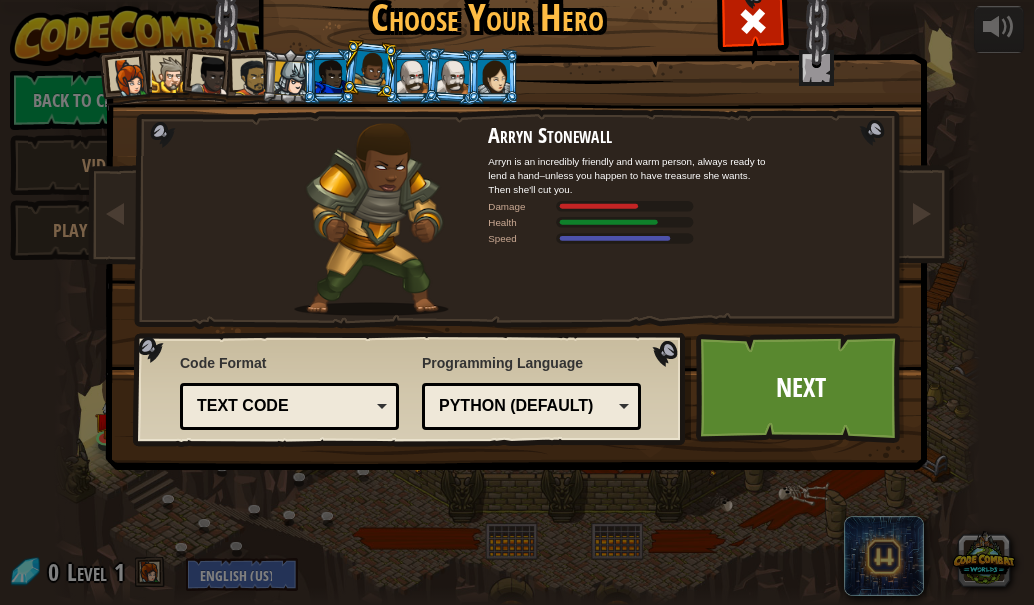 click at bounding box center [452, 76] 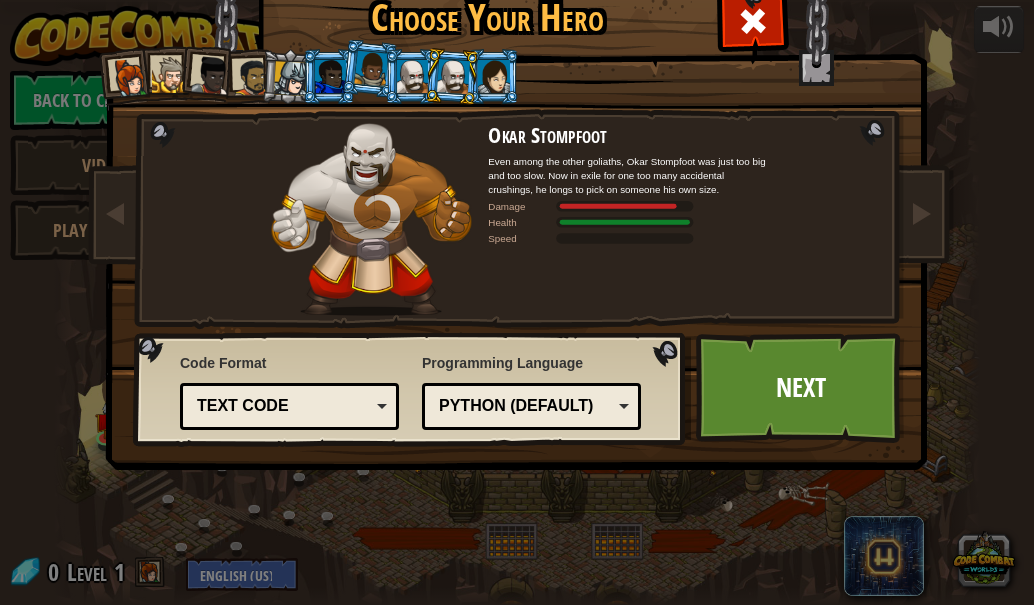 click at bounding box center [452, 76] 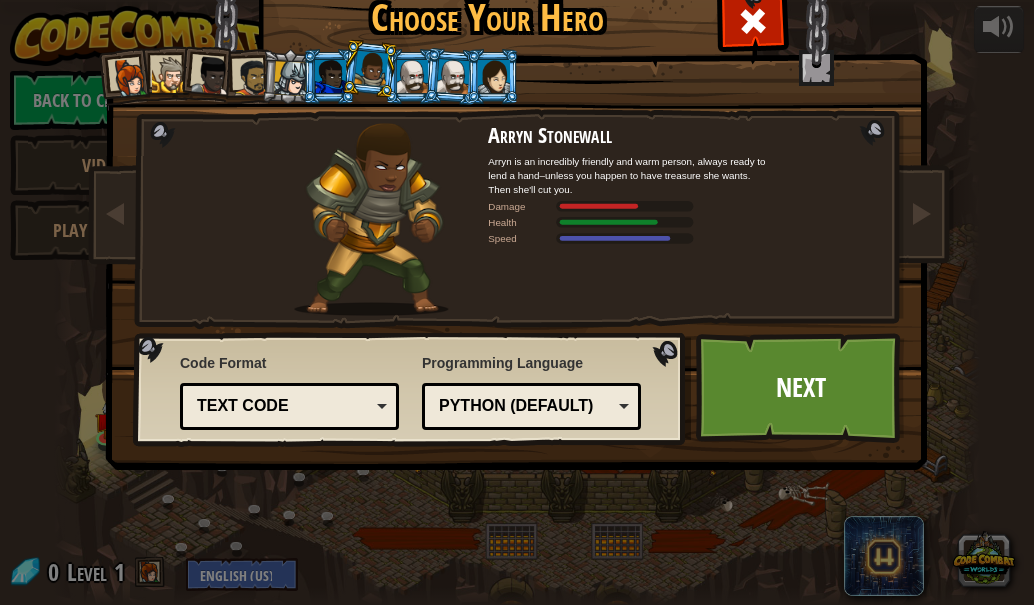 click at bounding box center [452, 76] 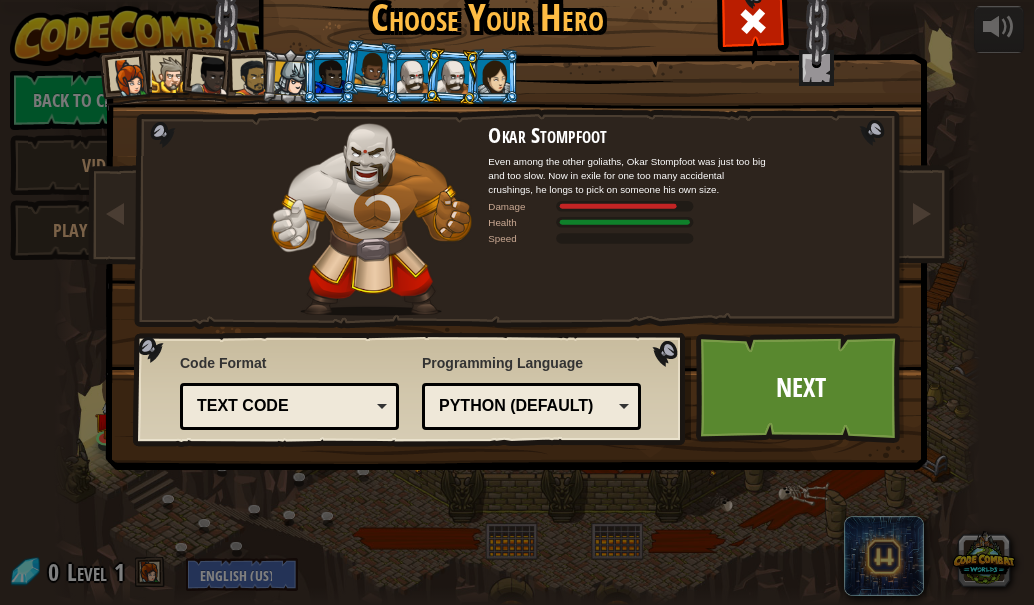 click at bounding box center [452, 76] 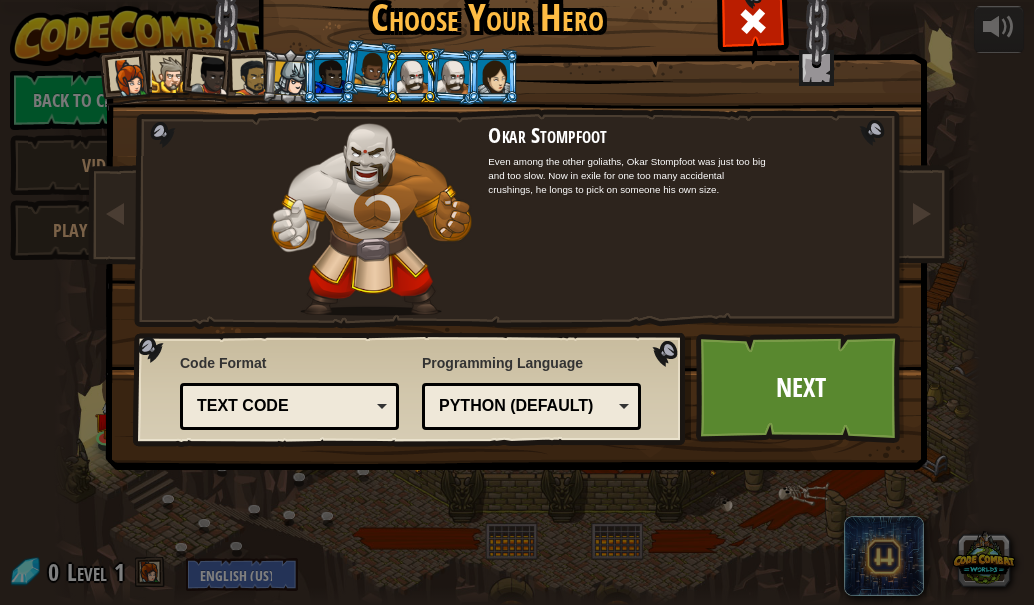 click at bounding box center [452, 76] 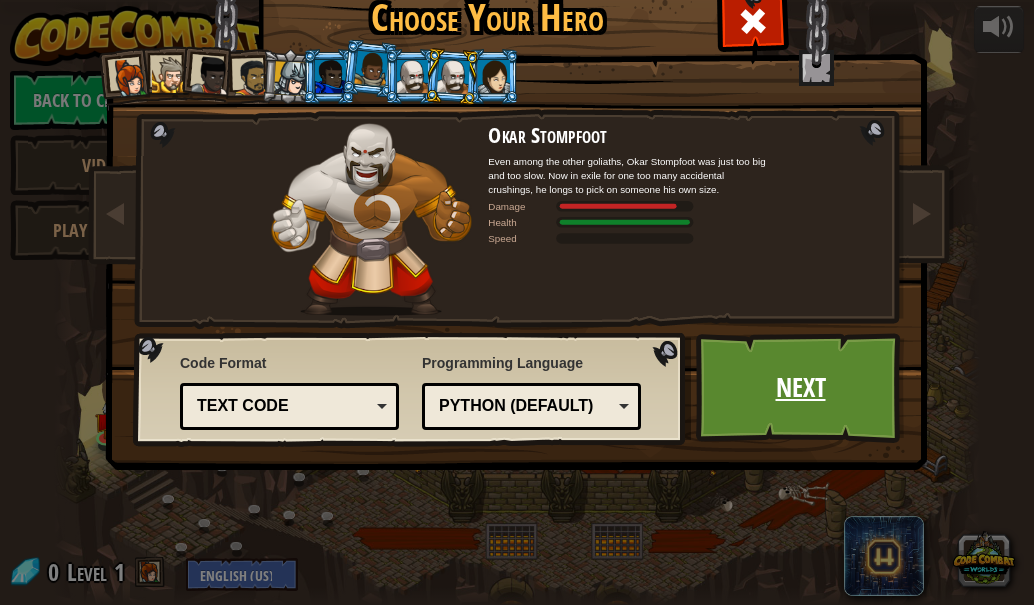 click on "Next" at bounding box center (800, 388) 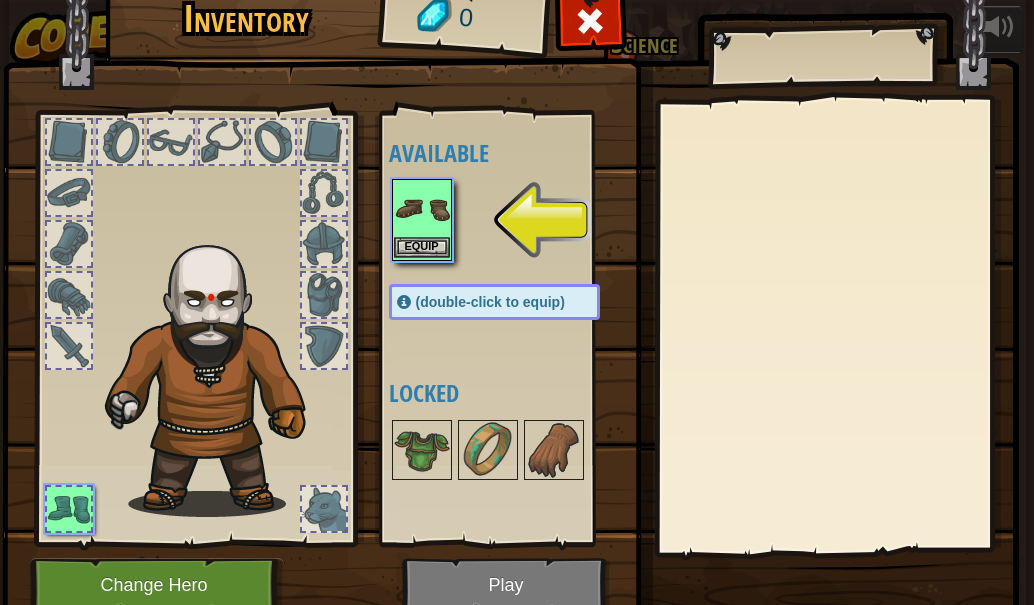 click at bounding box center (422, 209) 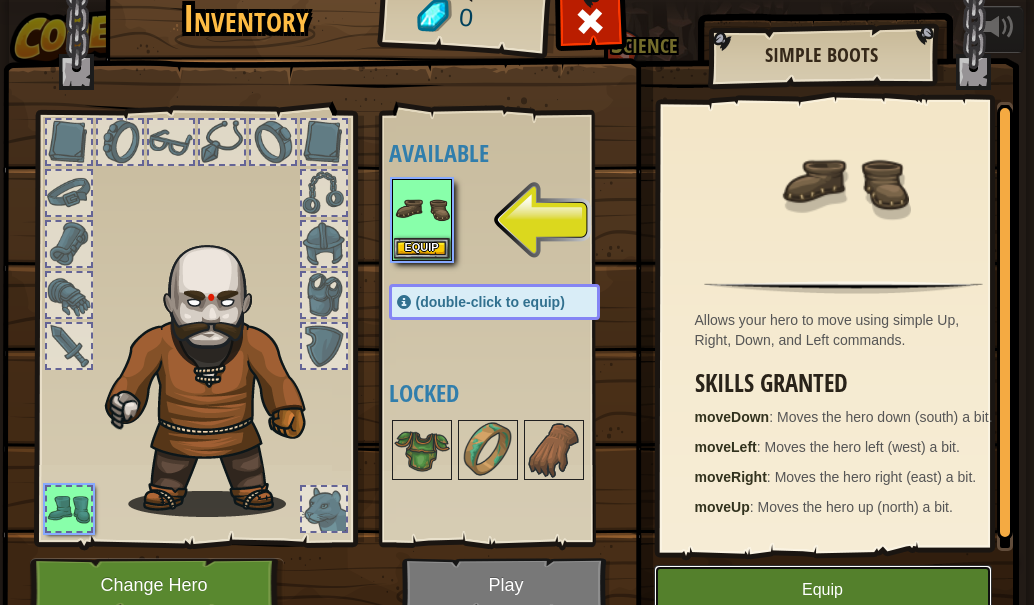 click on "Equip" at bounding box center [823, 590] 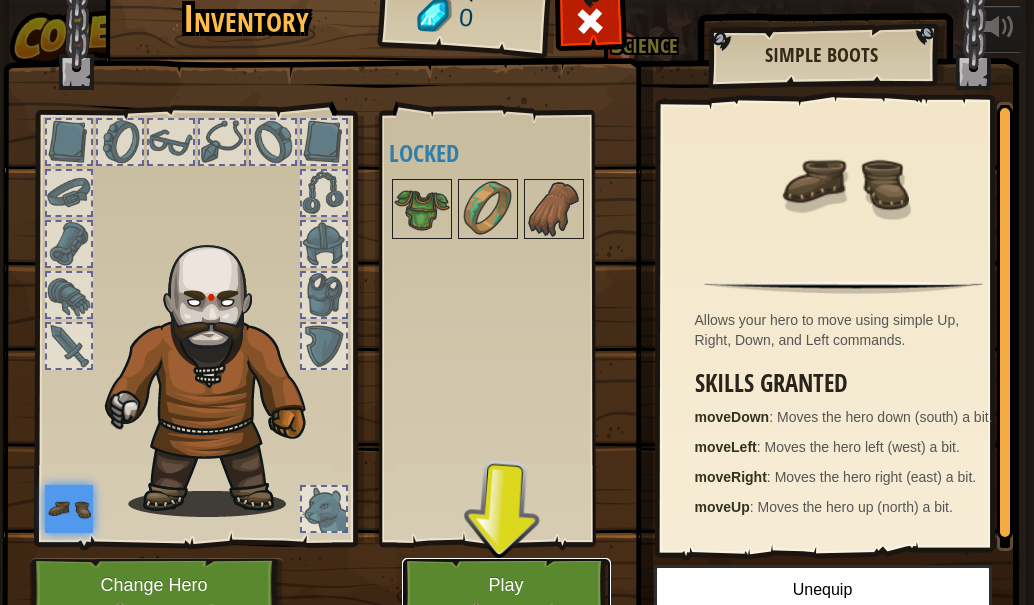 click on "Play" at bounding box center [506, 585] 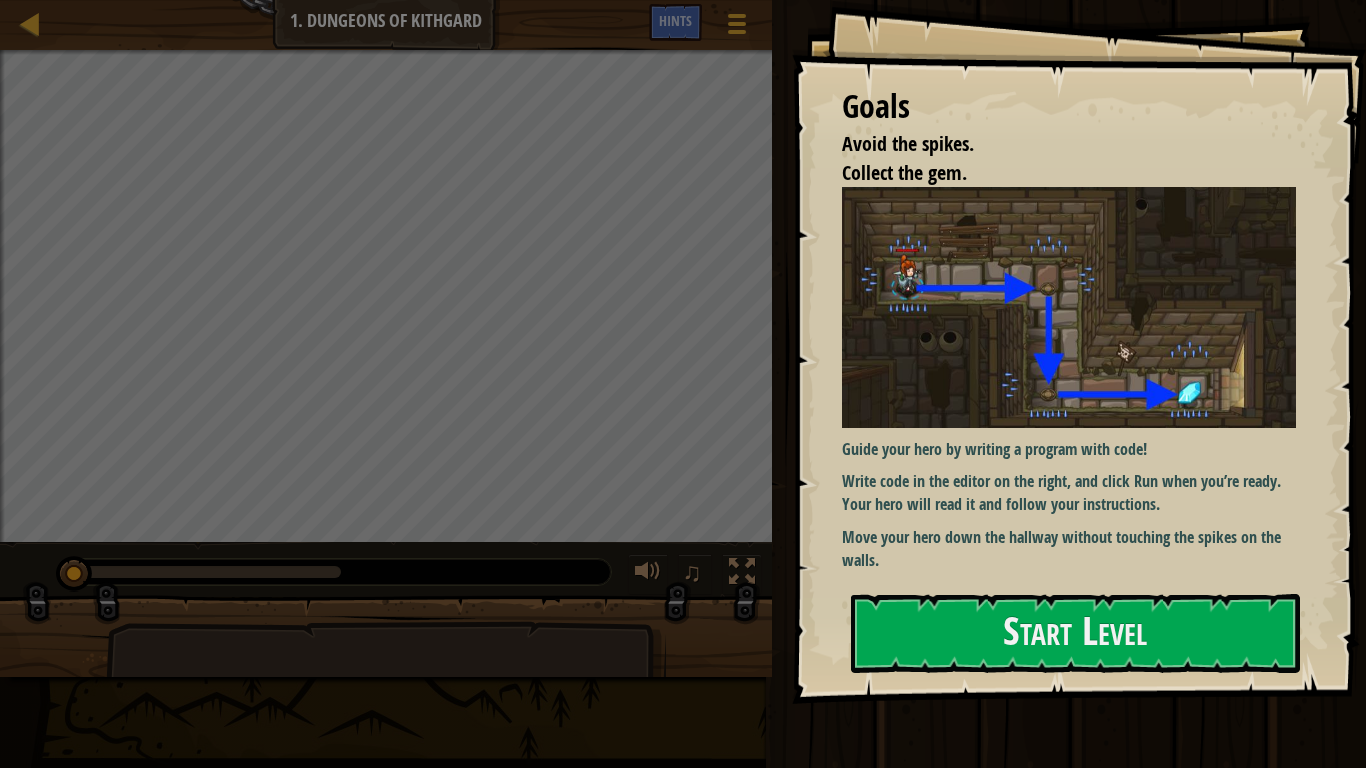 click on "Move your hero down the hallway without touching the spikes on the walls." at bounding box center (1076, 549) 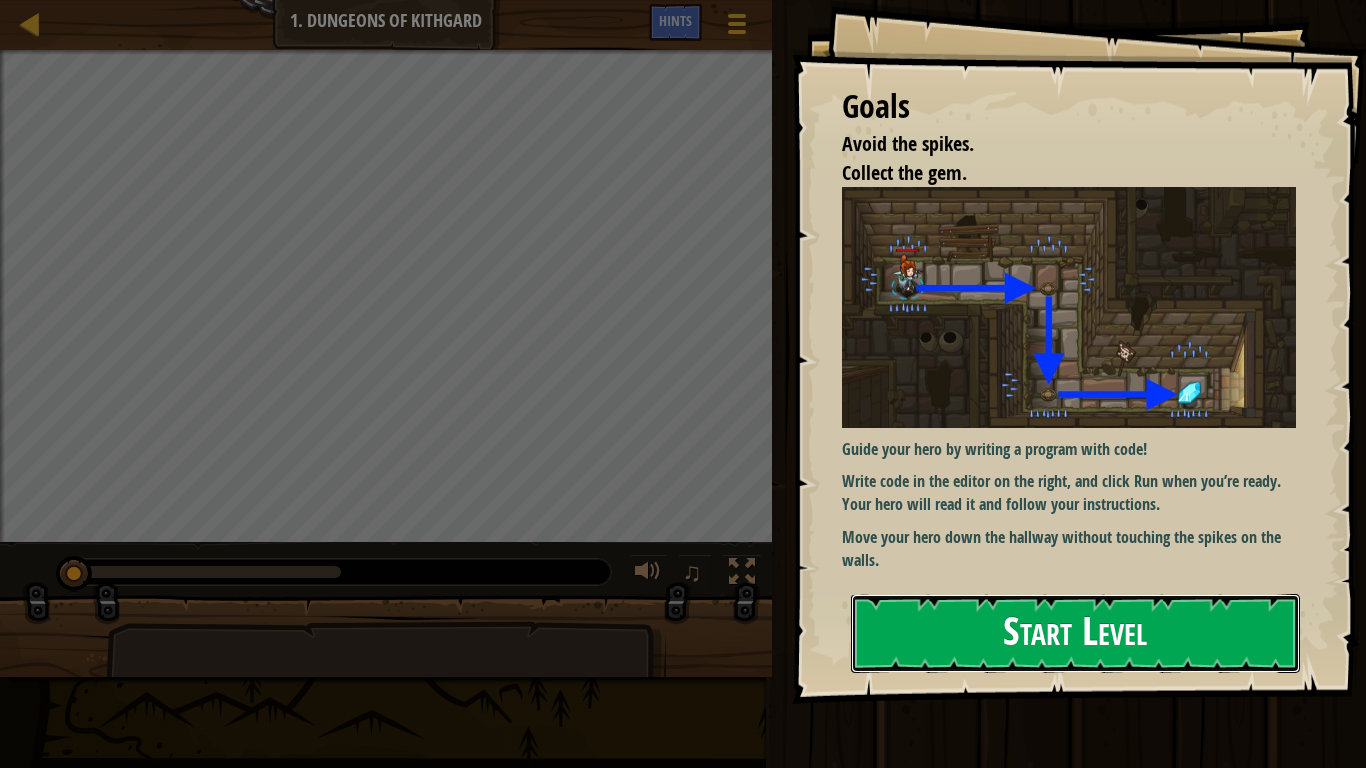 click on "Start Level" at bounding box center (1075, 633) 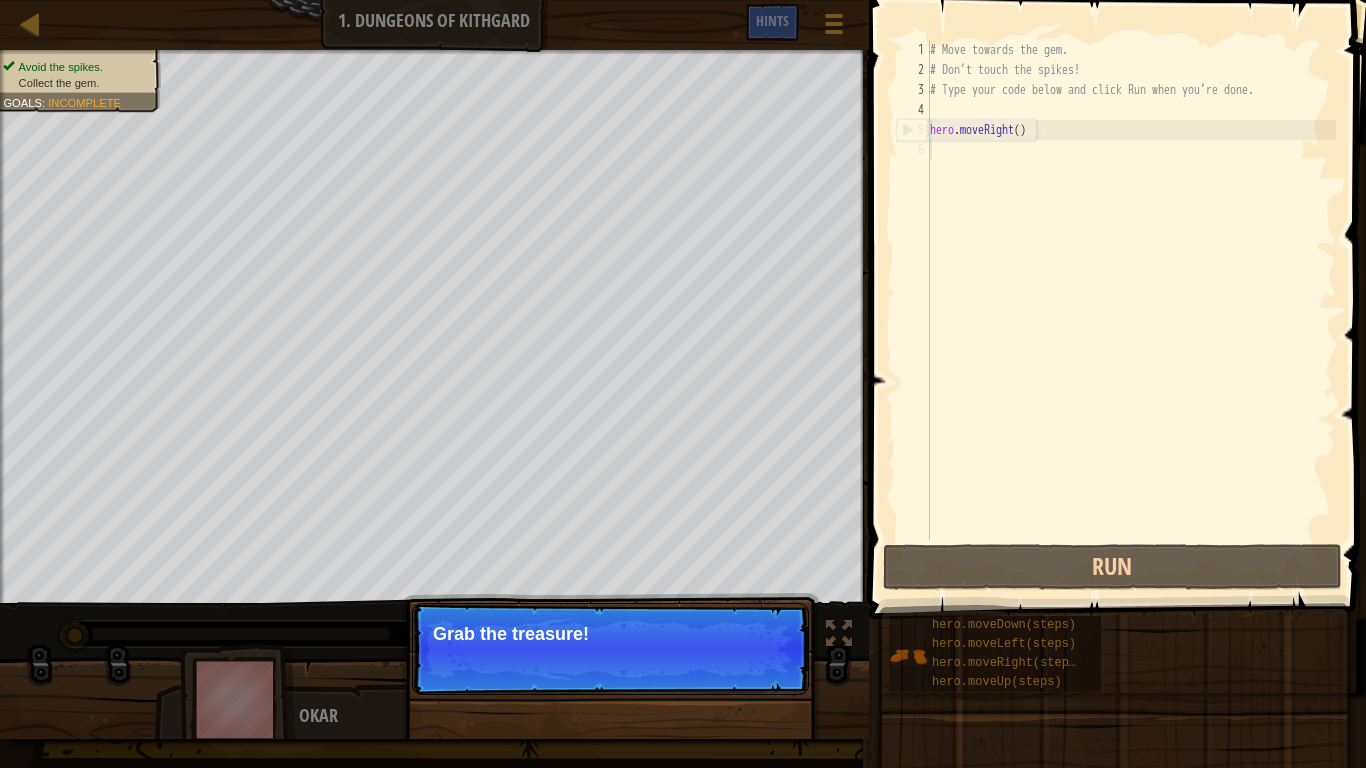 click on "# Move towards the gem. # Don’t touch the spikes! # Type your code below and click Run when you’re done. hero . moveRight ( )" at bounding box center [1131, 310] 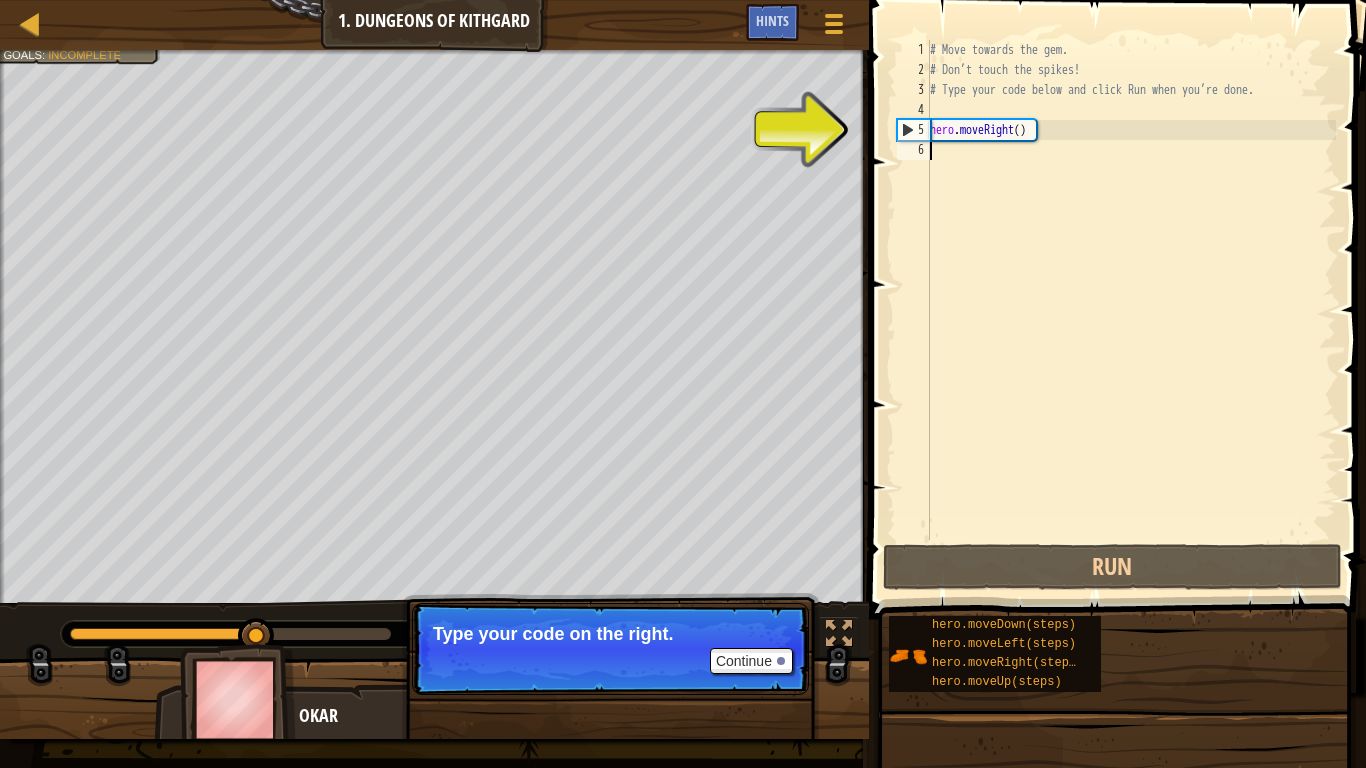 click on "# Move towards the gem. # Don’t touch the spikes! # Type your code below and click Run when you’re done. hero . moveRight ( )" at bounding box center [1131, 310] 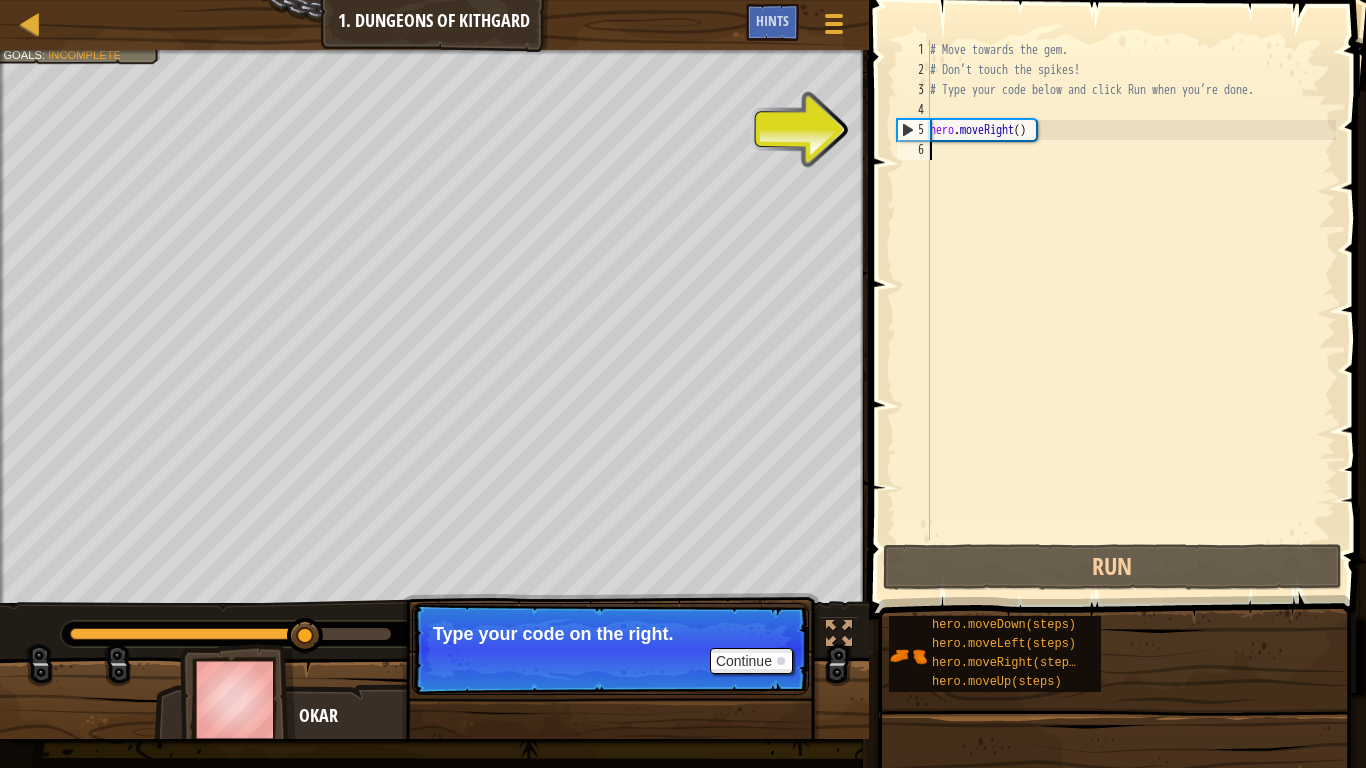 click on "# Move towards the gem. # Don’t touch the spikes! # Type your code below and click Run when you’re done. hero . moveRight ( )" at bounding box center (1131, 310) 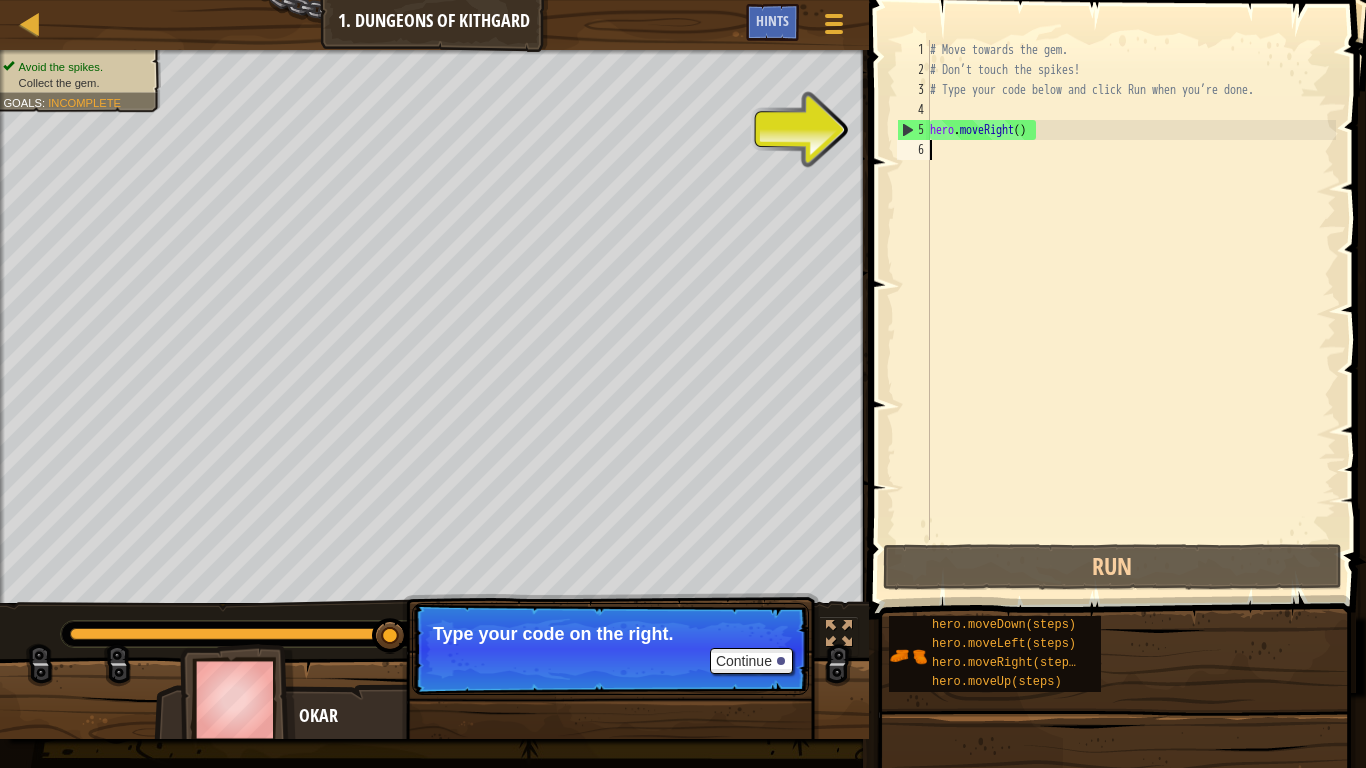 scroll, scrollTop: 9, scrollLeft: 0, axis: vertical 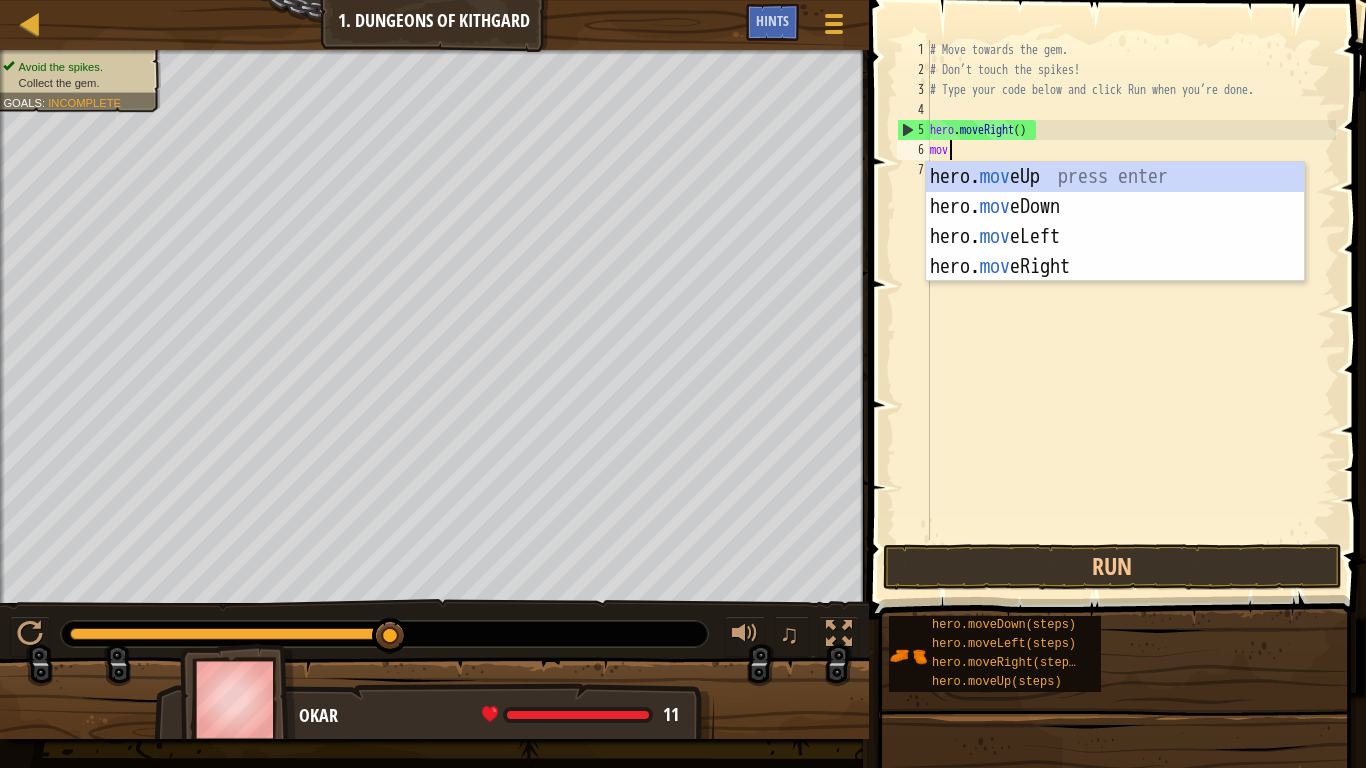 type on "move" 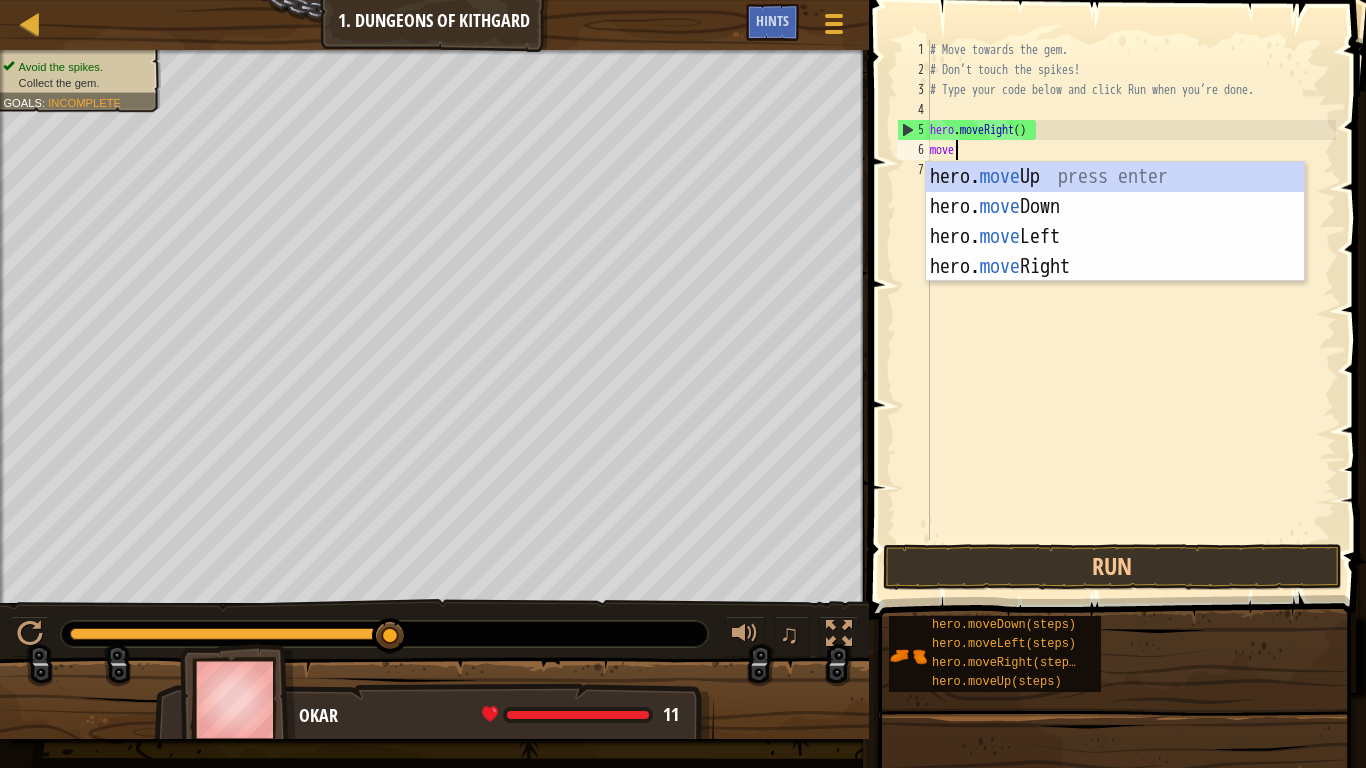 scroll, scrollTop: 9, scrollLeft: 1, axis: both 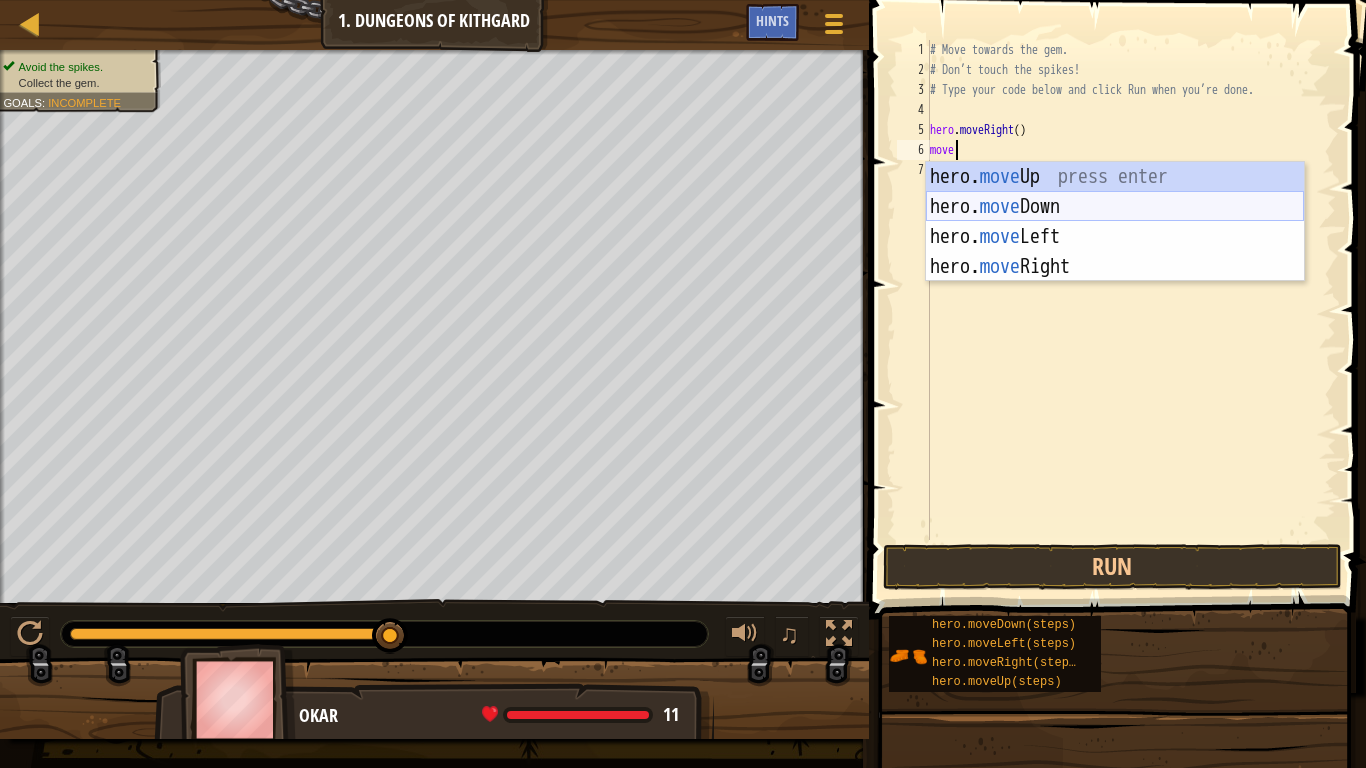 click on "hero. move Up press enter hero. move Down press enter hero. move Left press enter hero. move Right press enter" at bounding box center (1115, 252) 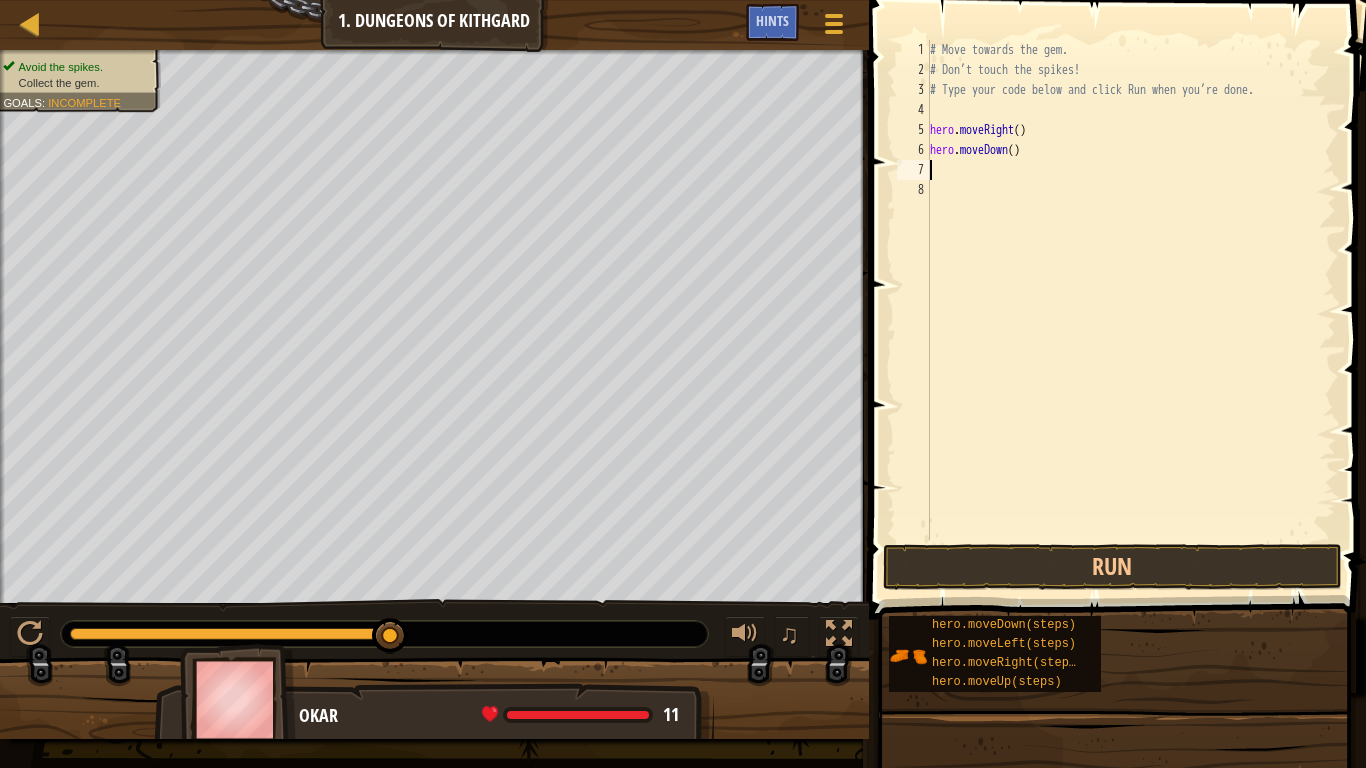 scroll, scrollTop: 9, scrollLeft: 0, axis: vertical 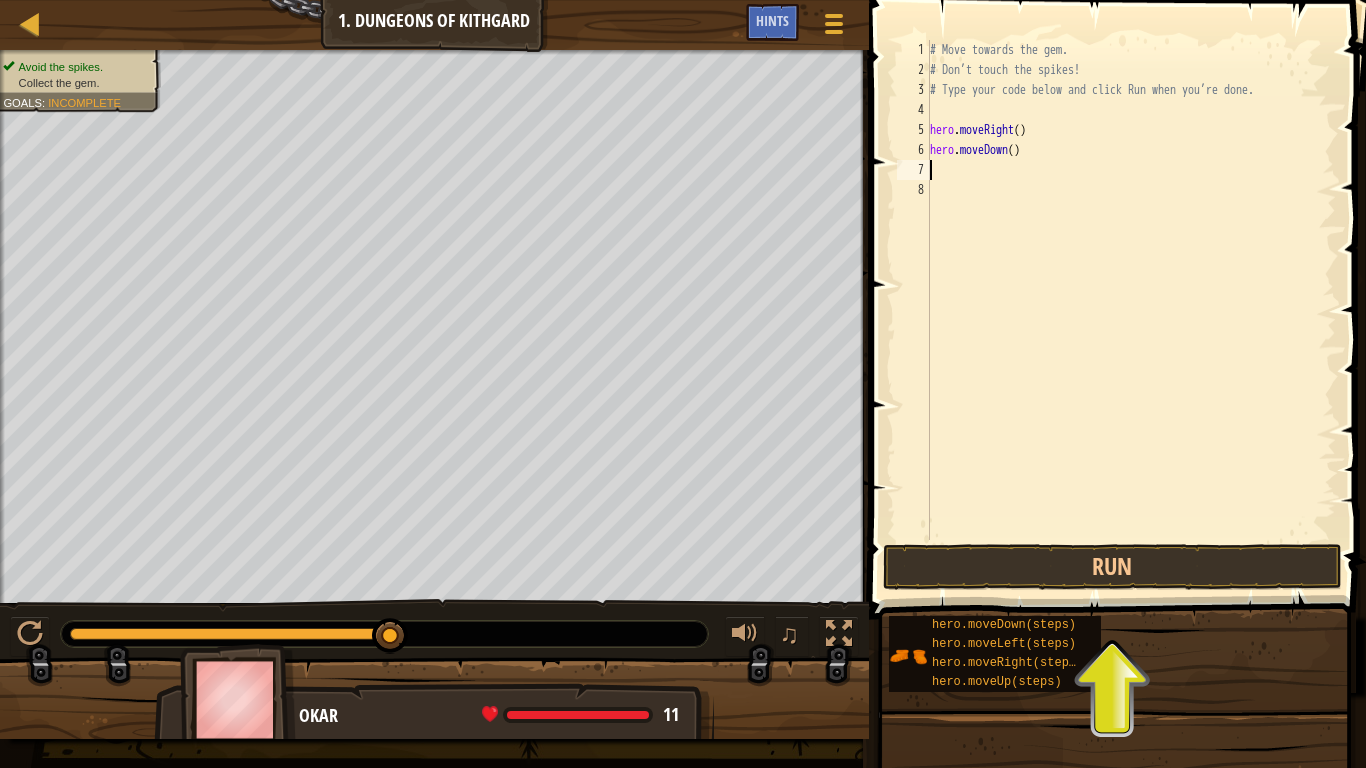 click on "# Move towards the gem. # Don’t touch the spikes! # Type your code below and click Run when you’re done. hero . moveRight ( ) hero . moveDown ( )" at bounding box center [1131, 310] 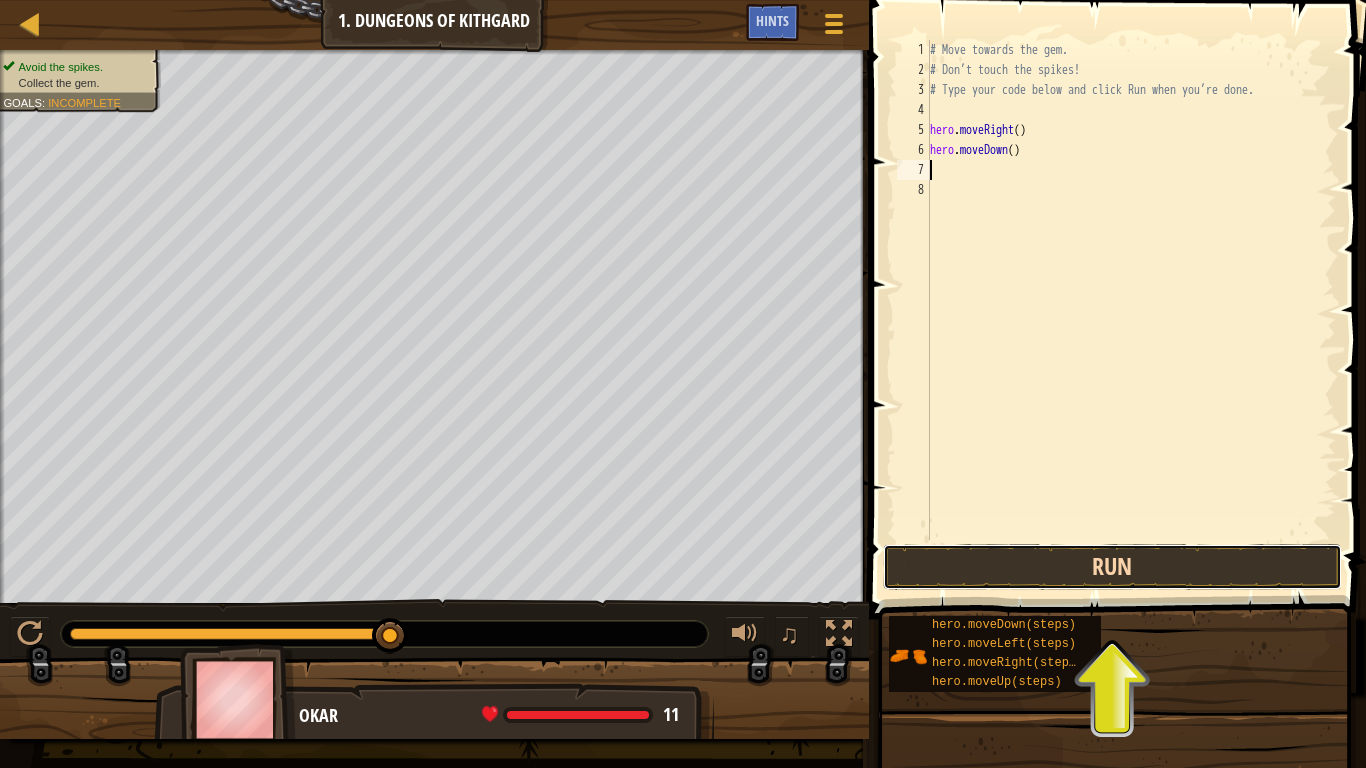 click on "Run" at bounding box center (1112, 567) 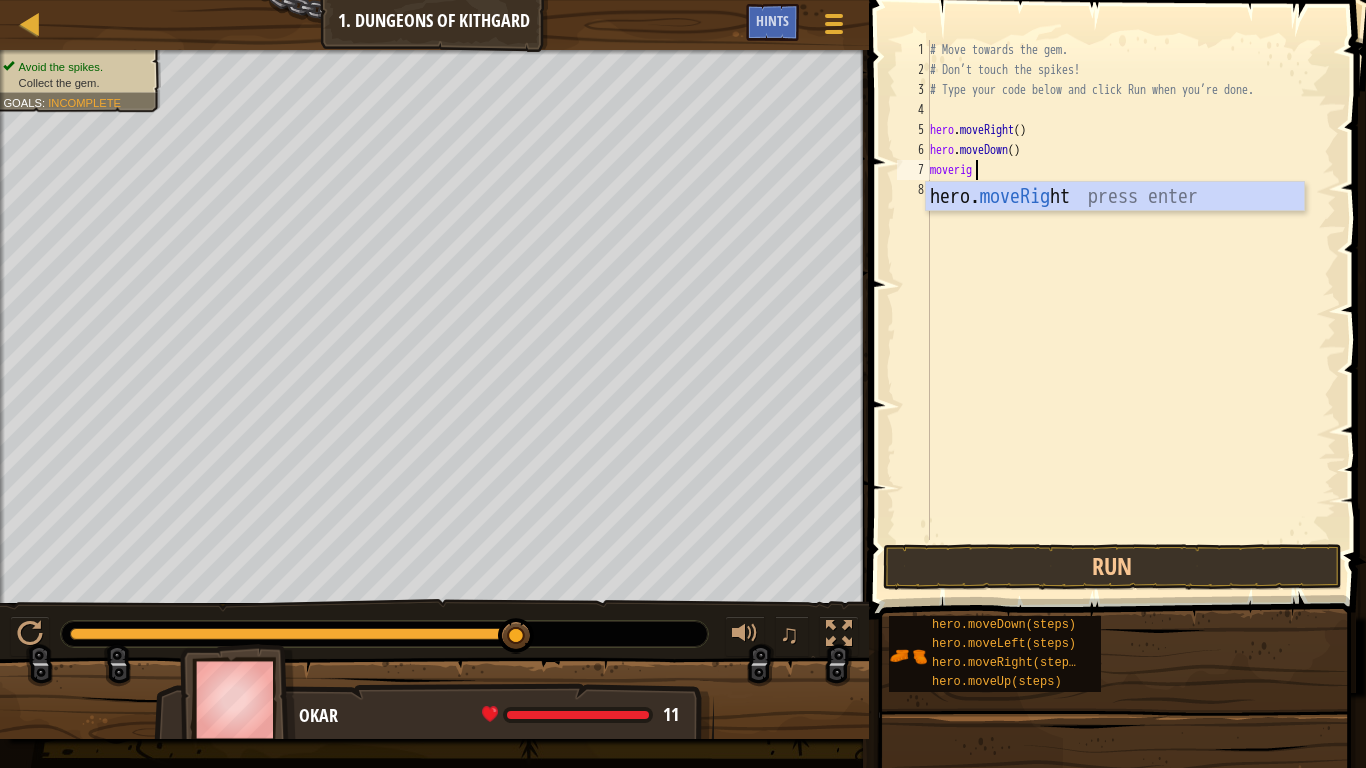 scroll, scrollTop: 9, scrollLeft: 3, axis: both 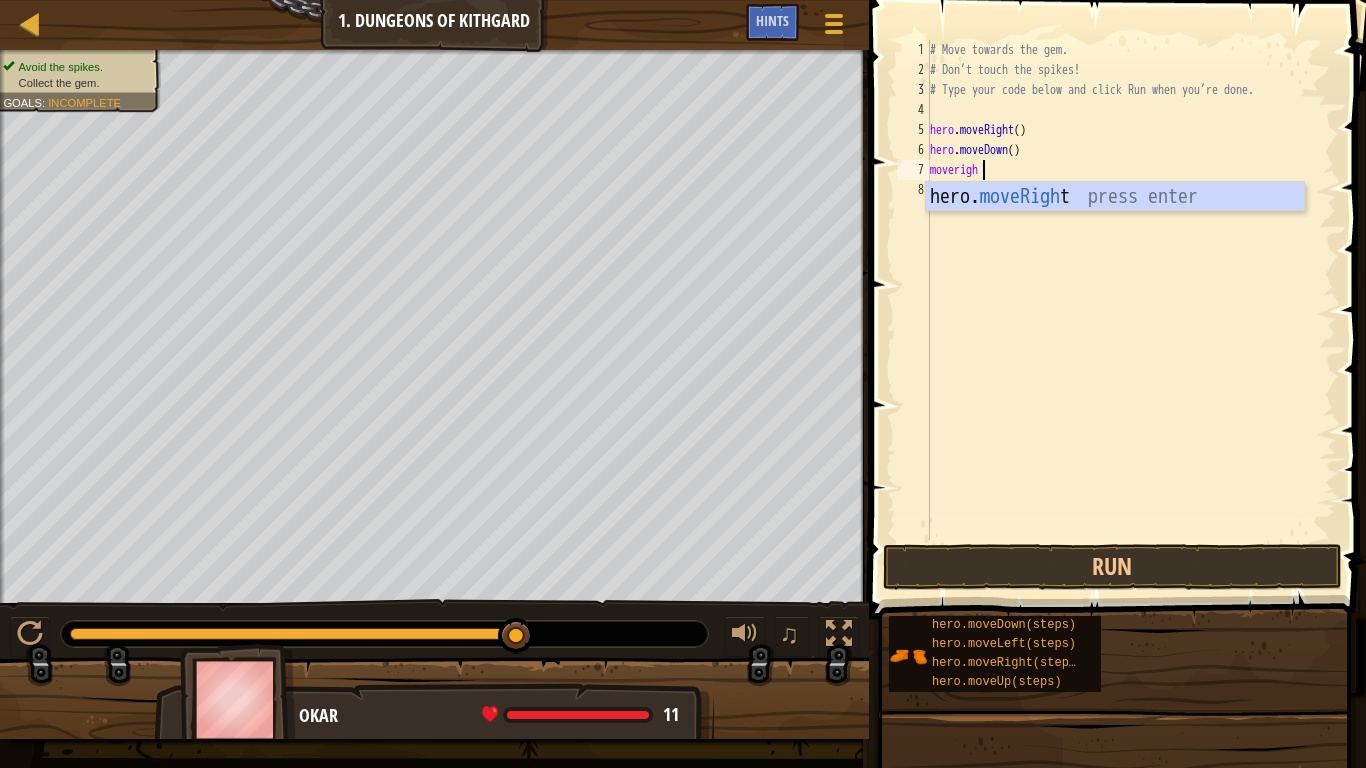 type on "moveright" 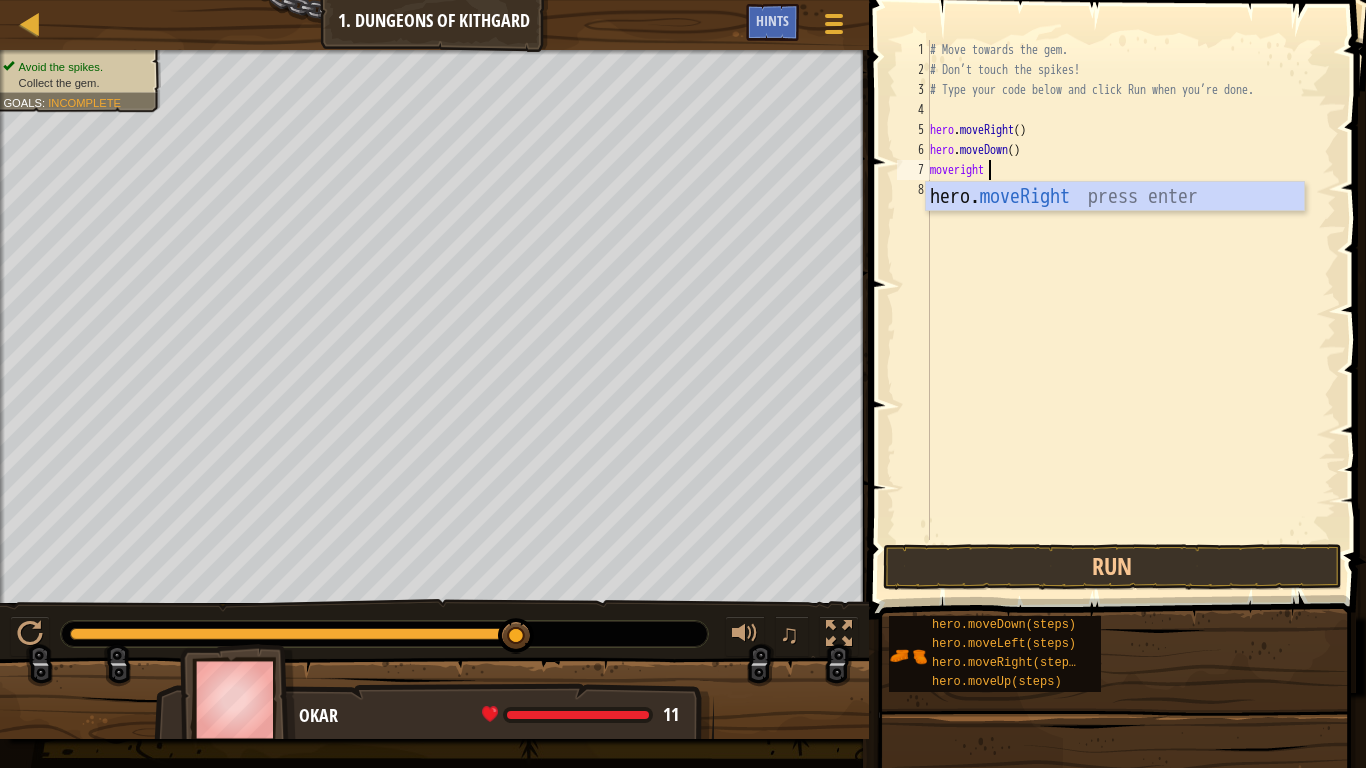 type 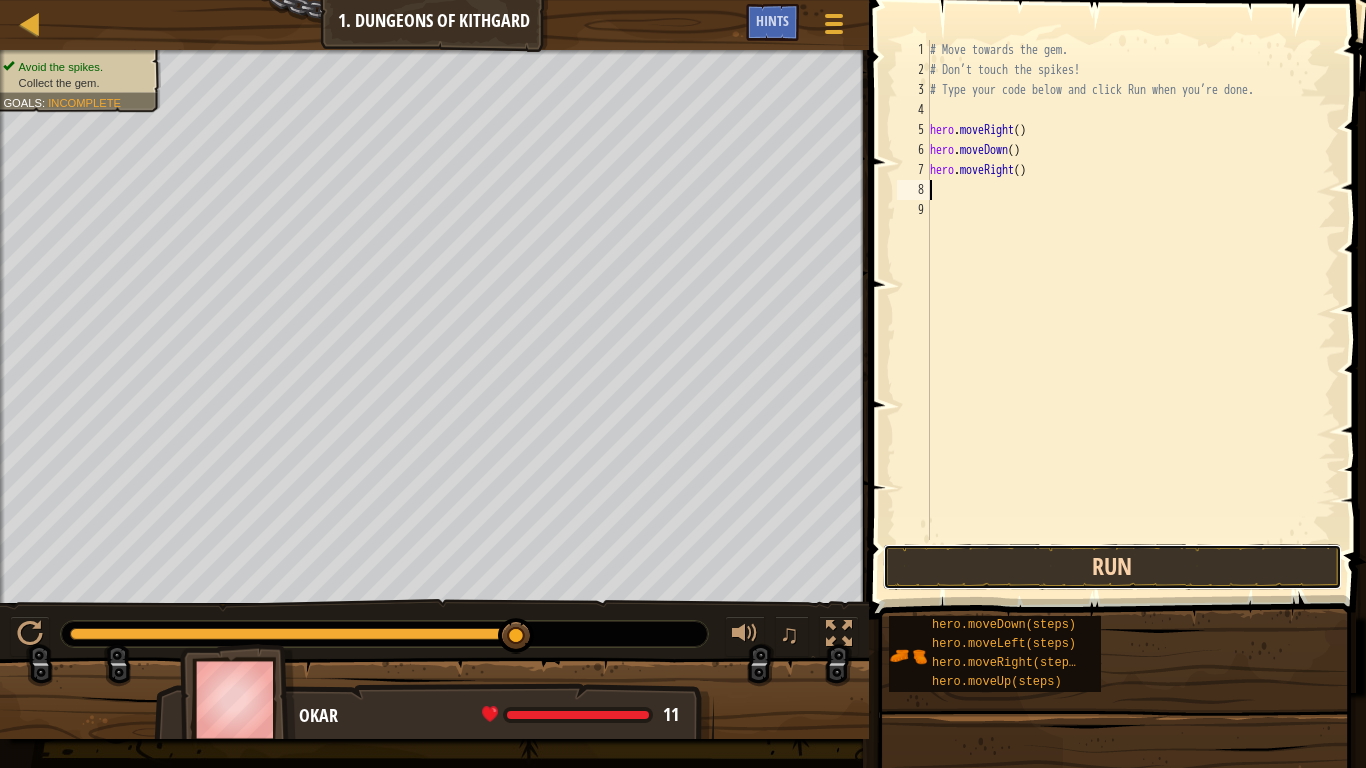 click on "Run" at bounding box center (1112, 567) 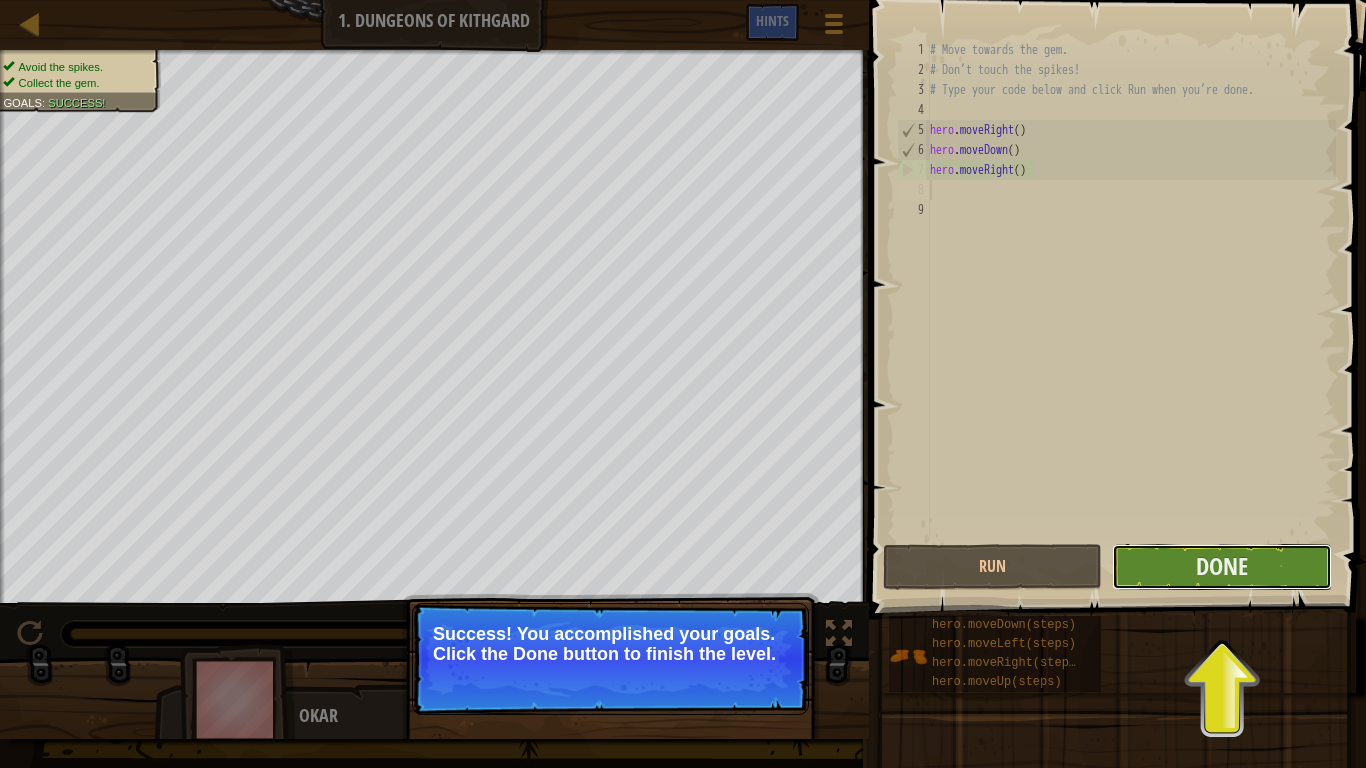 click on "Done" at bounding box center (1221, 567) 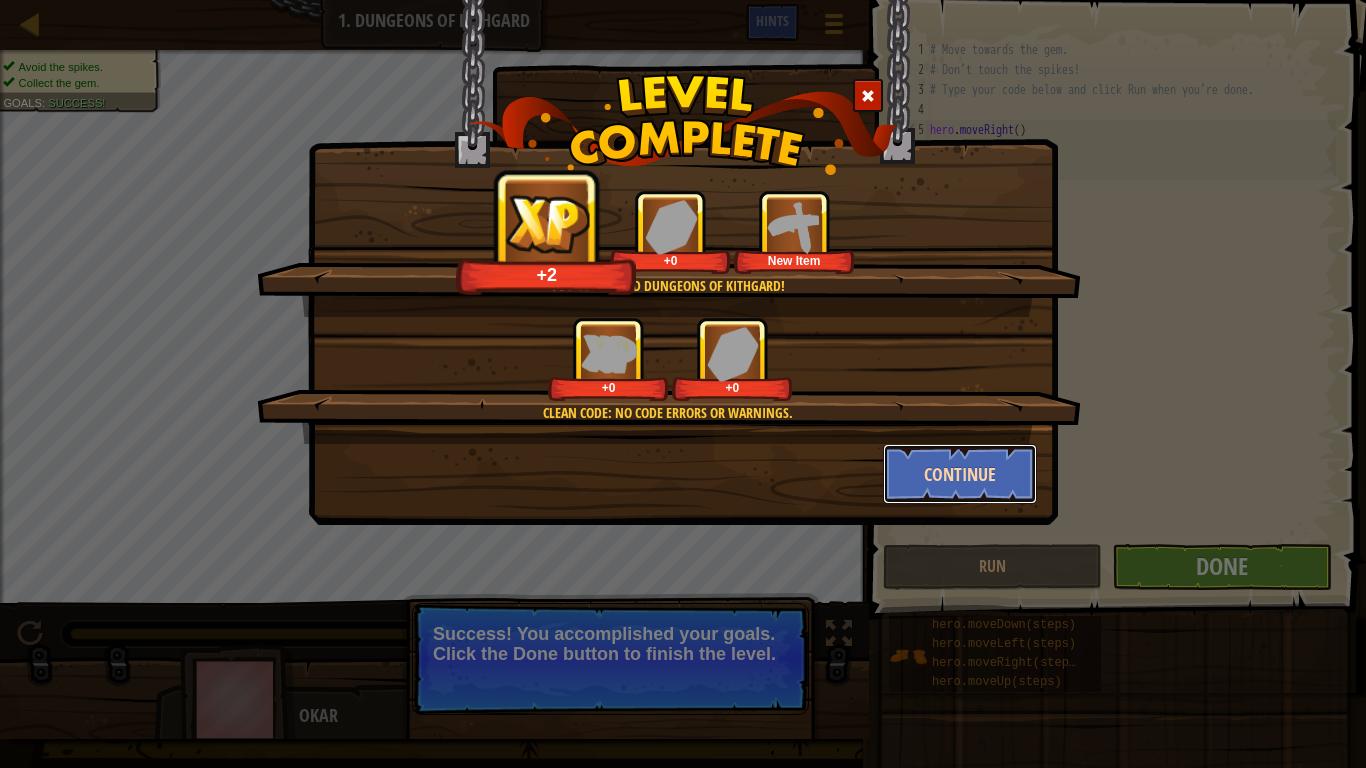 click on "Continue" at bounding box center (960, 474) 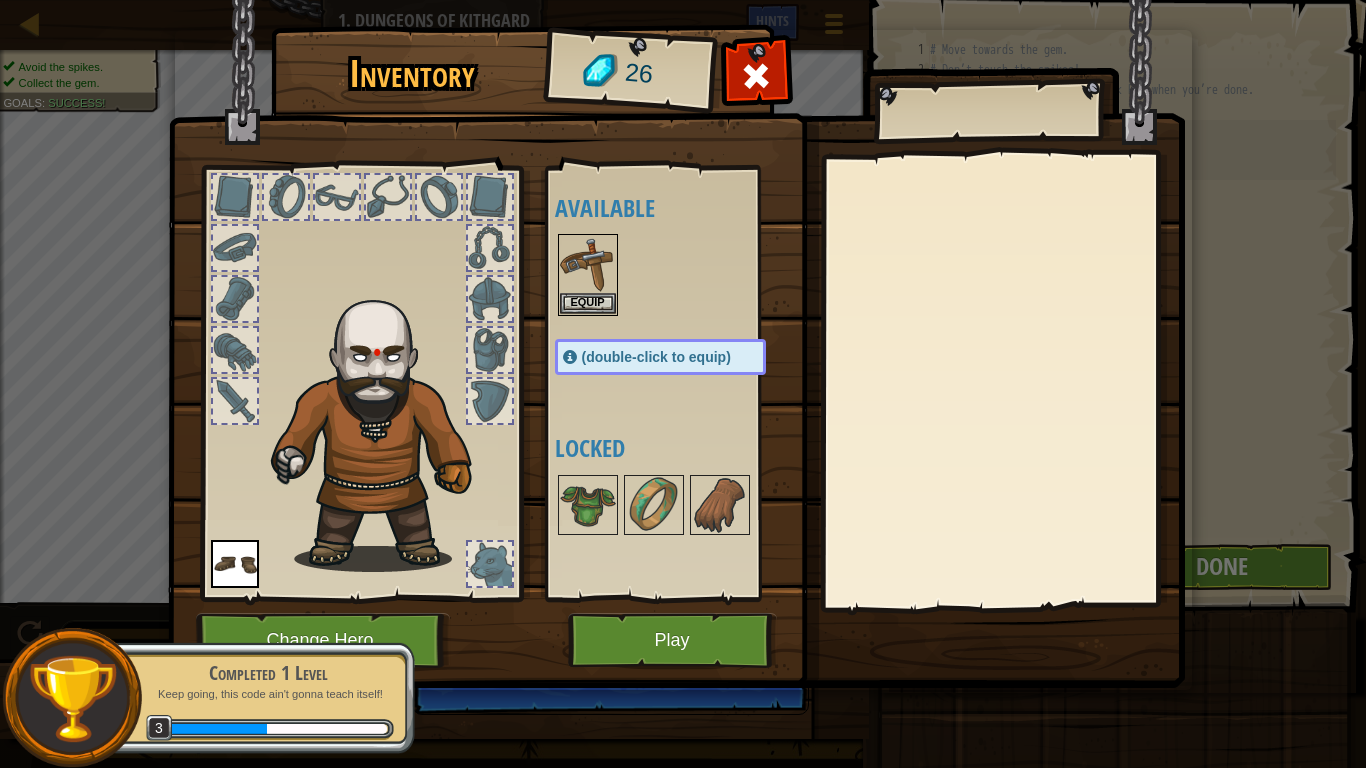 click at bounding box center (1002, 381) 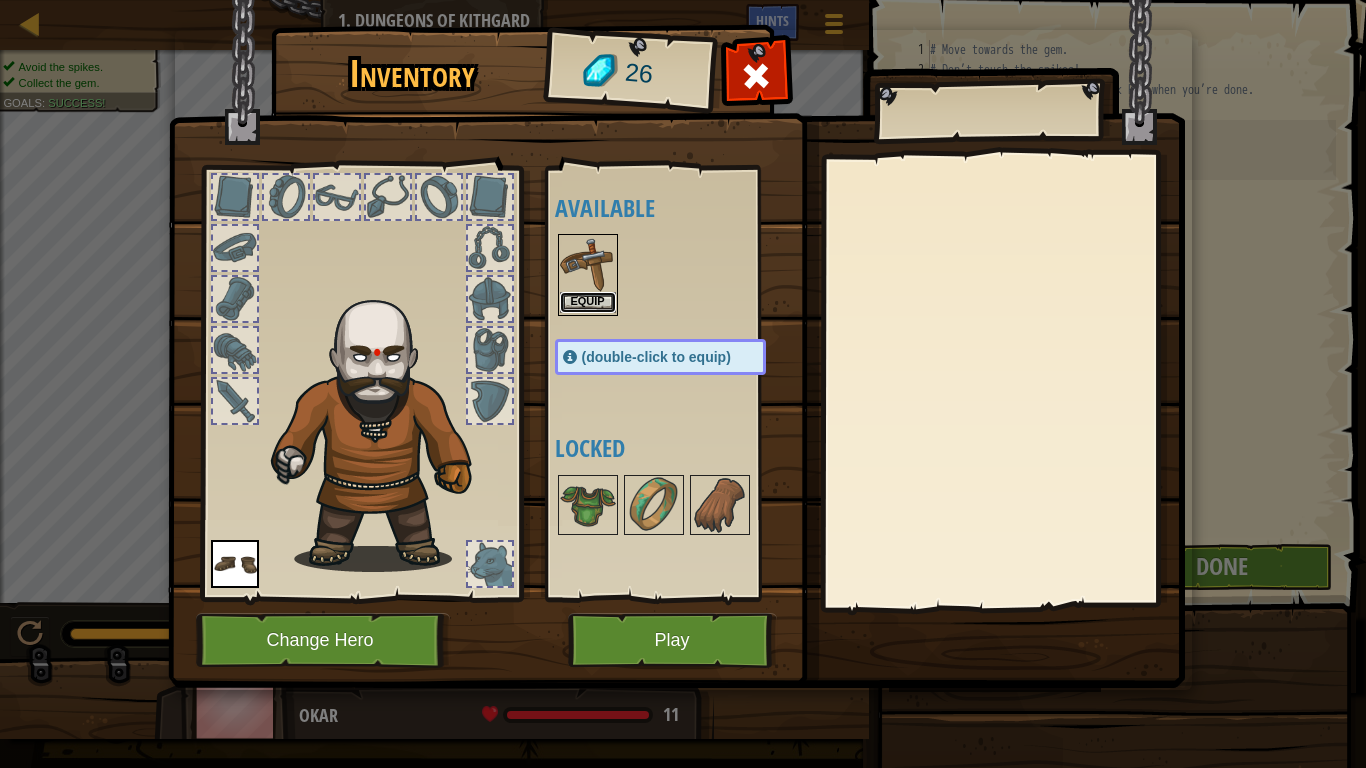 click on "Equip" at bounding box center [588, 302] 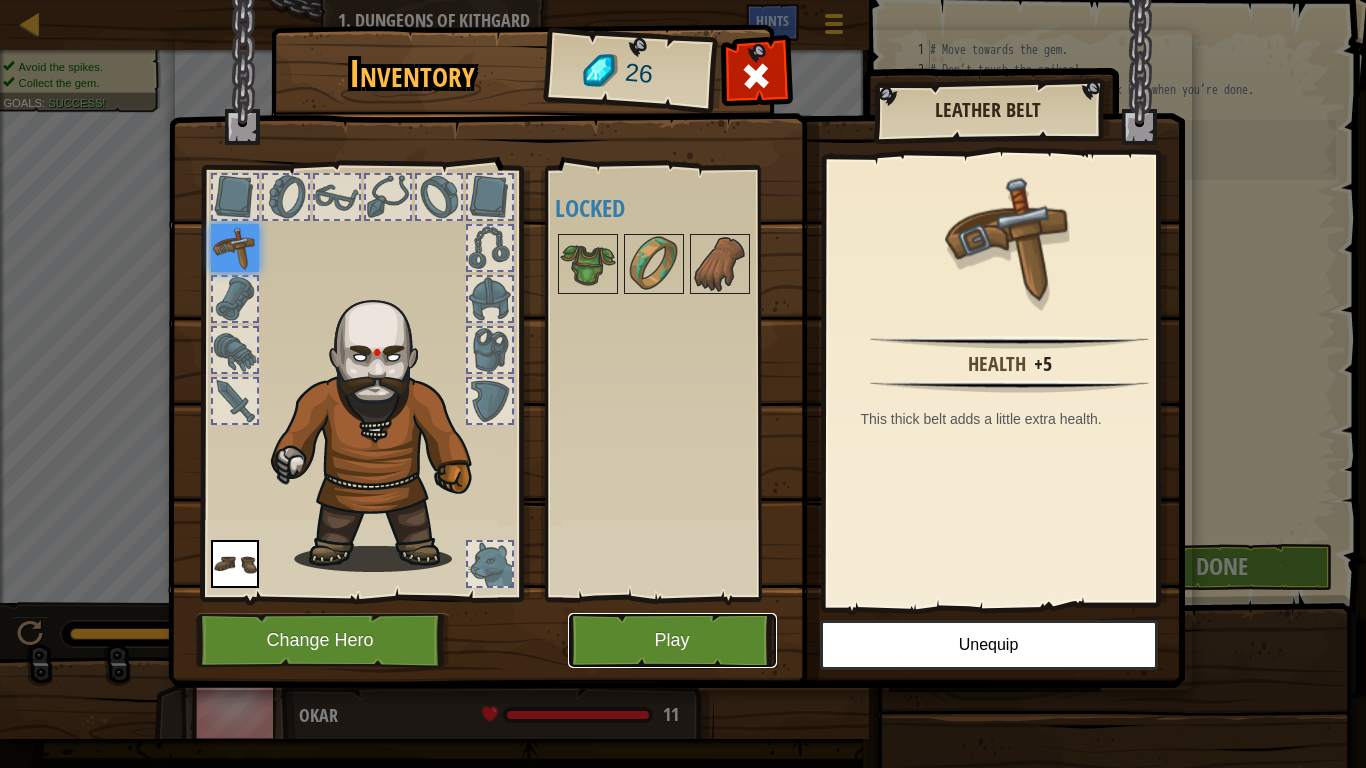 click on "Play" at bounding box center (672, 640) 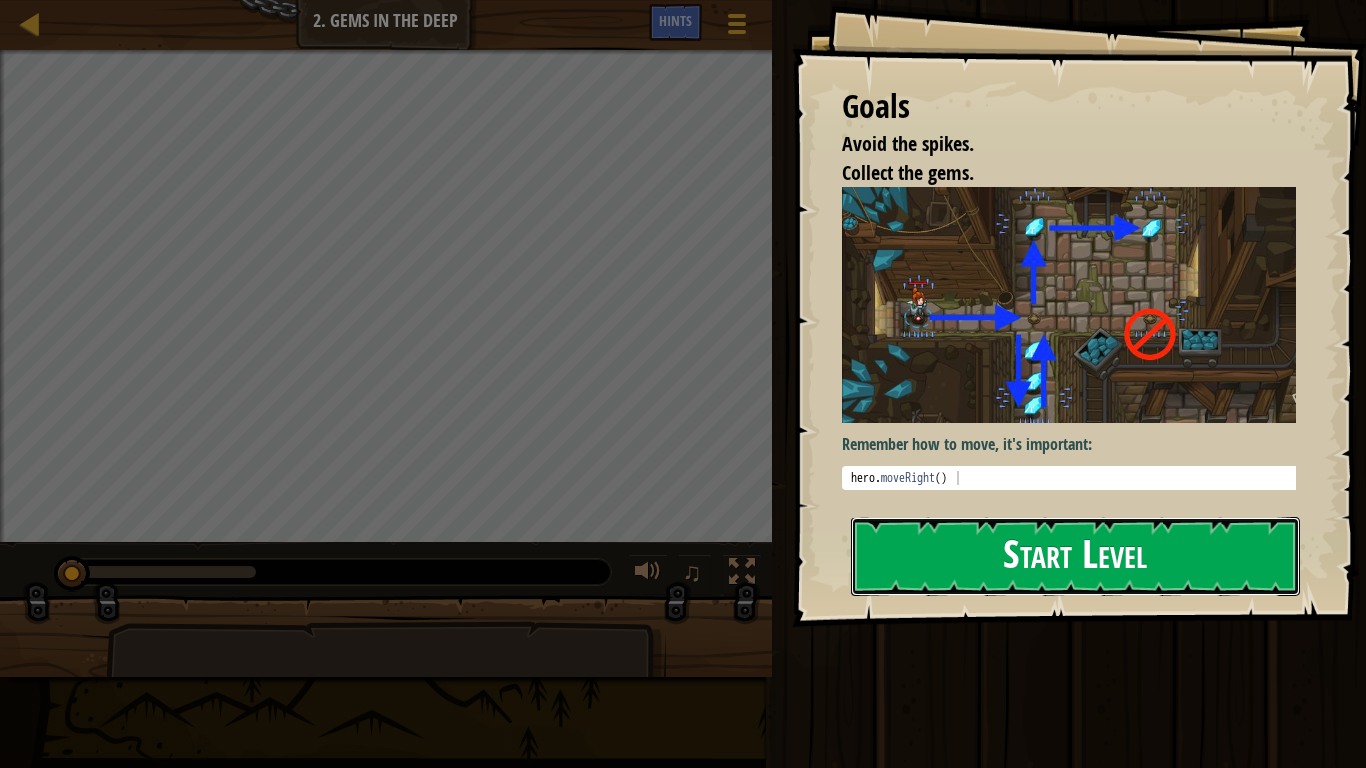 click on "Start Level" at bounding box center [1075, 556] 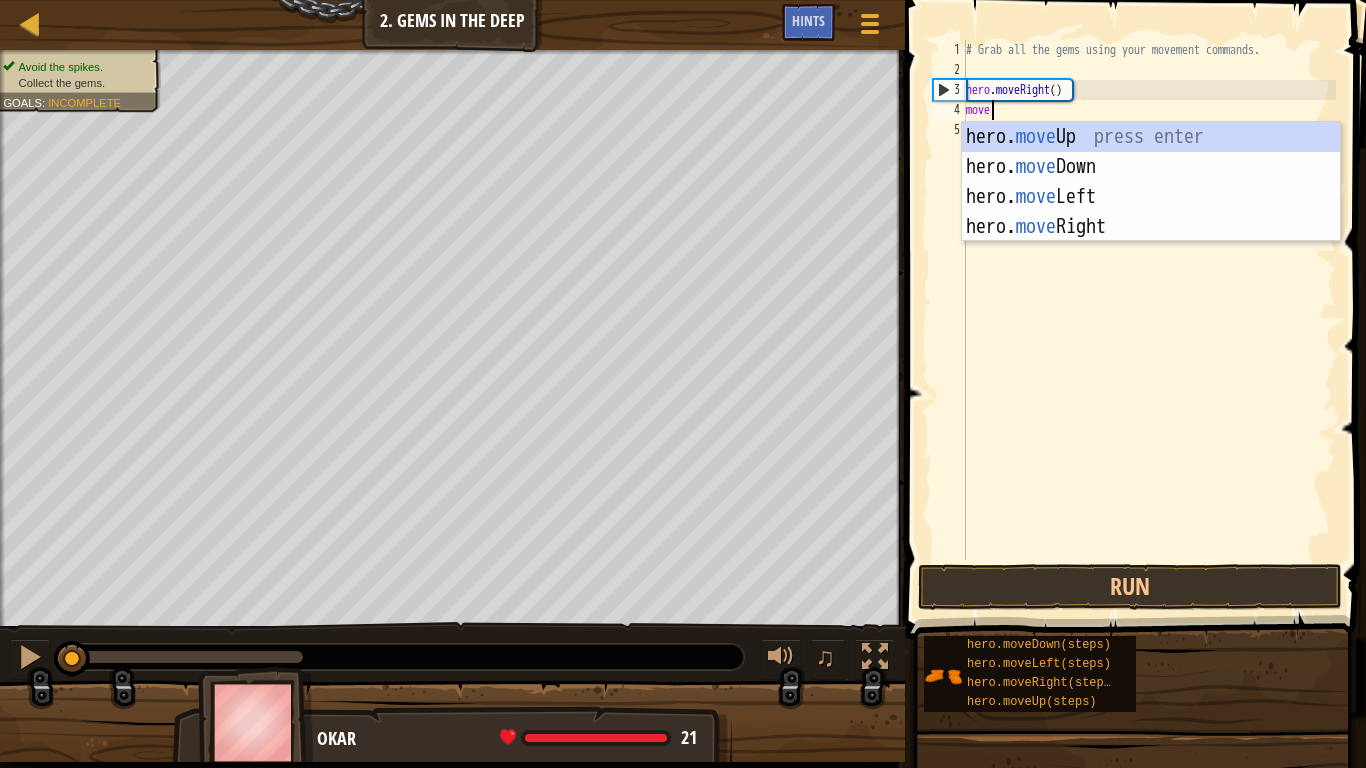 scroll, scrollTop: 9, scrollLeft: 1, axis: both 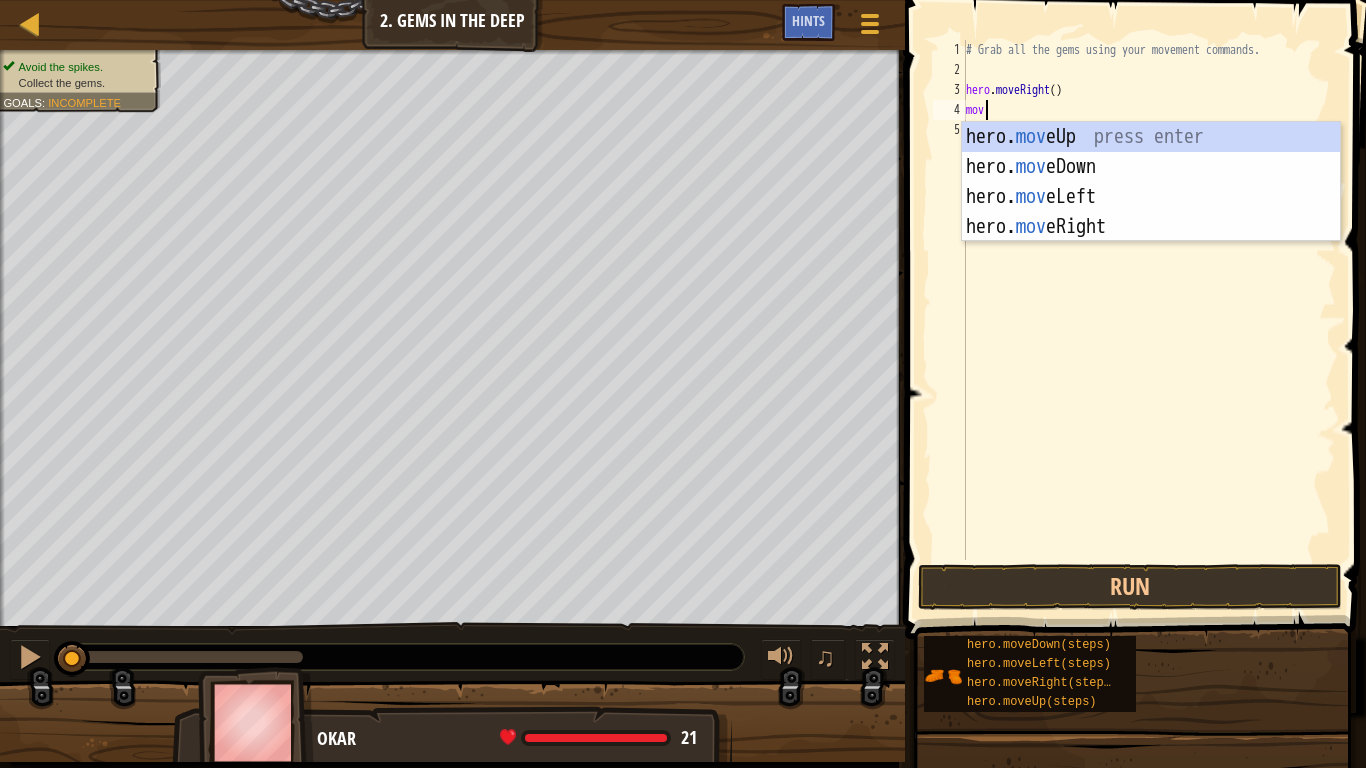 type on "m" 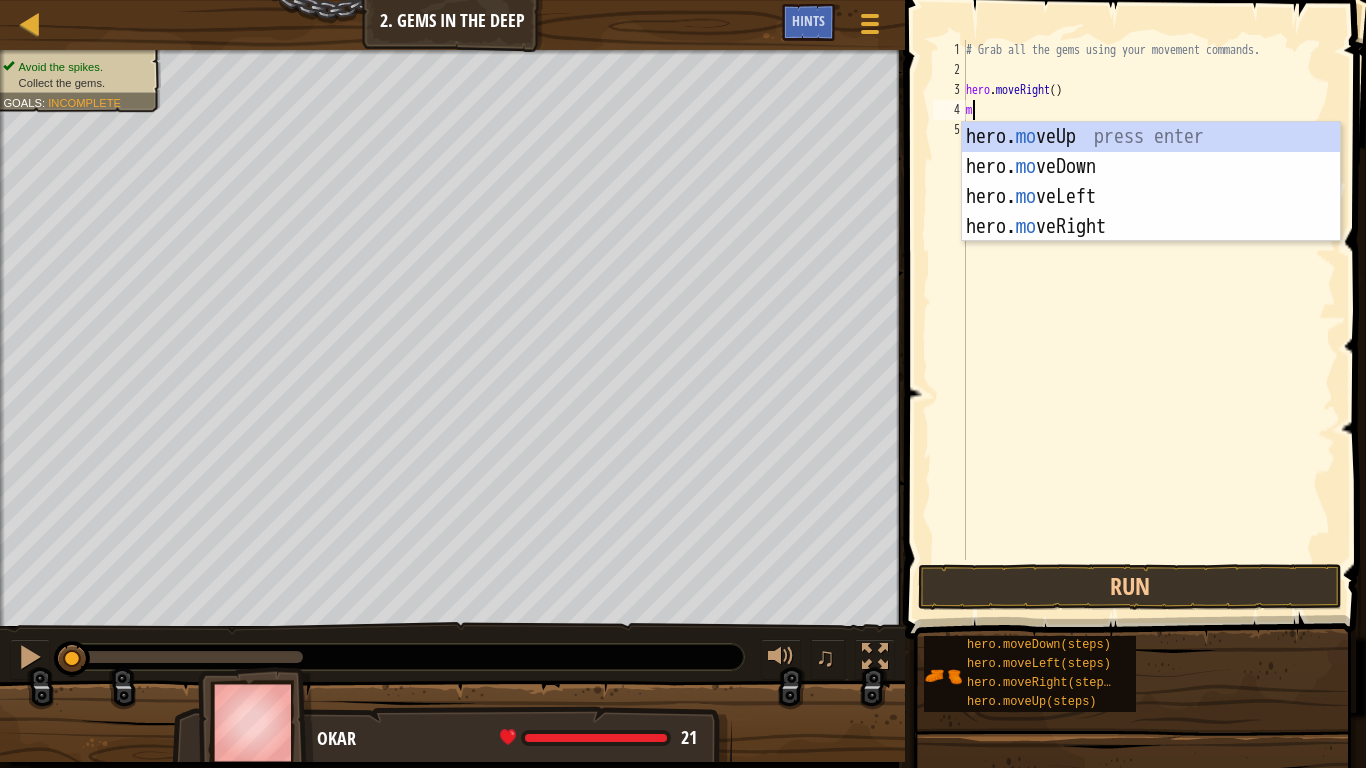 scroll, scrollTop: 9, scrollLeft: 0, axis: vertical 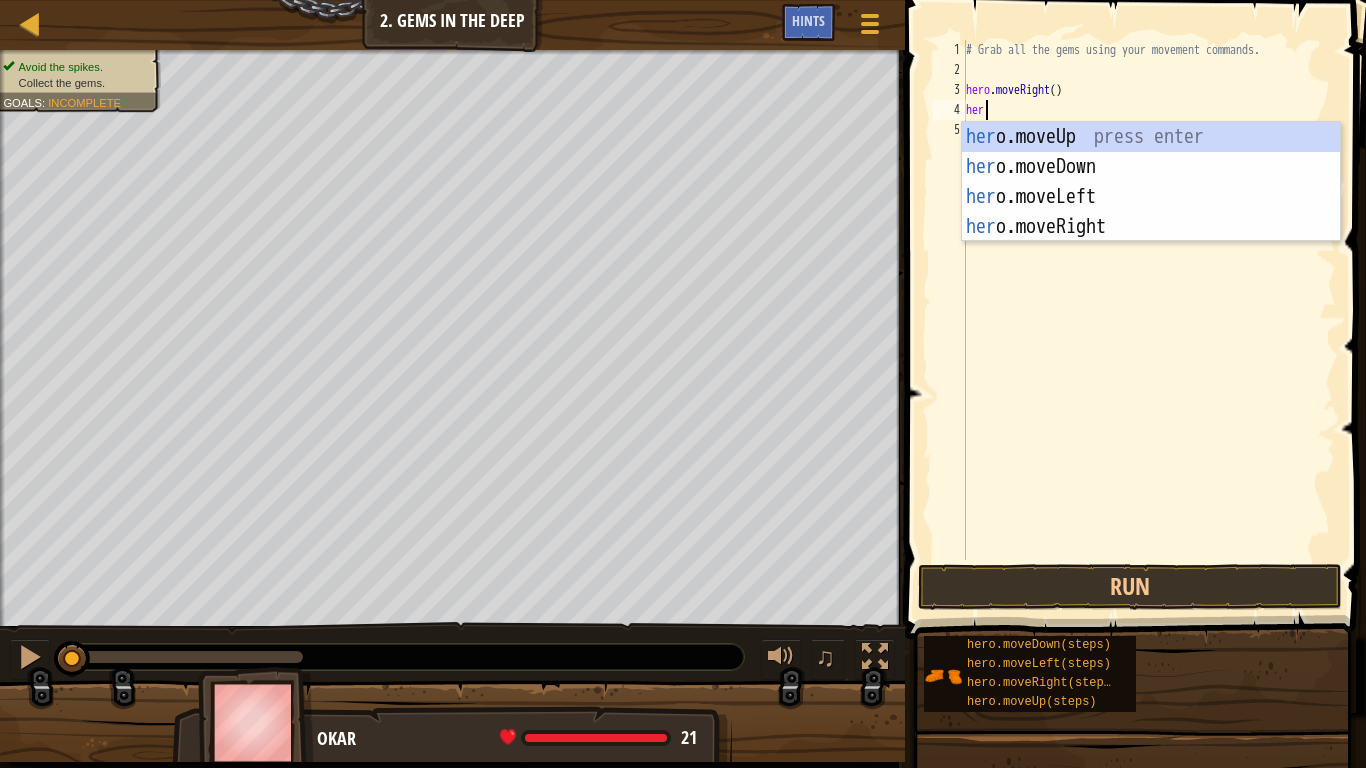 type on "hero" 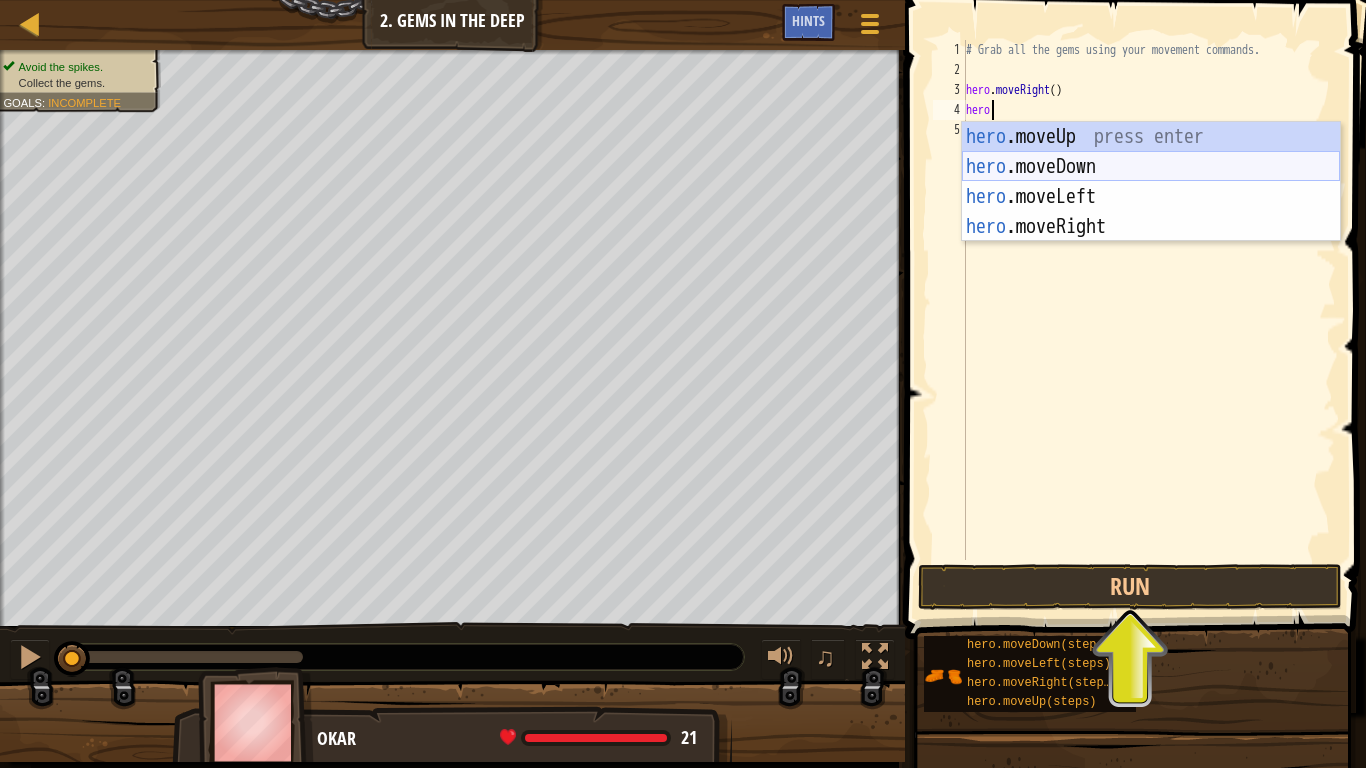 click on "hero .moveUp press enter hero .moveDown press enter hero .moveLeft press enter hero .moveRight press enter" at bounding box center [1151, 212] 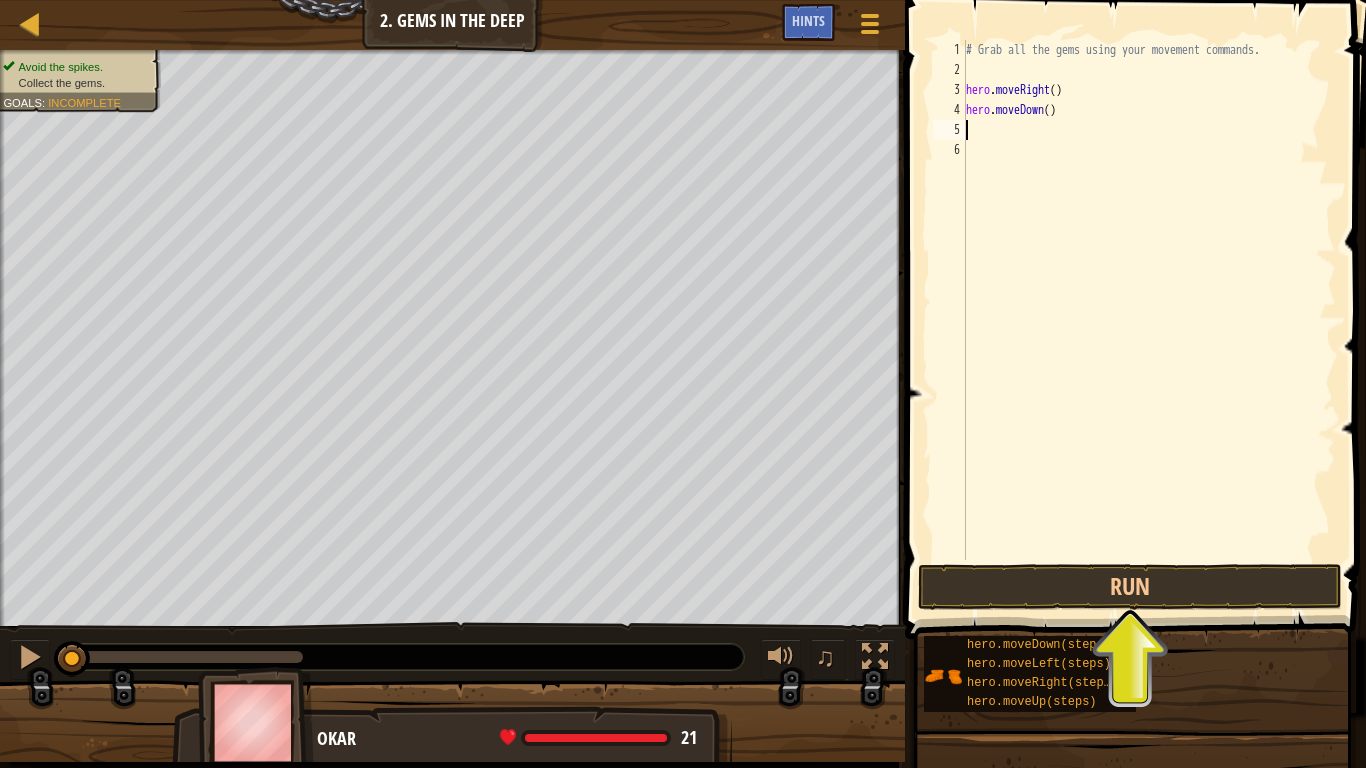 scroll, scrollTop: 9, scrollLeft: 0, axis: vertical 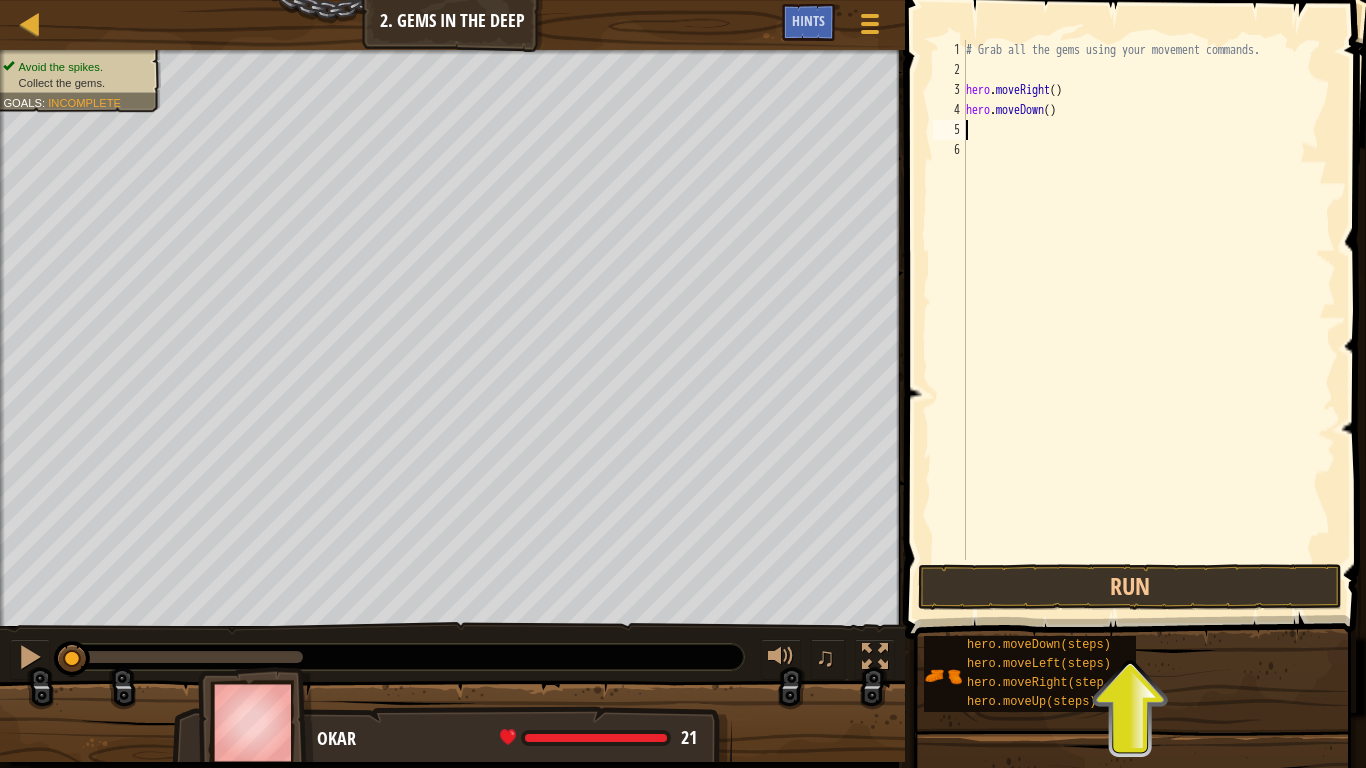 click on "# Grab all the gems using your movement commands. hero . moveRight ( ) hero . moveDown ( )" at bounding box center (1149, 320) 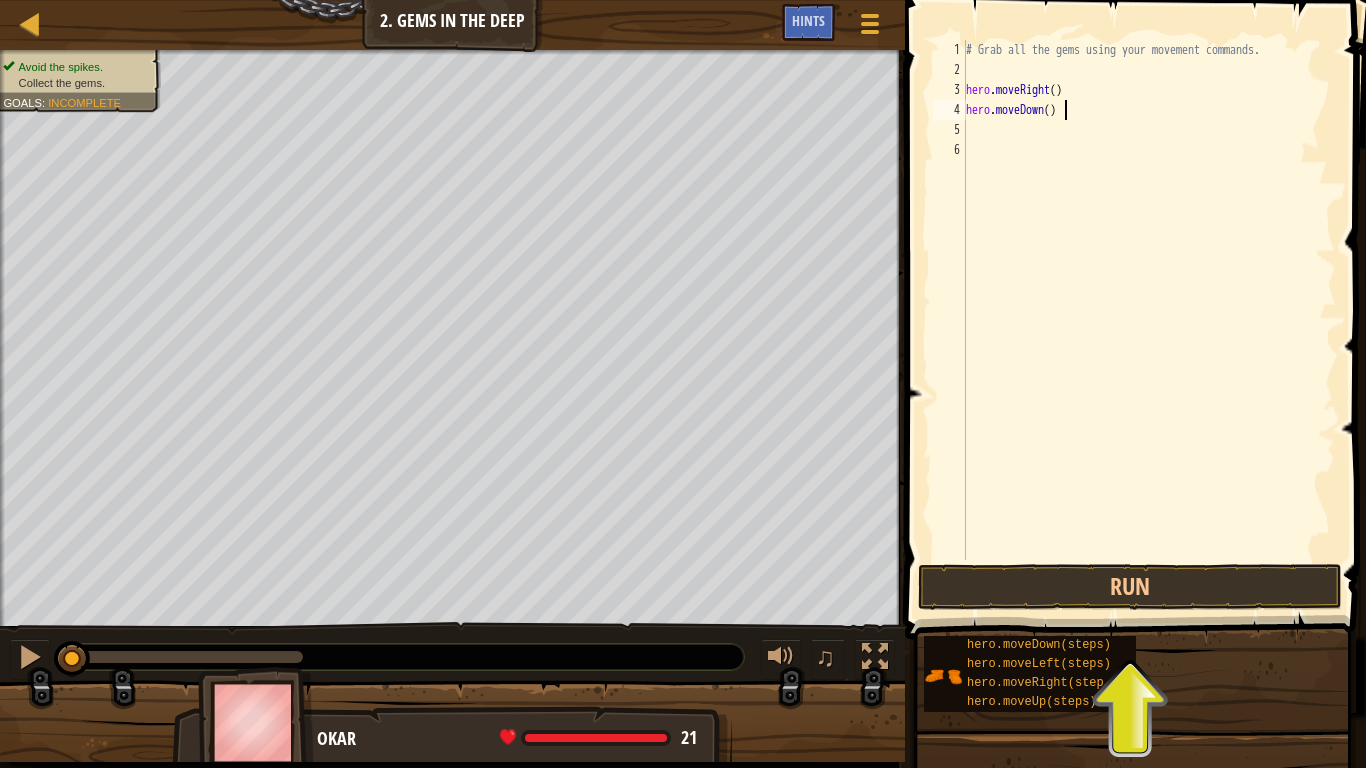 click on "# Grab all the gems using your movement commands. hero . moveRight ( ) hero . moveDown ( )" at bounding box center [1149, 320] 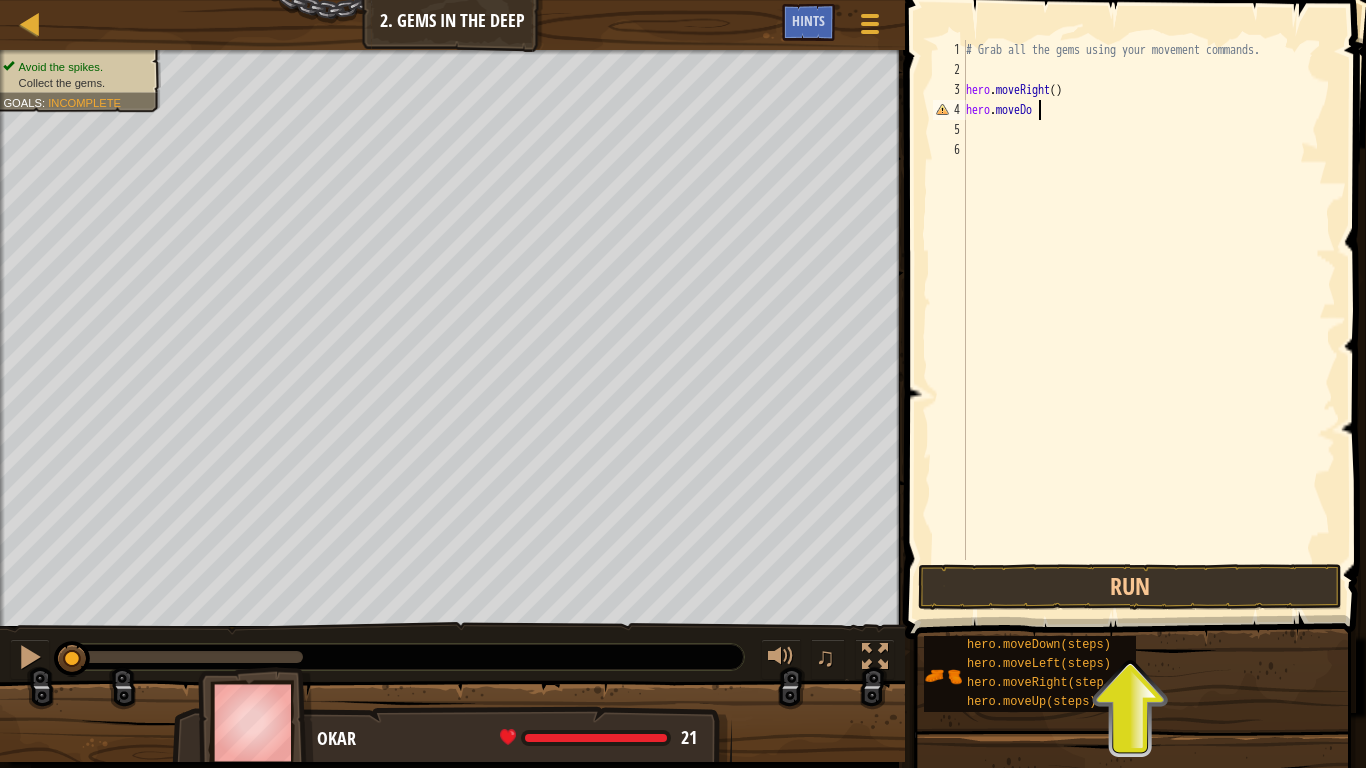 scroll, scrollTop: 9, scrollLeft: 0, axis: vertical 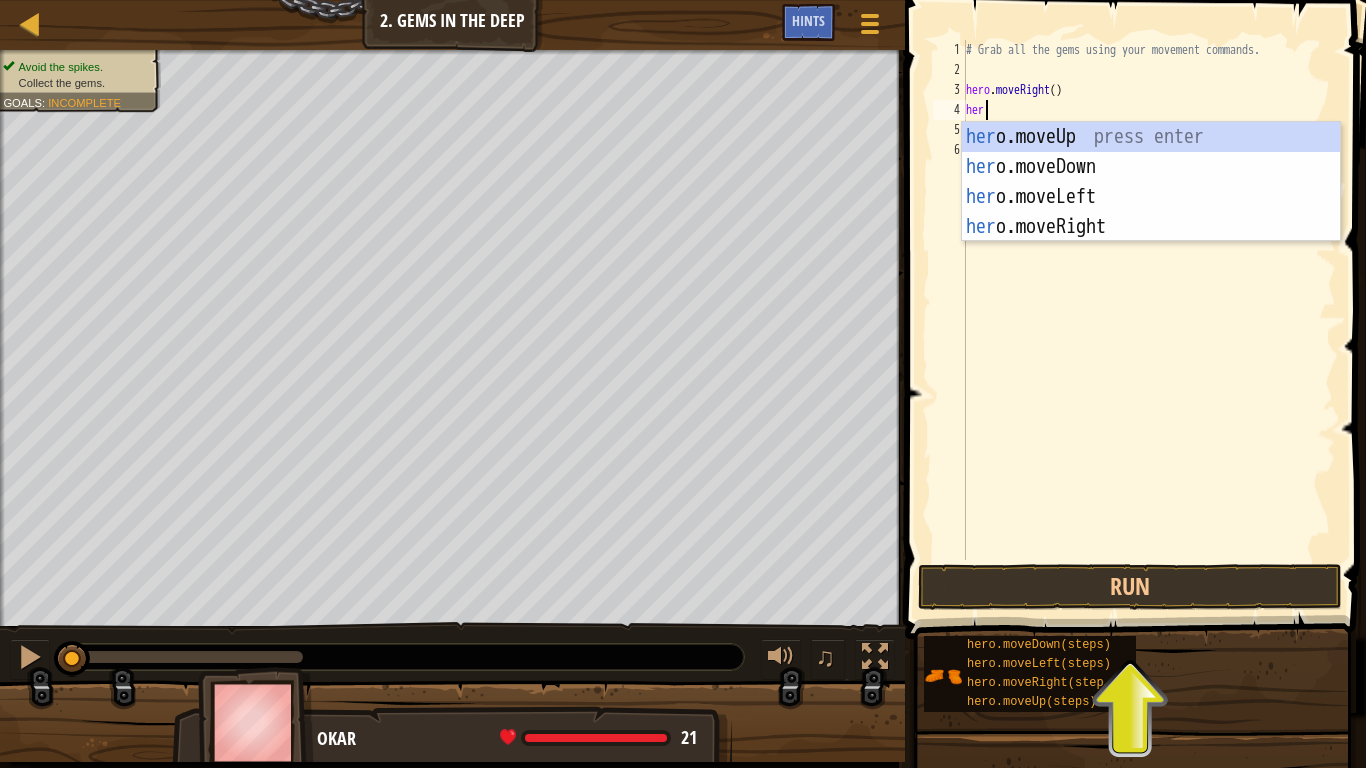 type on "hero" 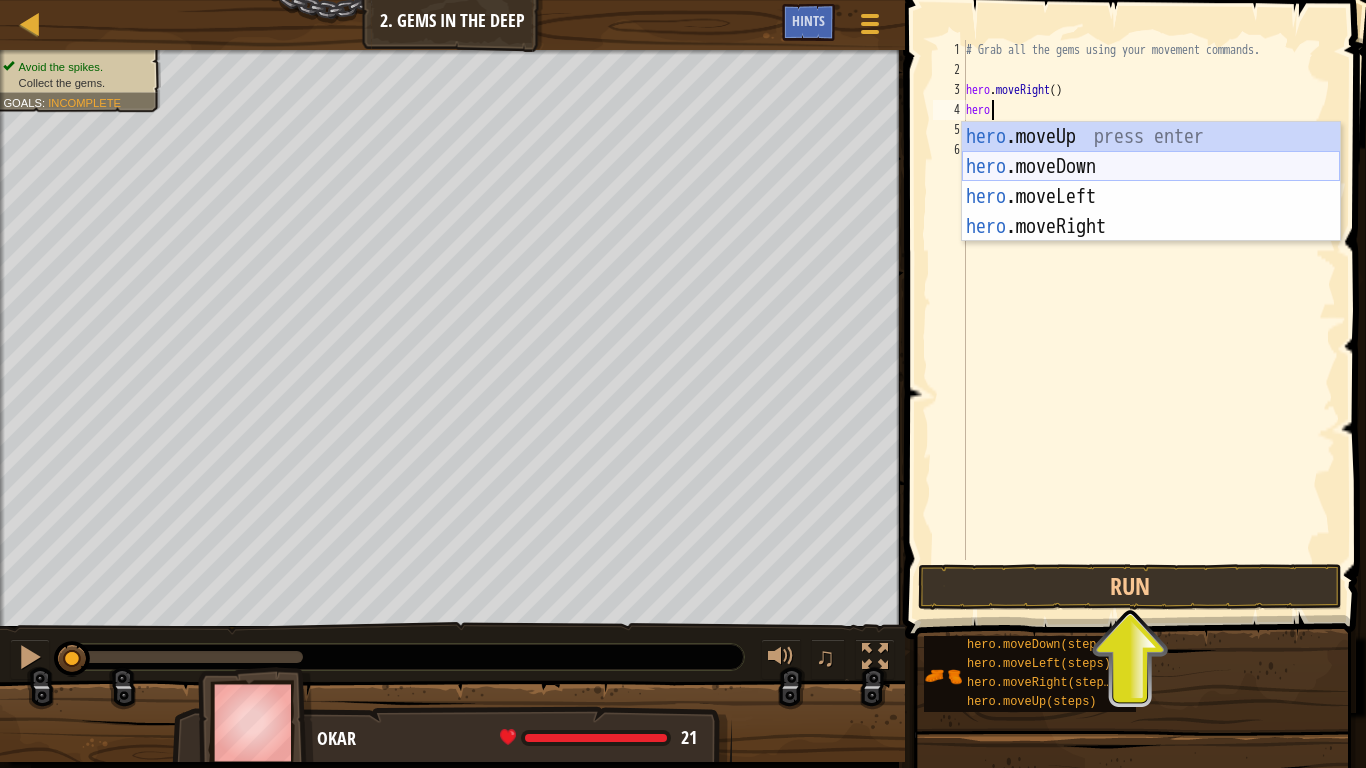 click on "hero .moveUp press enter hero .moveDown press enter hero .moveLeft press enter hero .moveRight press enter" at bounding box center (1151, 212) 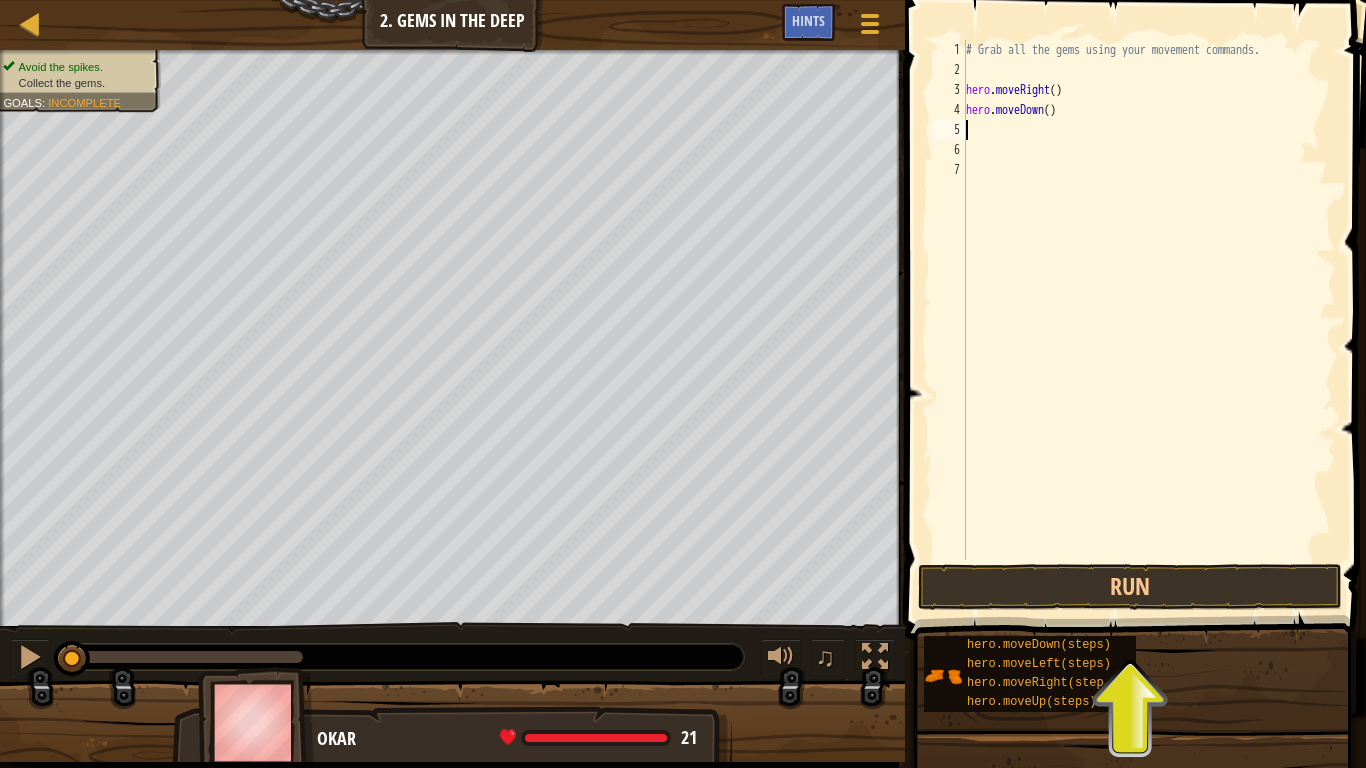 scroll, scrollTop: 9, scrollLeft: 0, axis: vertical 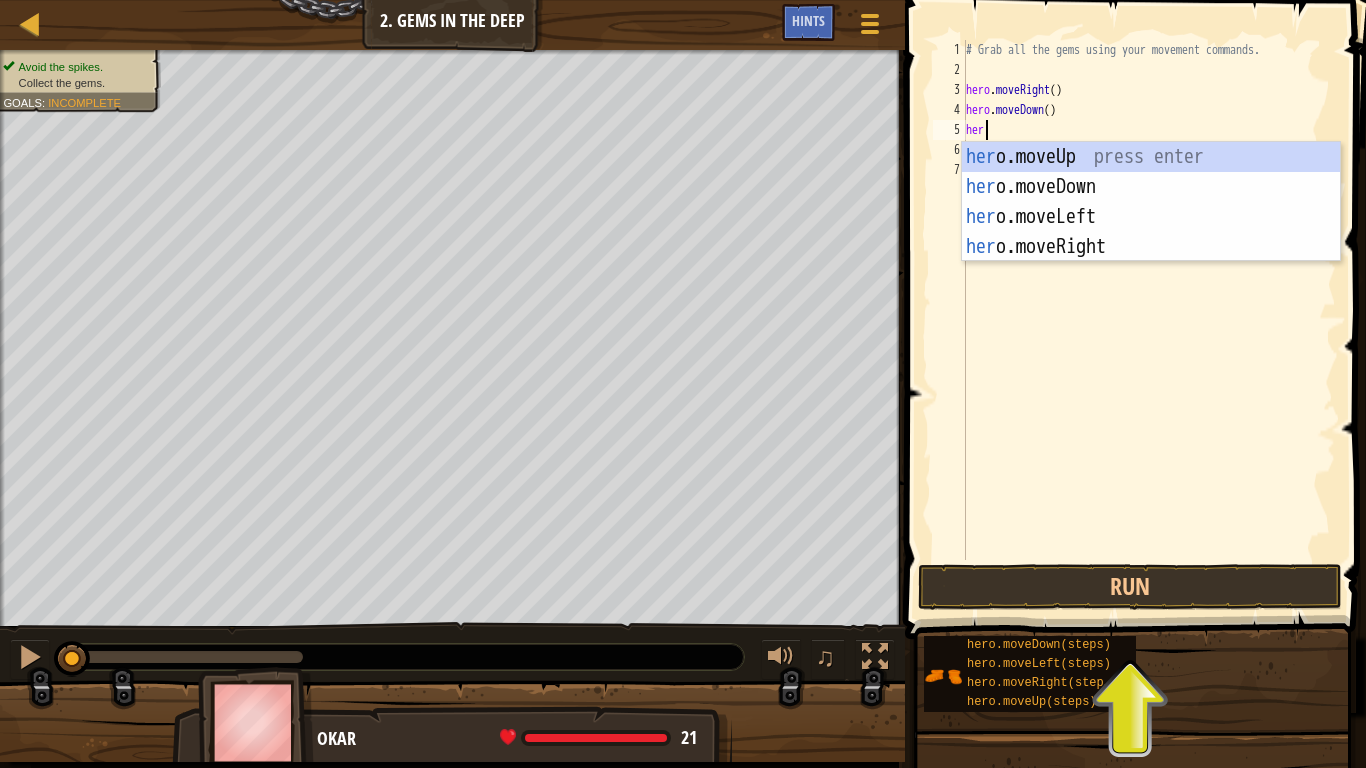 type on "hero" 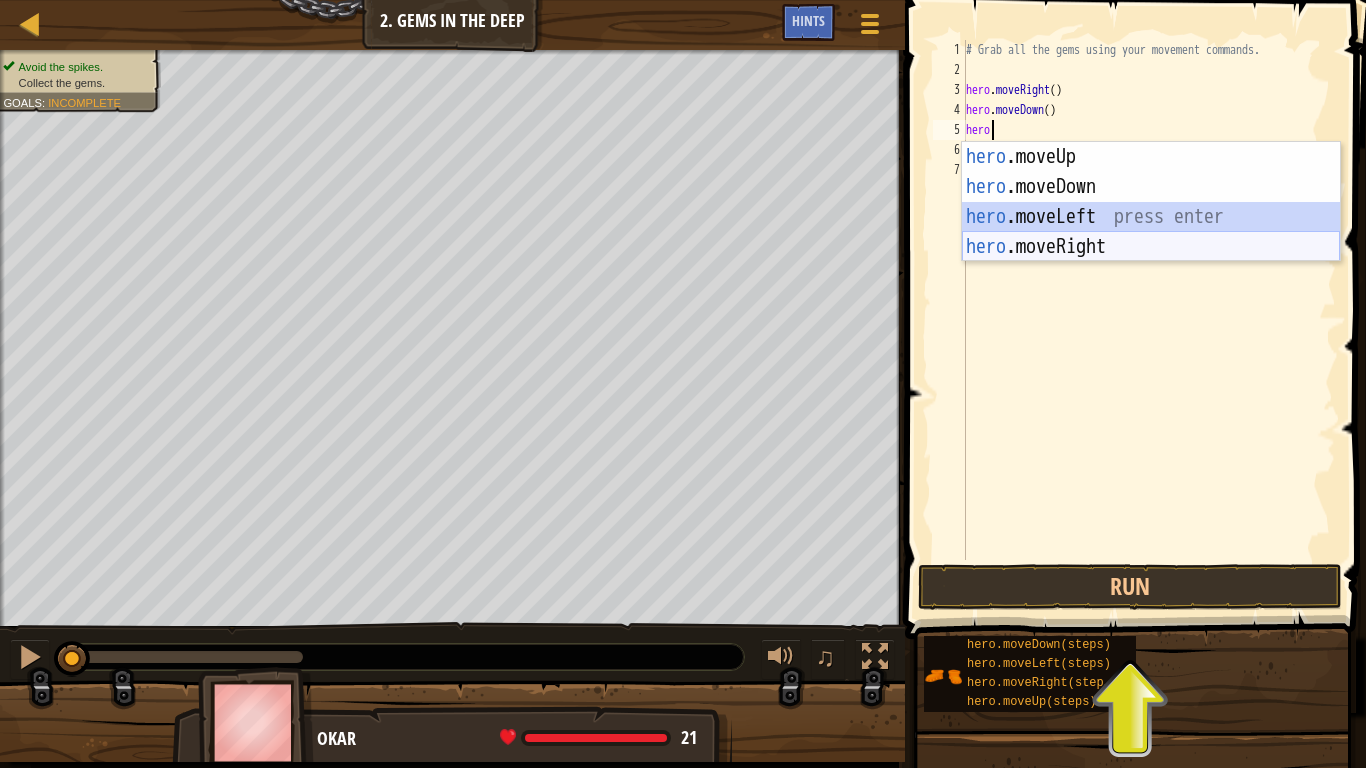 drag, startPoint x: 1064, startPoint y: 214, endPoint x: 1064, endPoint y: 251, distance: 37 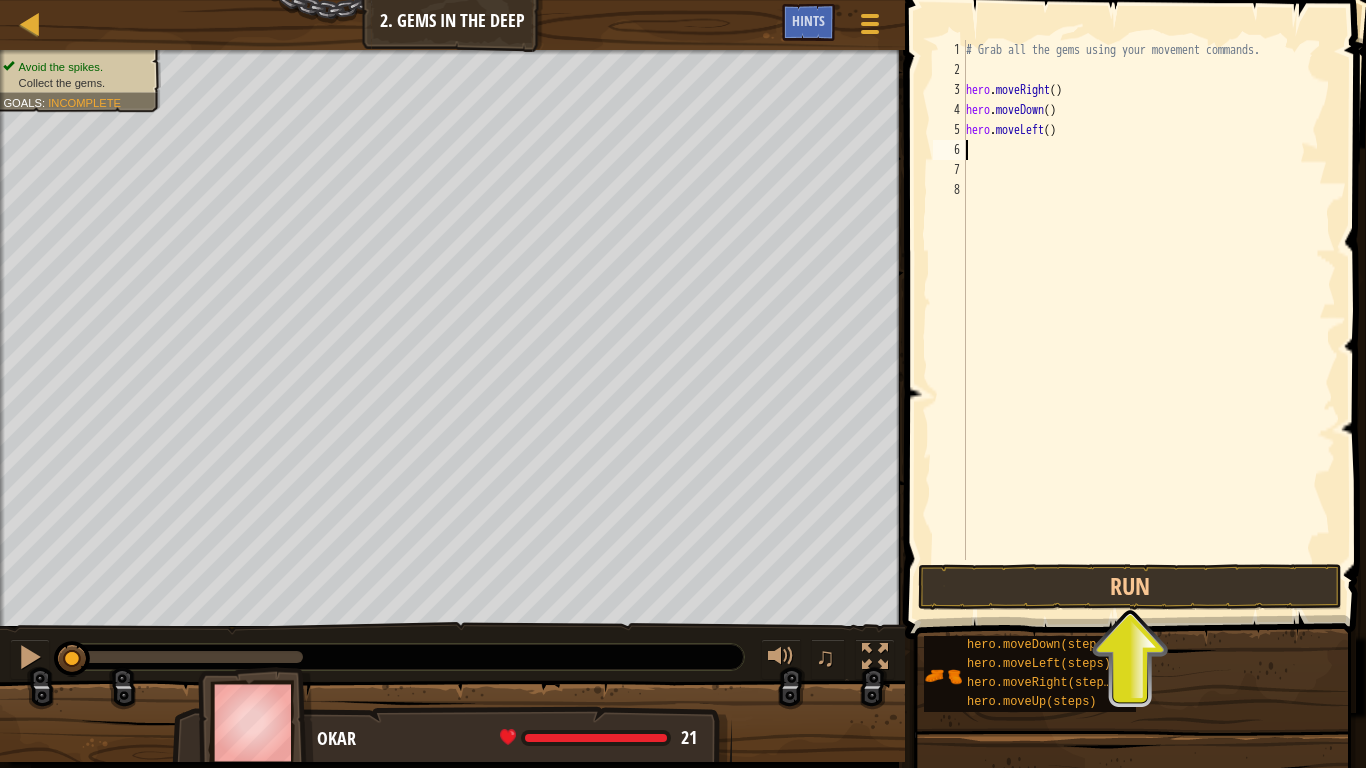 click on "hero . moveRight ( ) hero . moveDown ( ) hero . moveLeft ( )" at bounding box center (1149, 320) 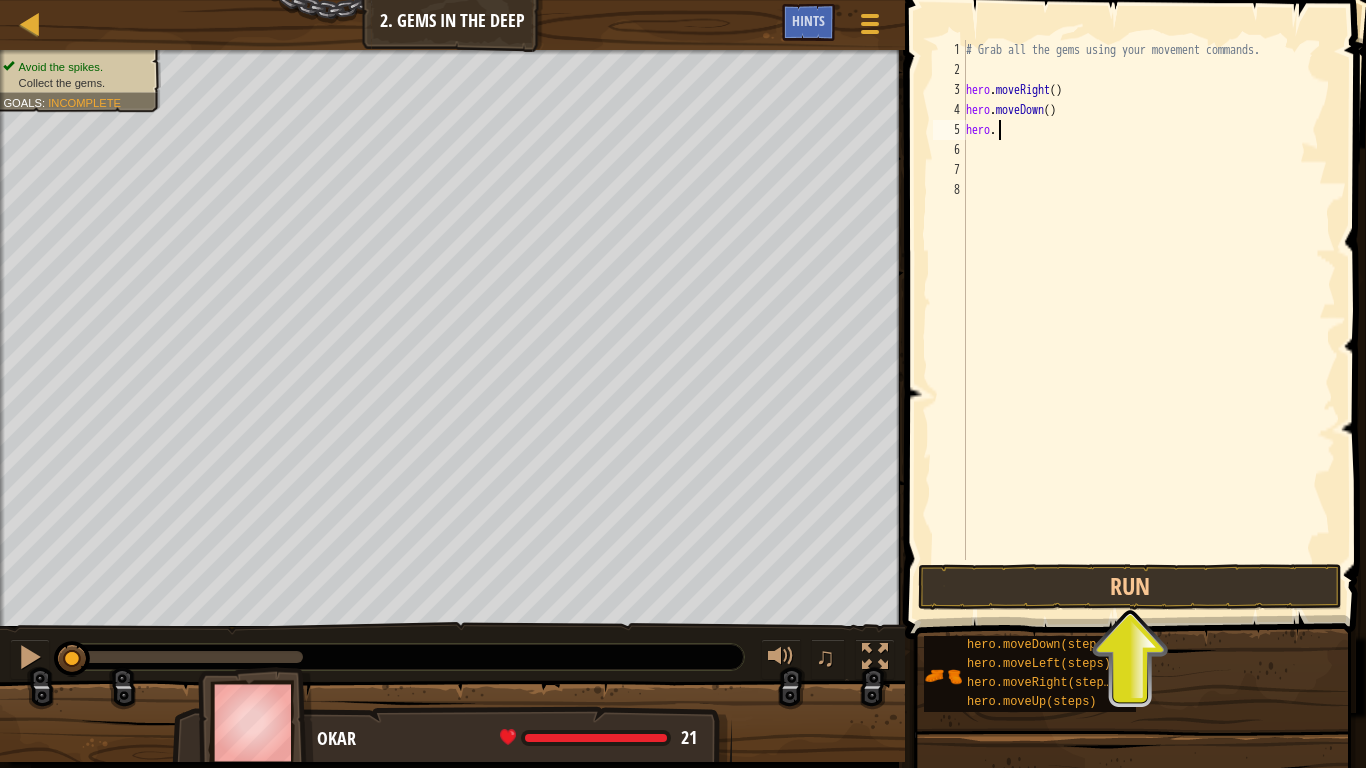 type on "h" 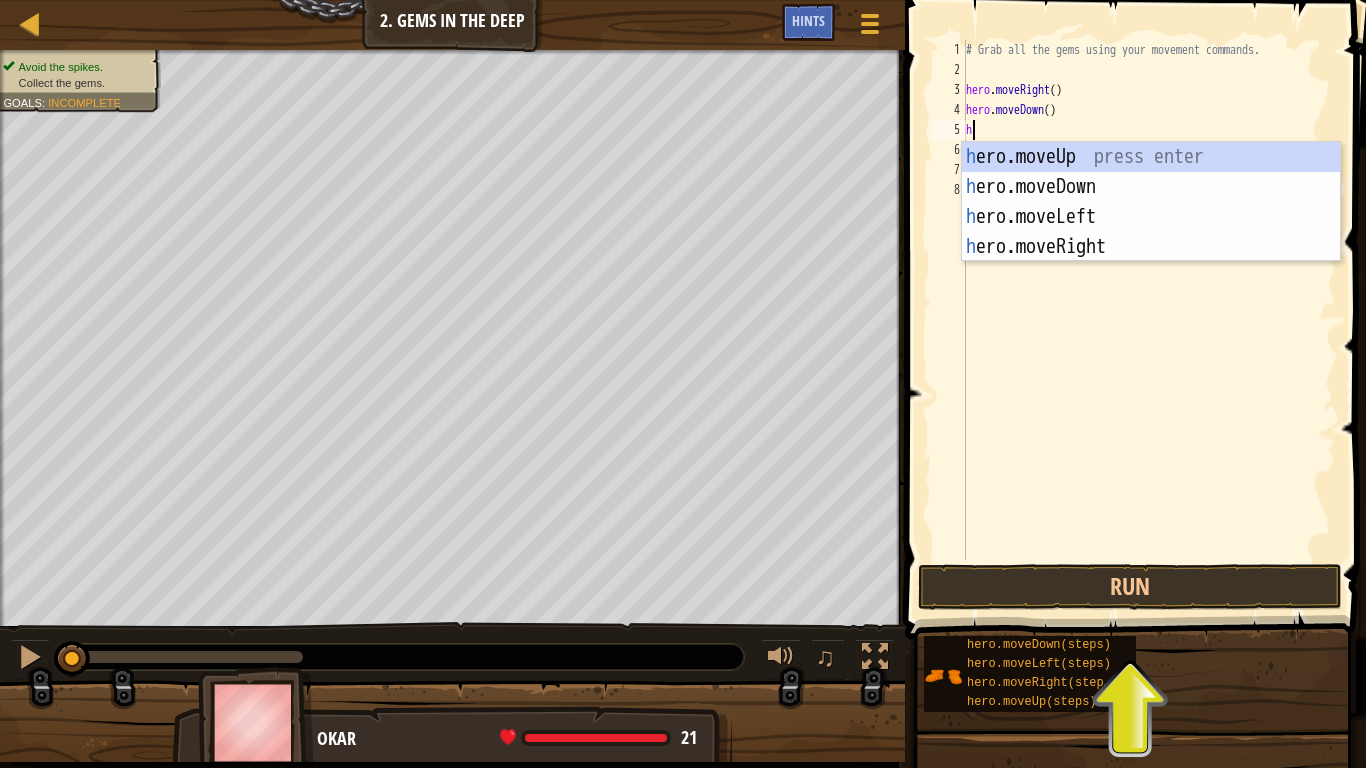 type on "he" 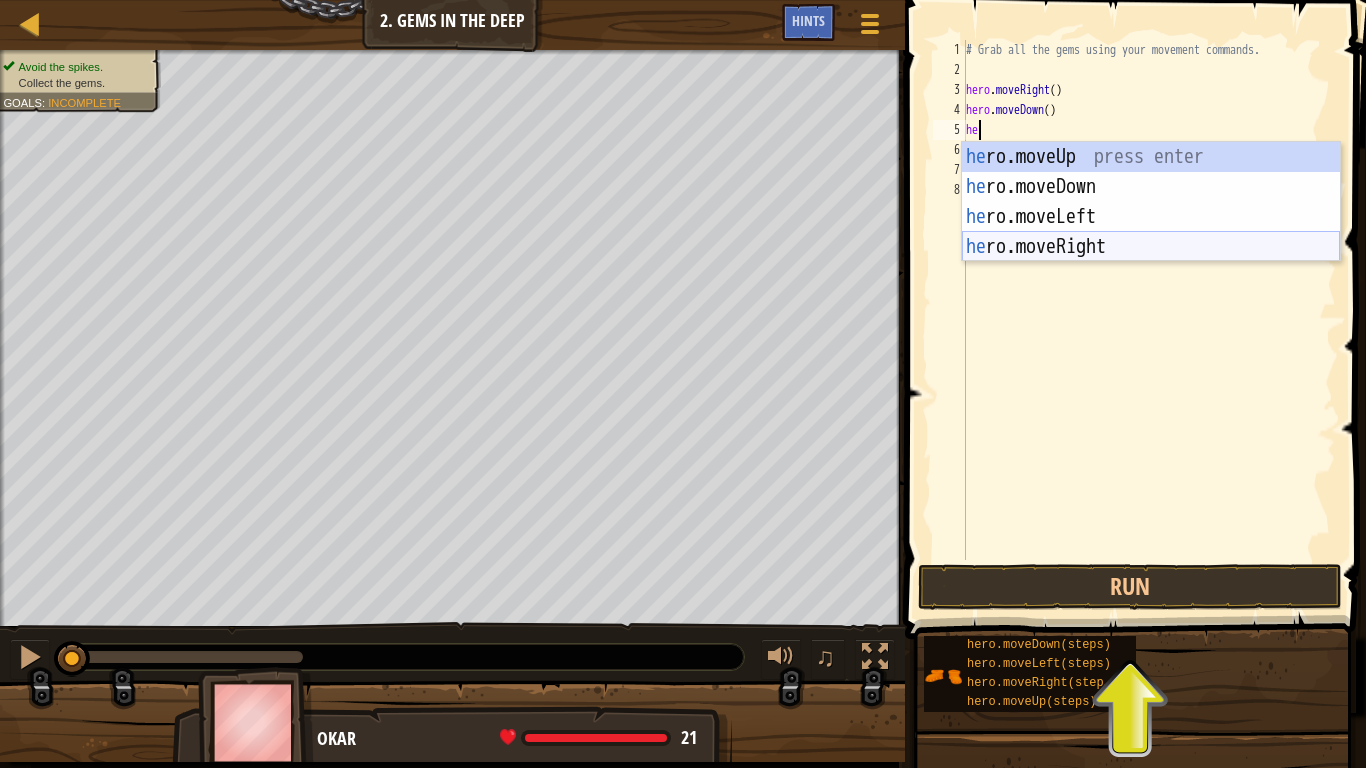 click on "he ro.moveUp press enter he ro.moveDown press enter he ro.moveLeft press enter he ro.moveRight press enter" at bounding box center [1151, 232] 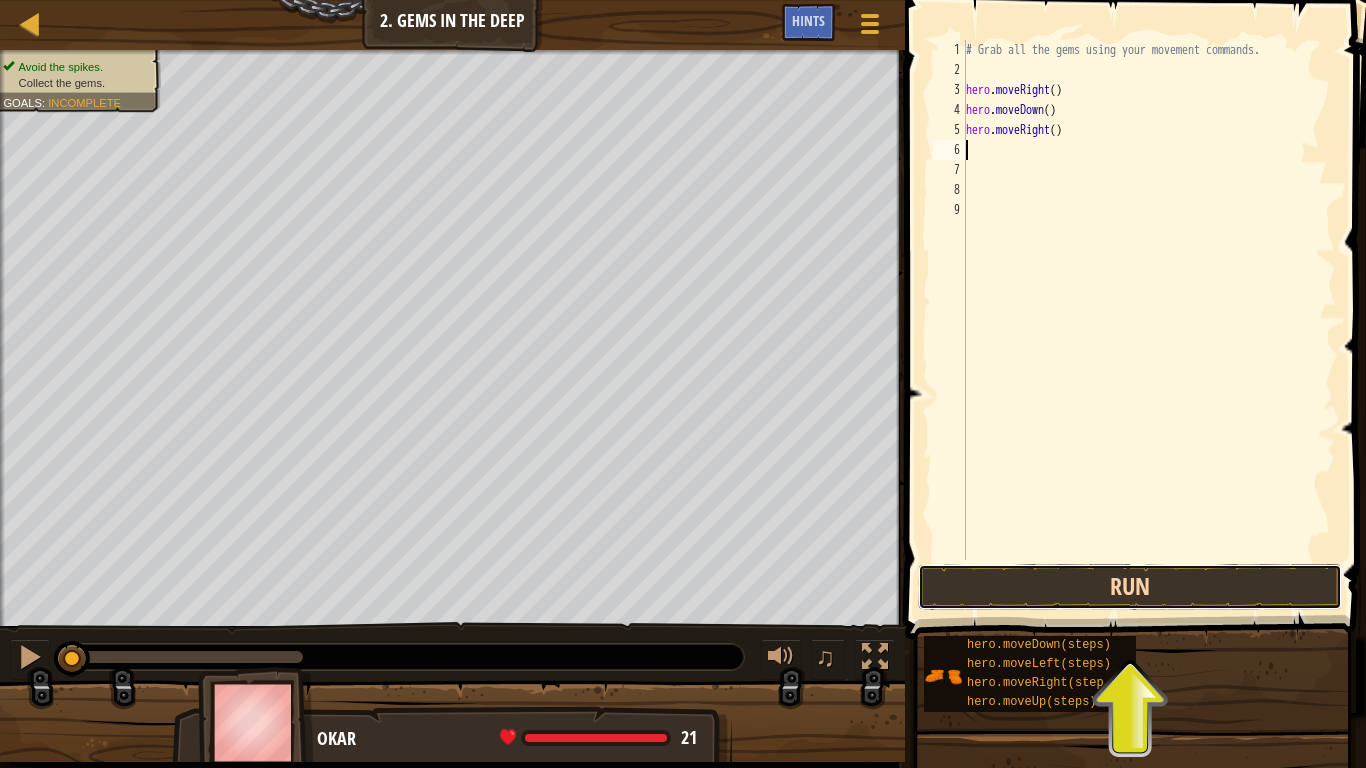click on "Run" at bounding box center (1130, 587) 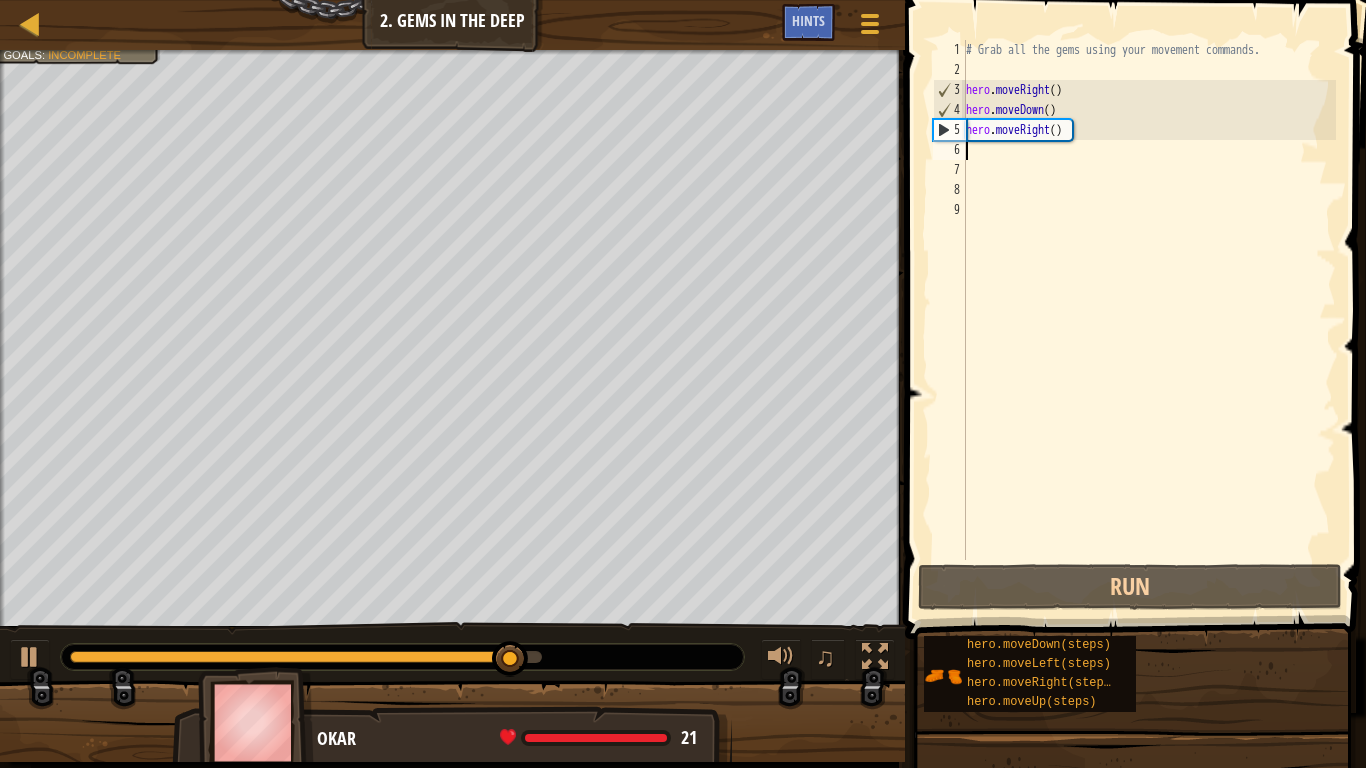 click on "hero . moveRight ( ) hero . moveDown ( ) hero . moveRight ( )" at bounding box center [1149, 320] 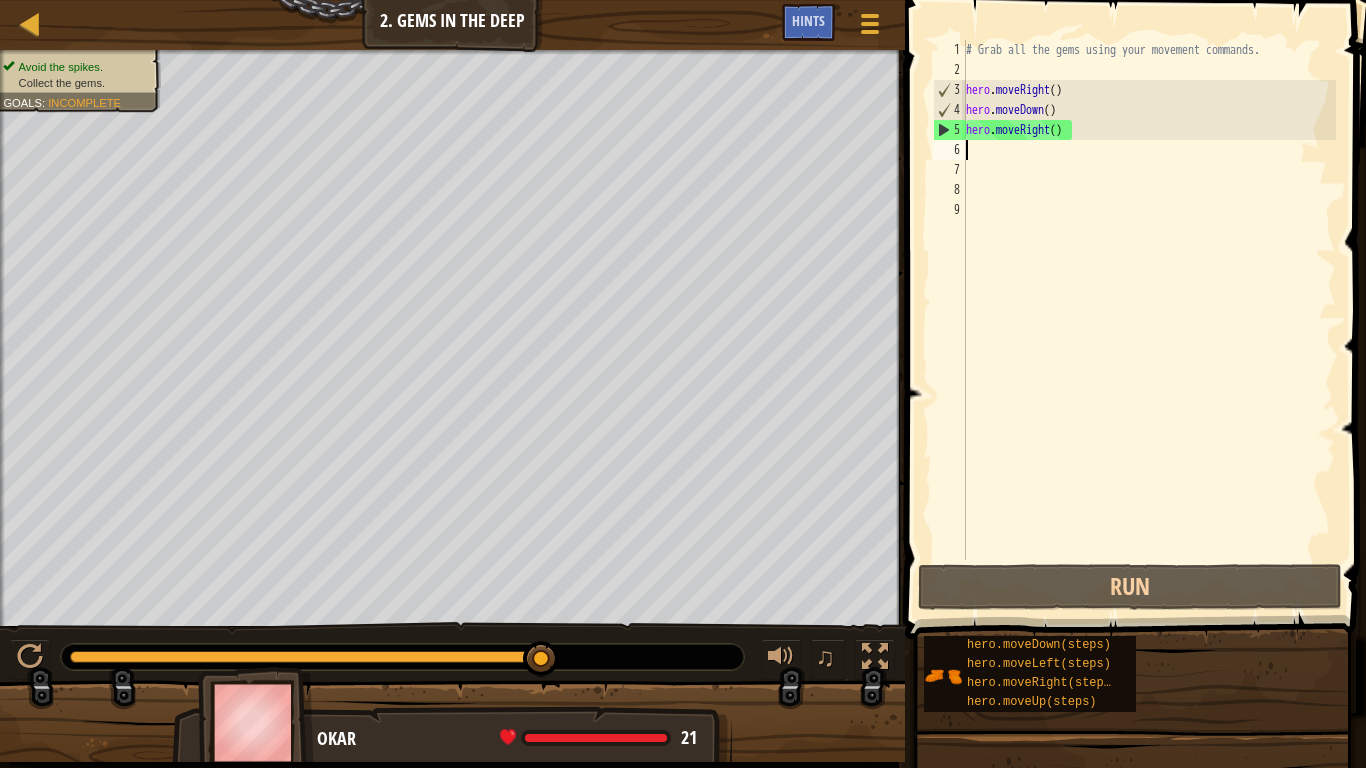 click on "hero . moveRight ( ) hero . moveDown ( ) hero . moveRight ( )" at bounding box center (1149, 320) 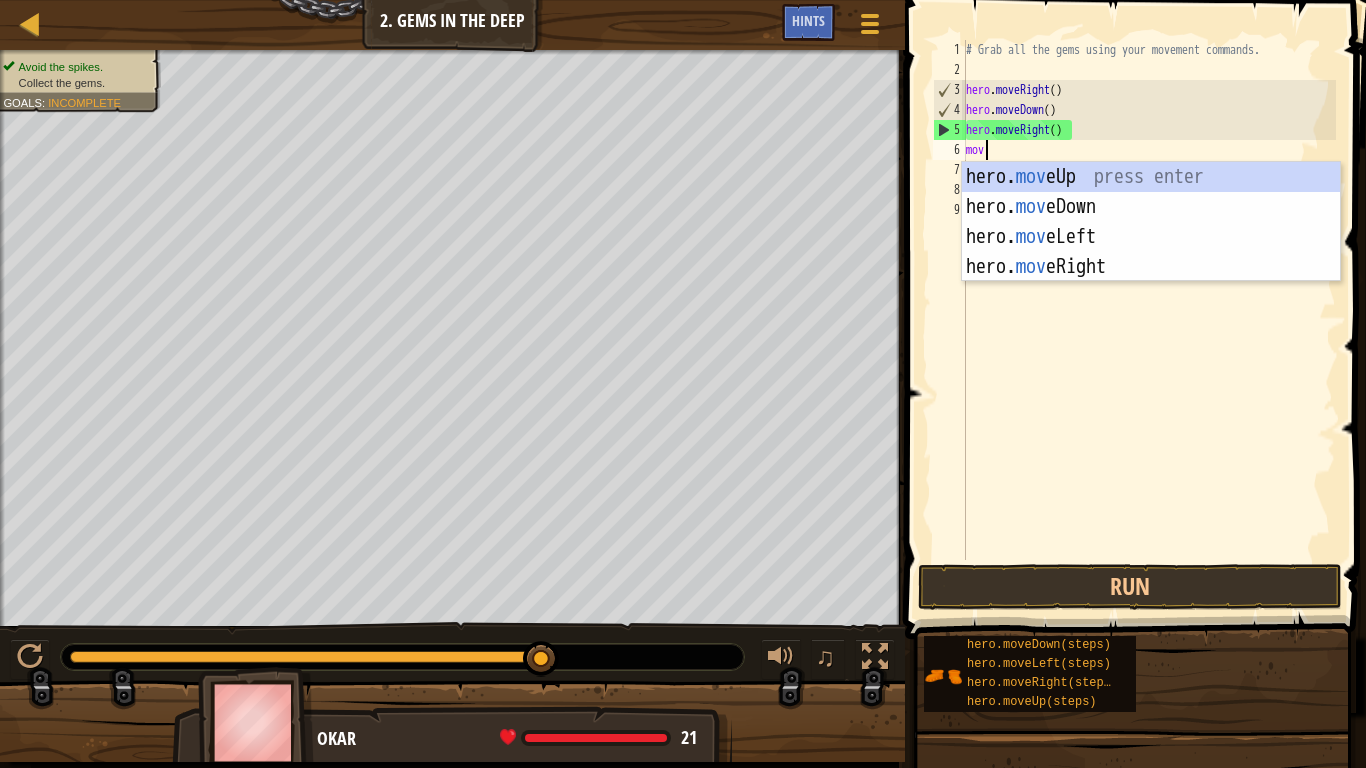 type on "move" 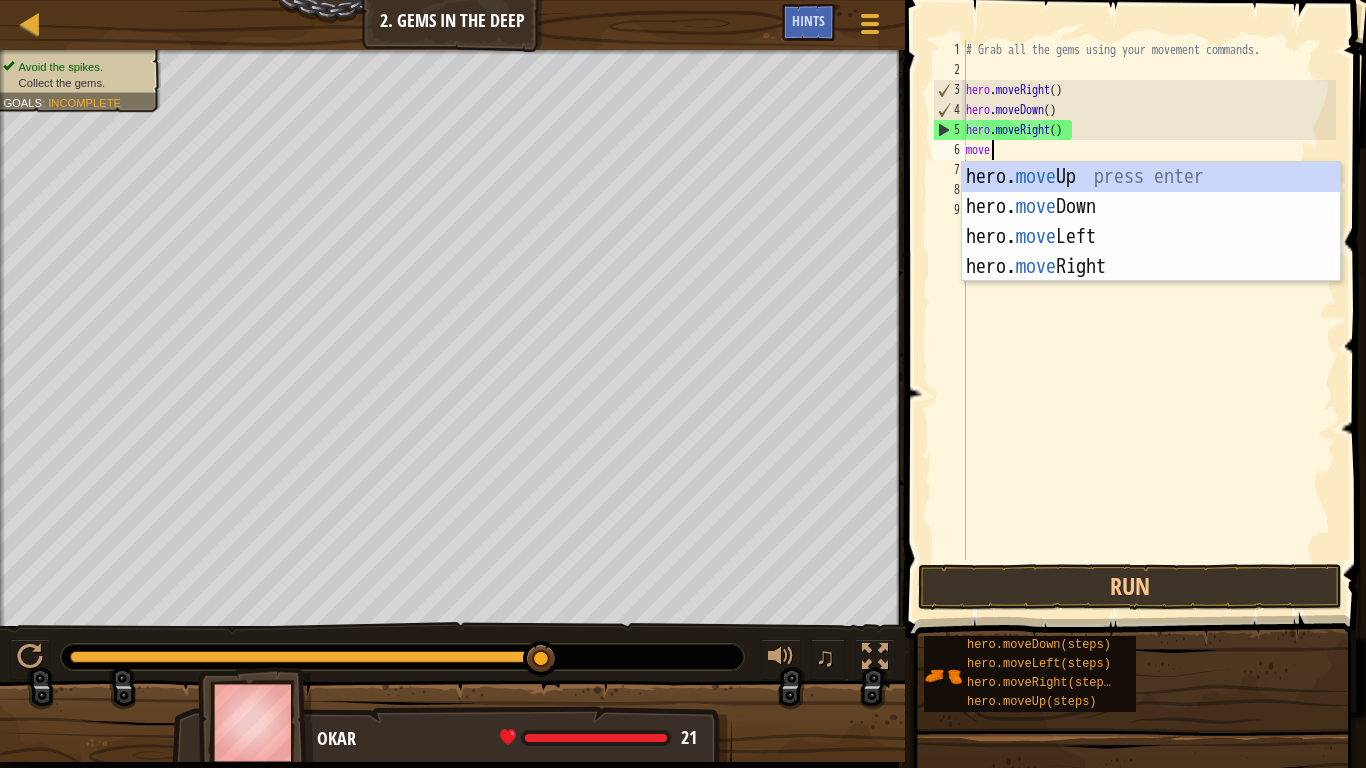 scroll, scrollTop: 9, scrollLeft: 1, axis: both 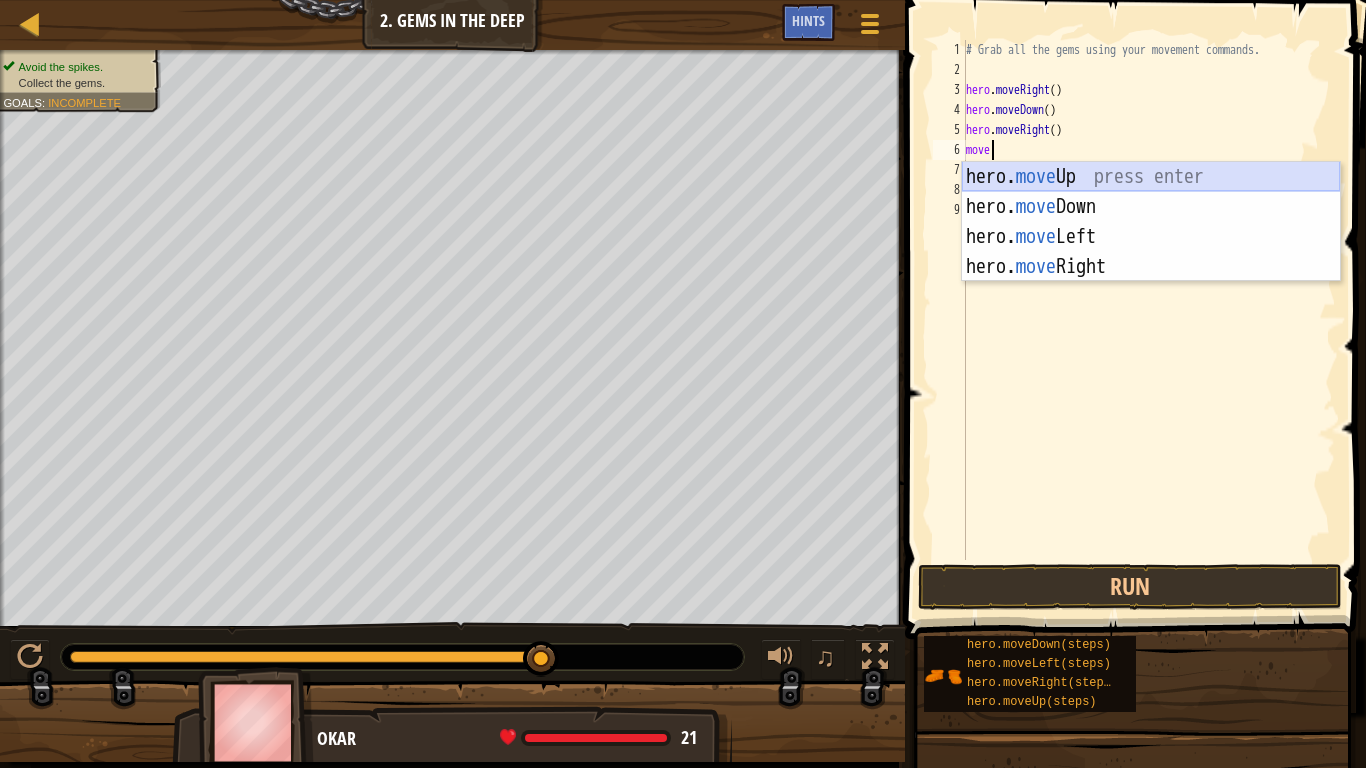 click on "hero. move Up press enter hero. move Down press enter hero. move Left press enter hero. move Right press enter" at bounding box center (1151, 252) 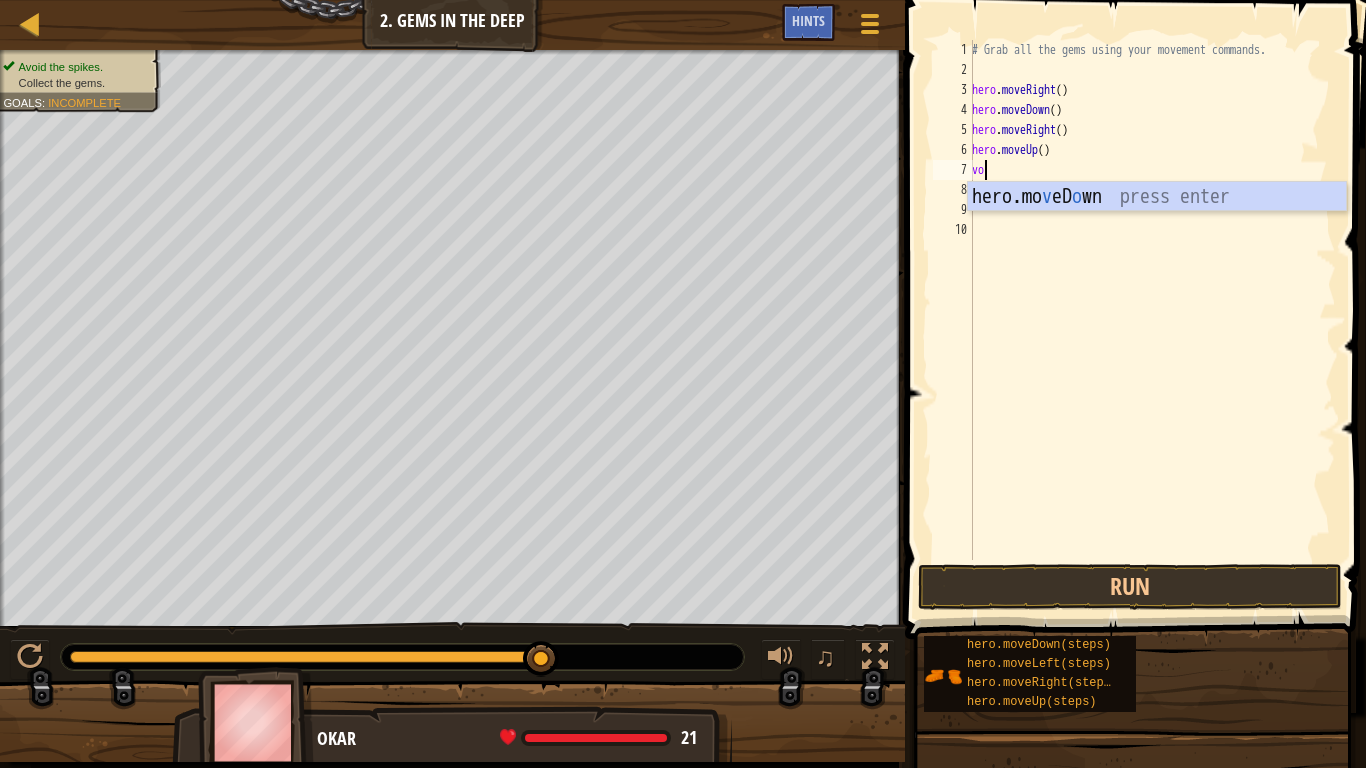 type on "v" 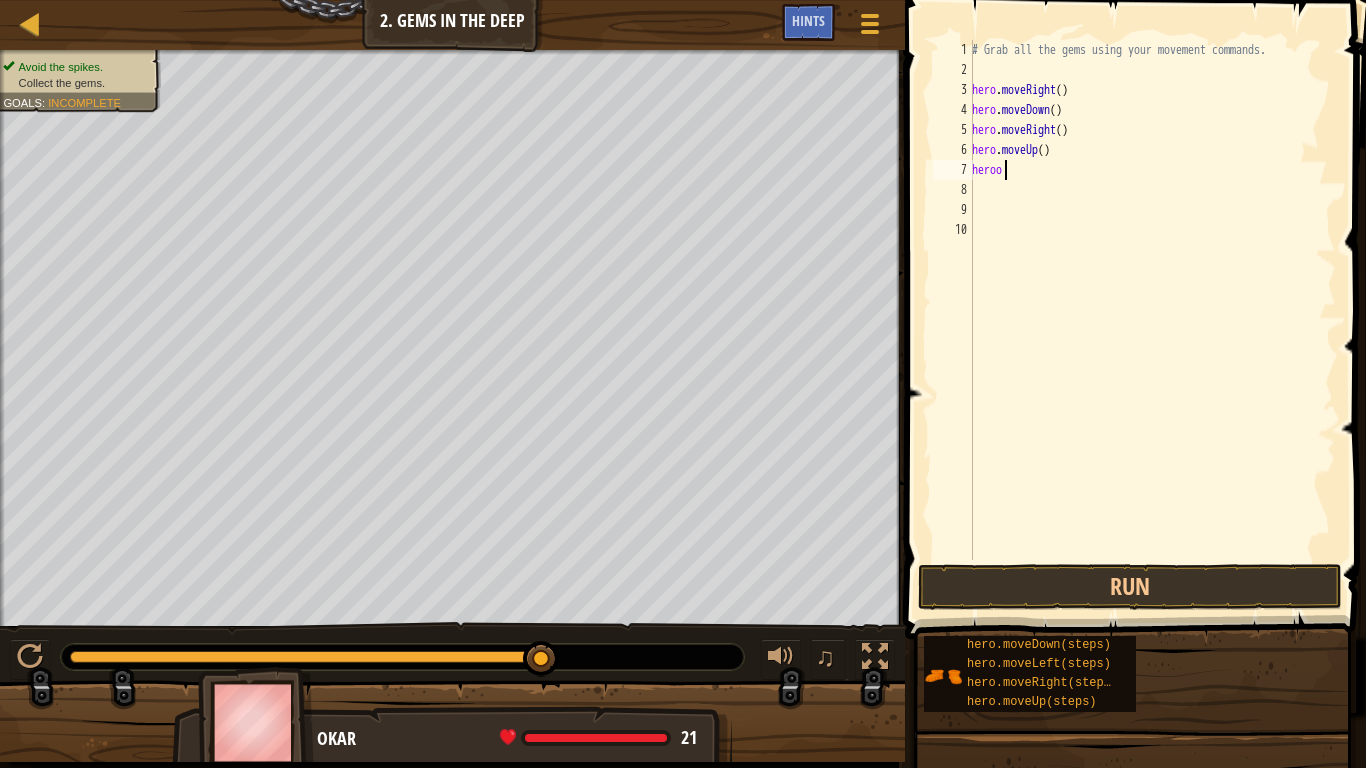scroll, scrollTop: 9, scrollLeft: 1, axis: both 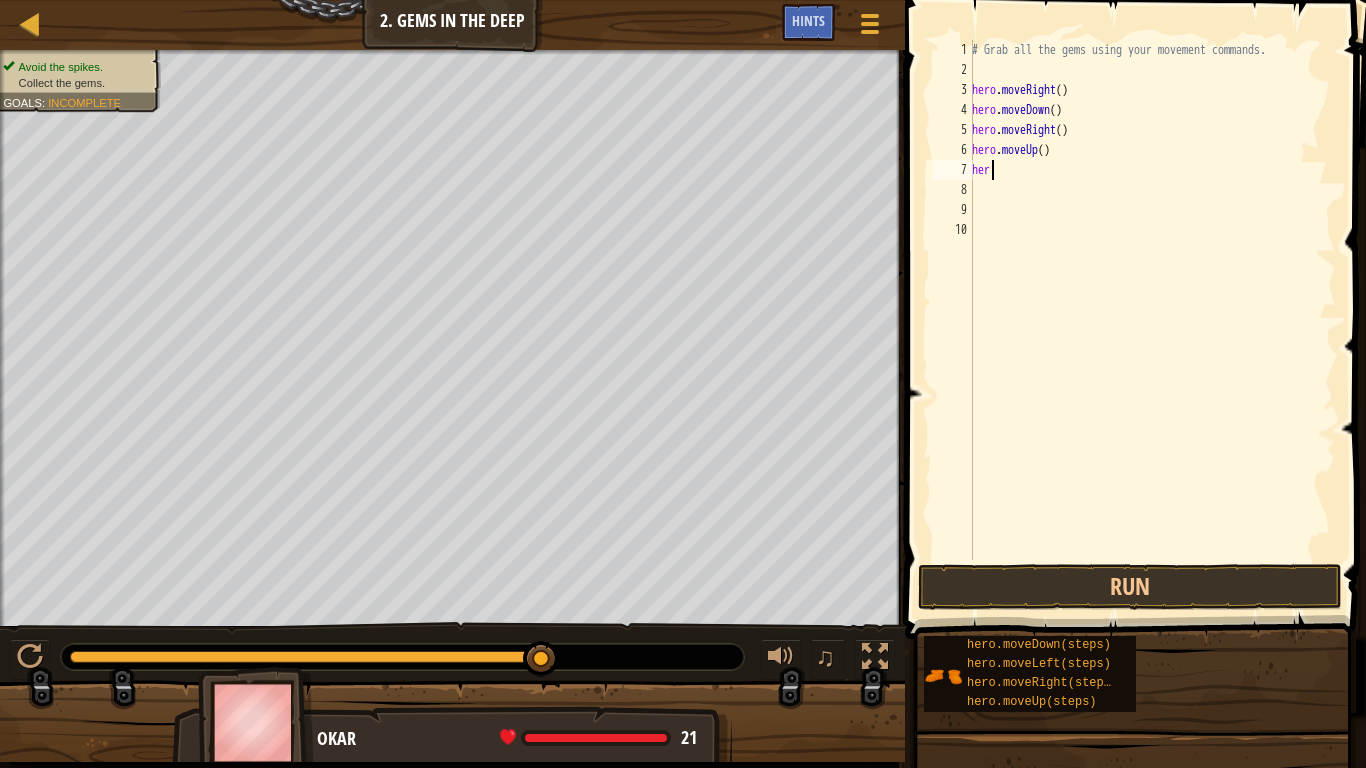 type on "h" 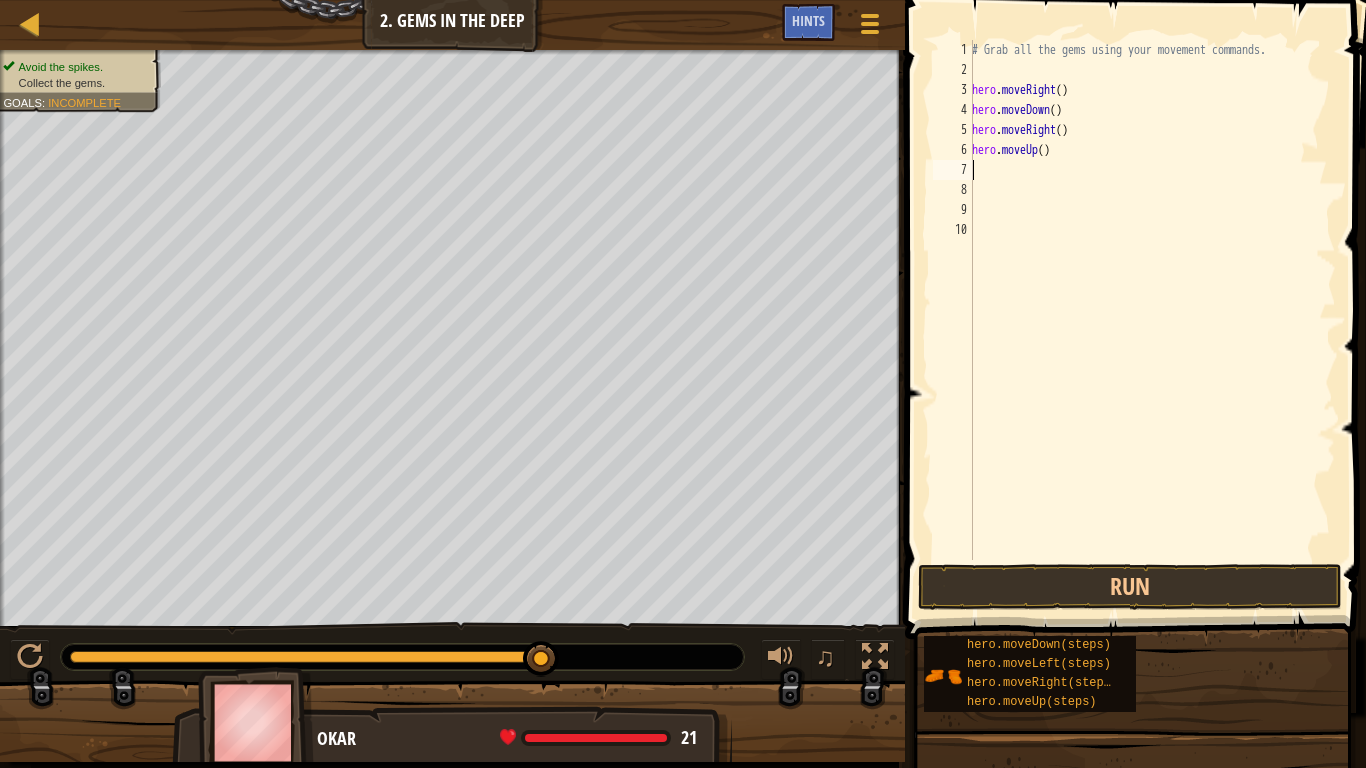 scroll, scrollTop: 9, scrollLeft: 0, axis: vertical 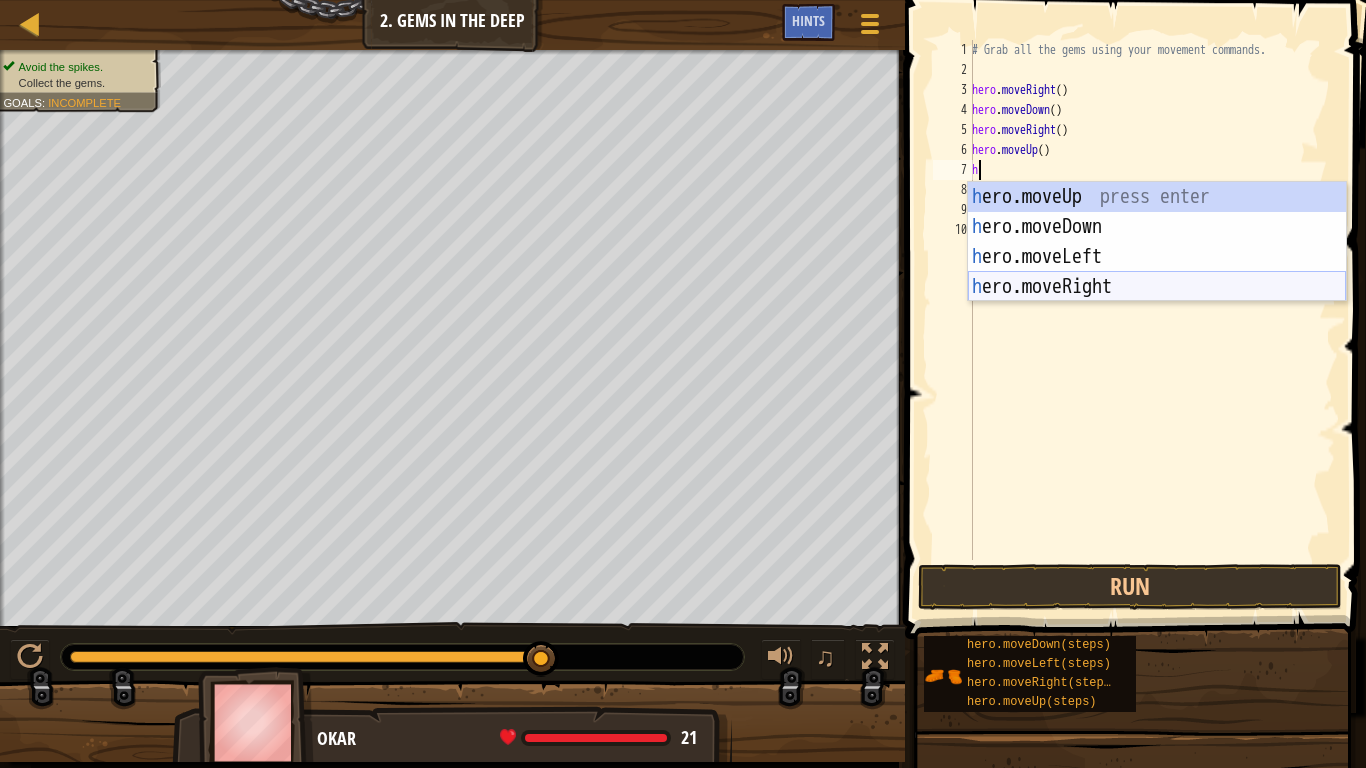click on "h ero.moveUp press enter h ero.moveDown press enter h ero.moveLeft press enter h ero.moveRight press enter" at bounding box center [1157, 272] 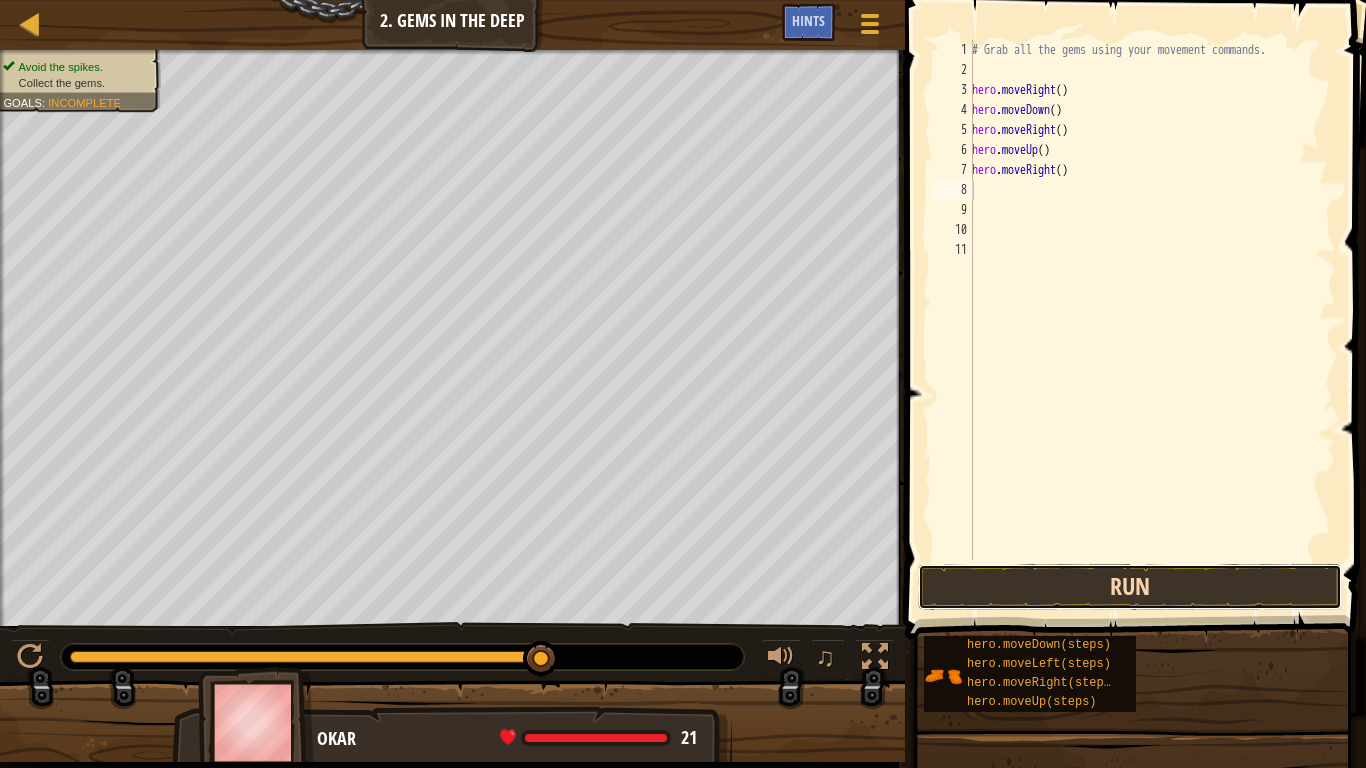 click on "Run" at bounding box center [1130, 587] 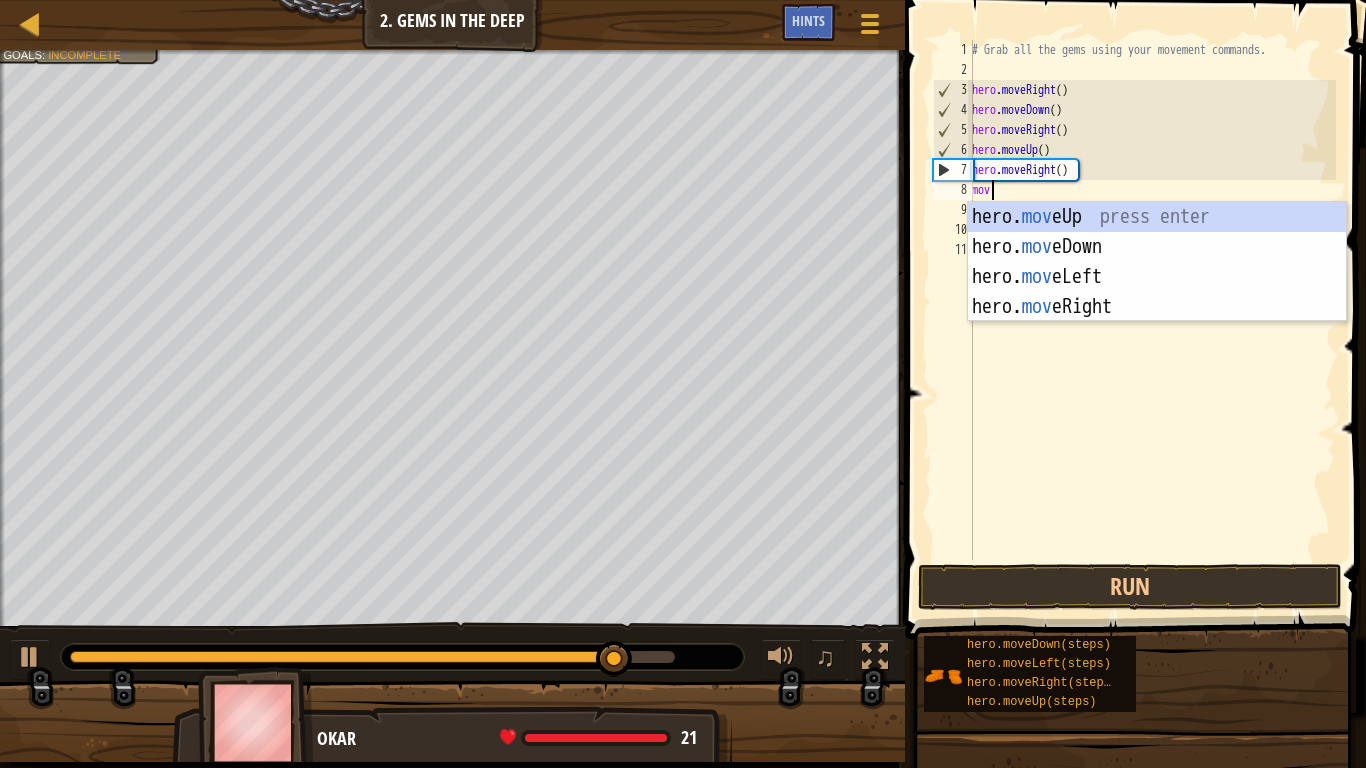 type on "move" 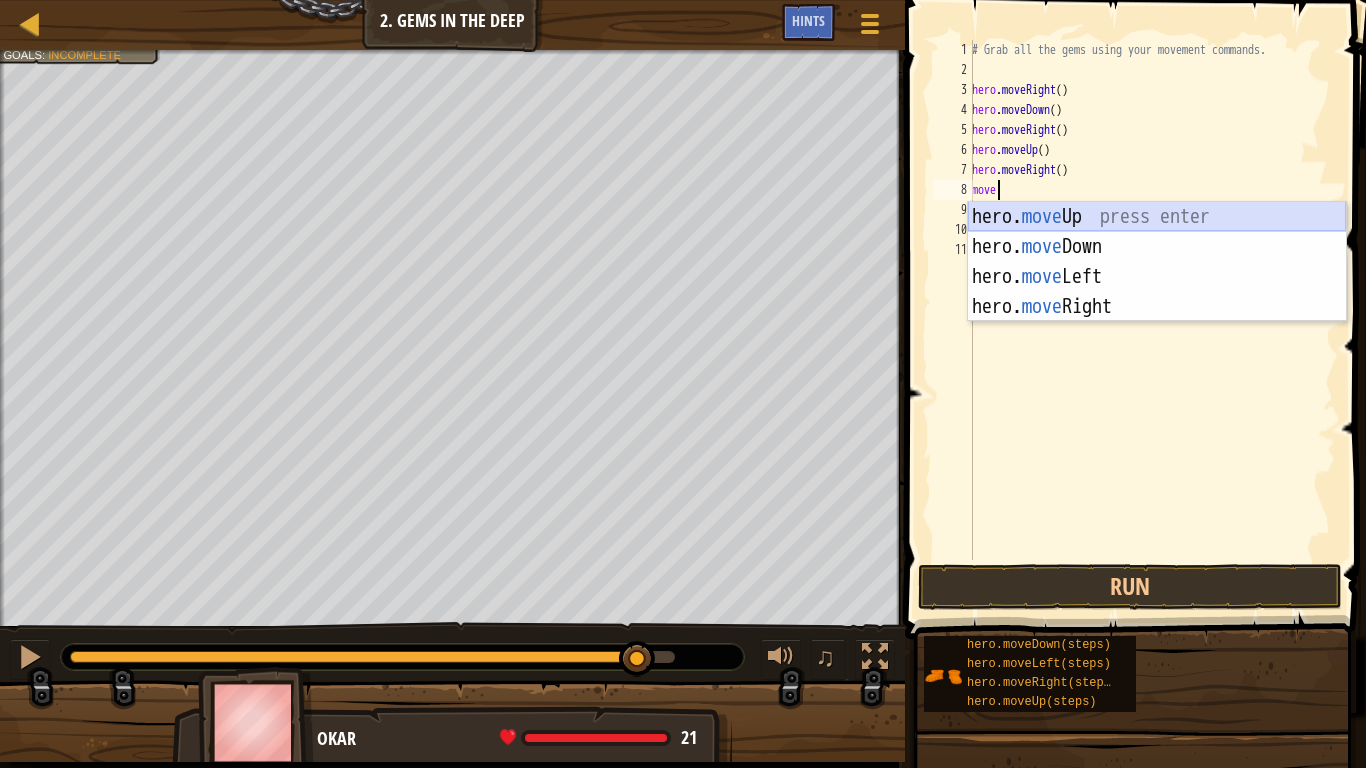 click on "hero. move Up press enter hero. move Down press enter hero. move Left press enter hero. move Right press enter" at bounding box center (1157, 292) 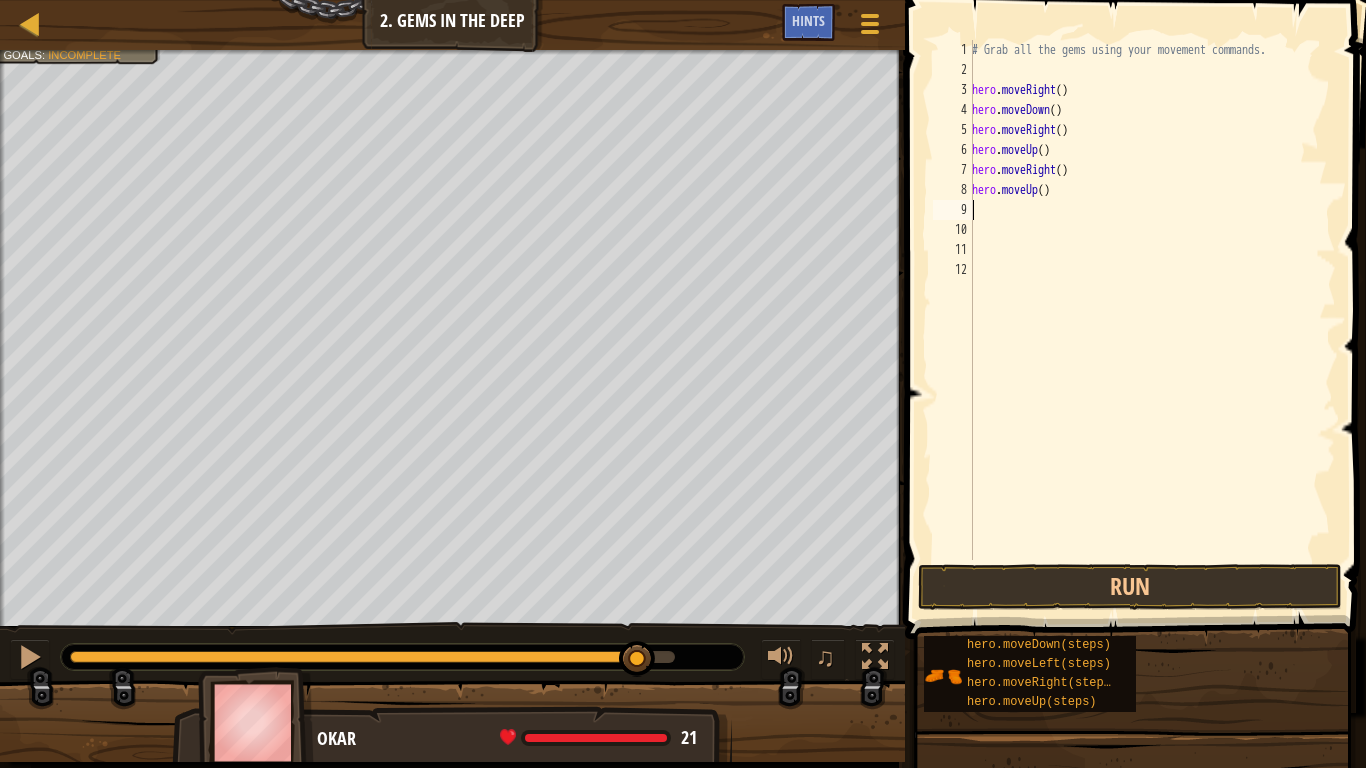 scroll, scrollTop: 9, scrollLeft: 0, axis: vertical 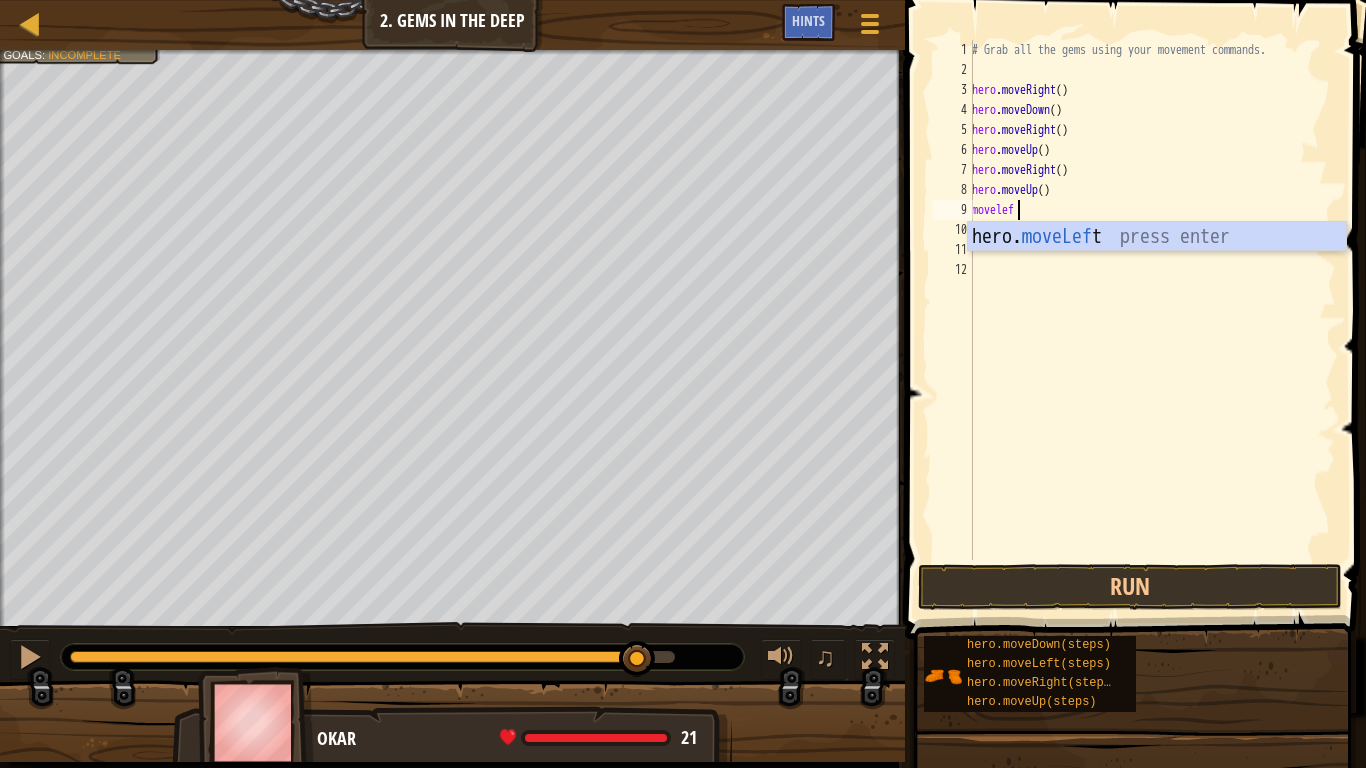 type on "moveleft" 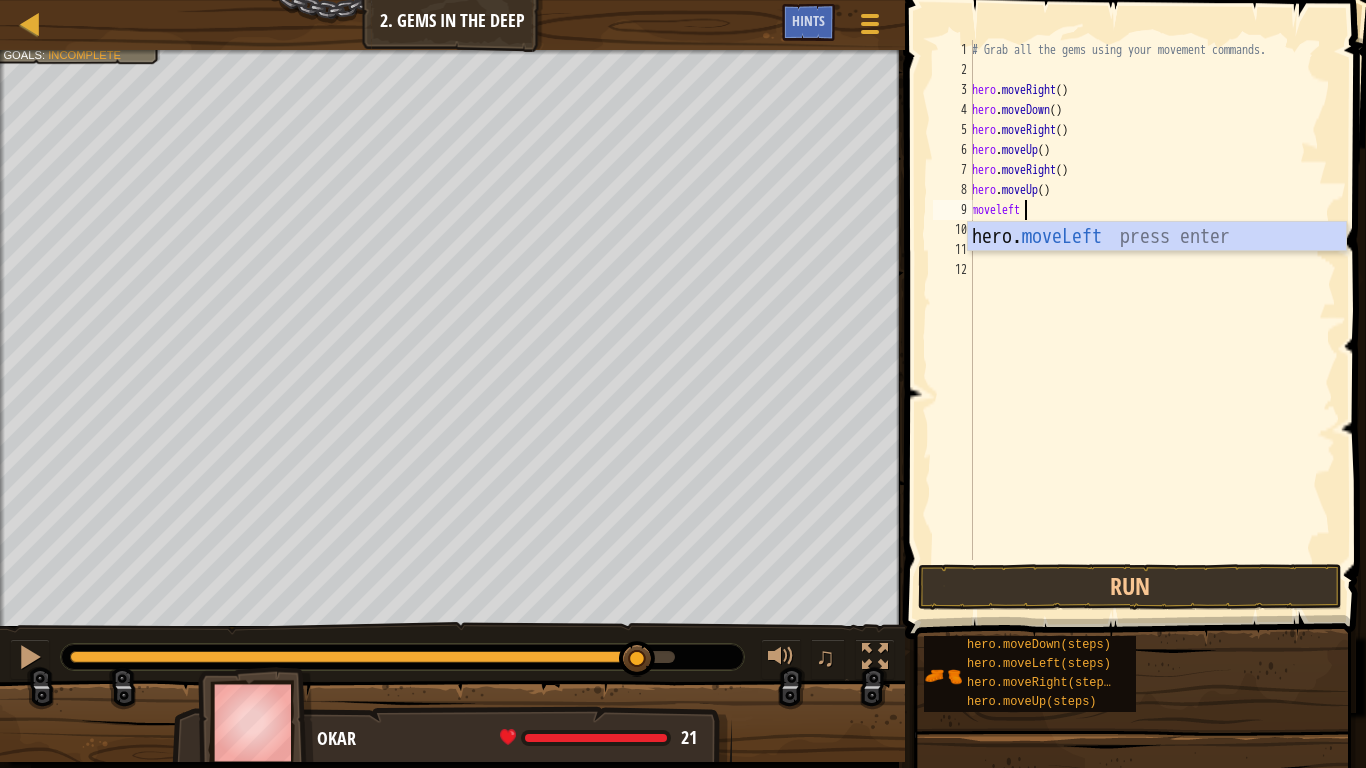 type 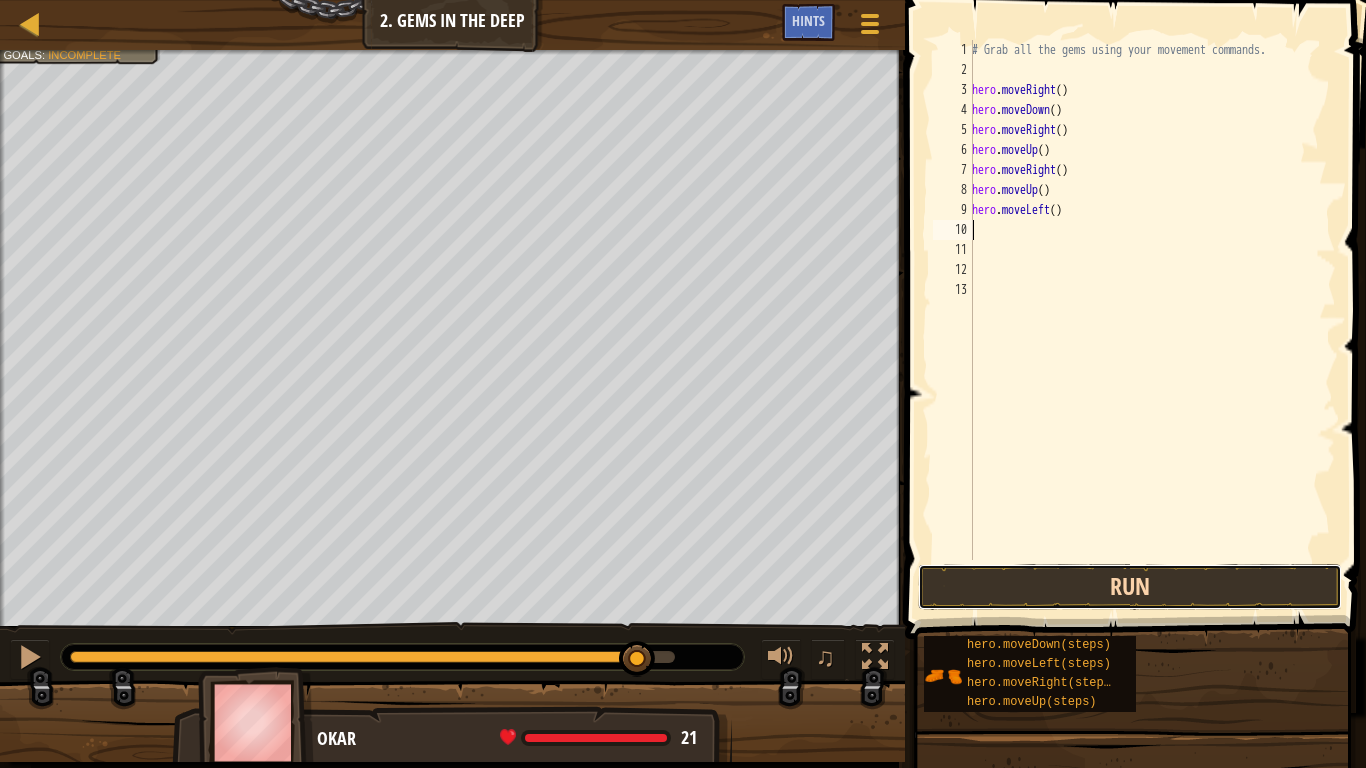 click on "Run" at bounding box center [1130, 587] 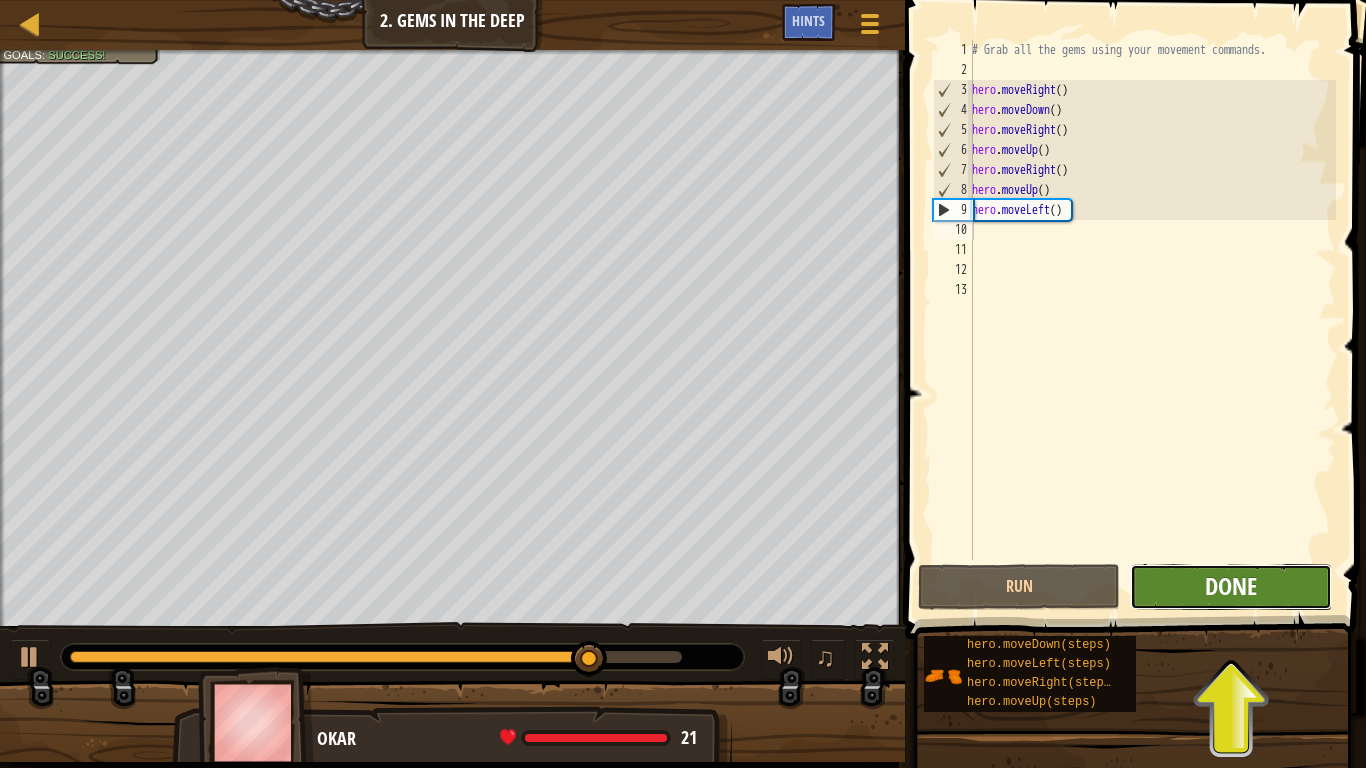 click on "Done" at bounding box center (1231, 586) 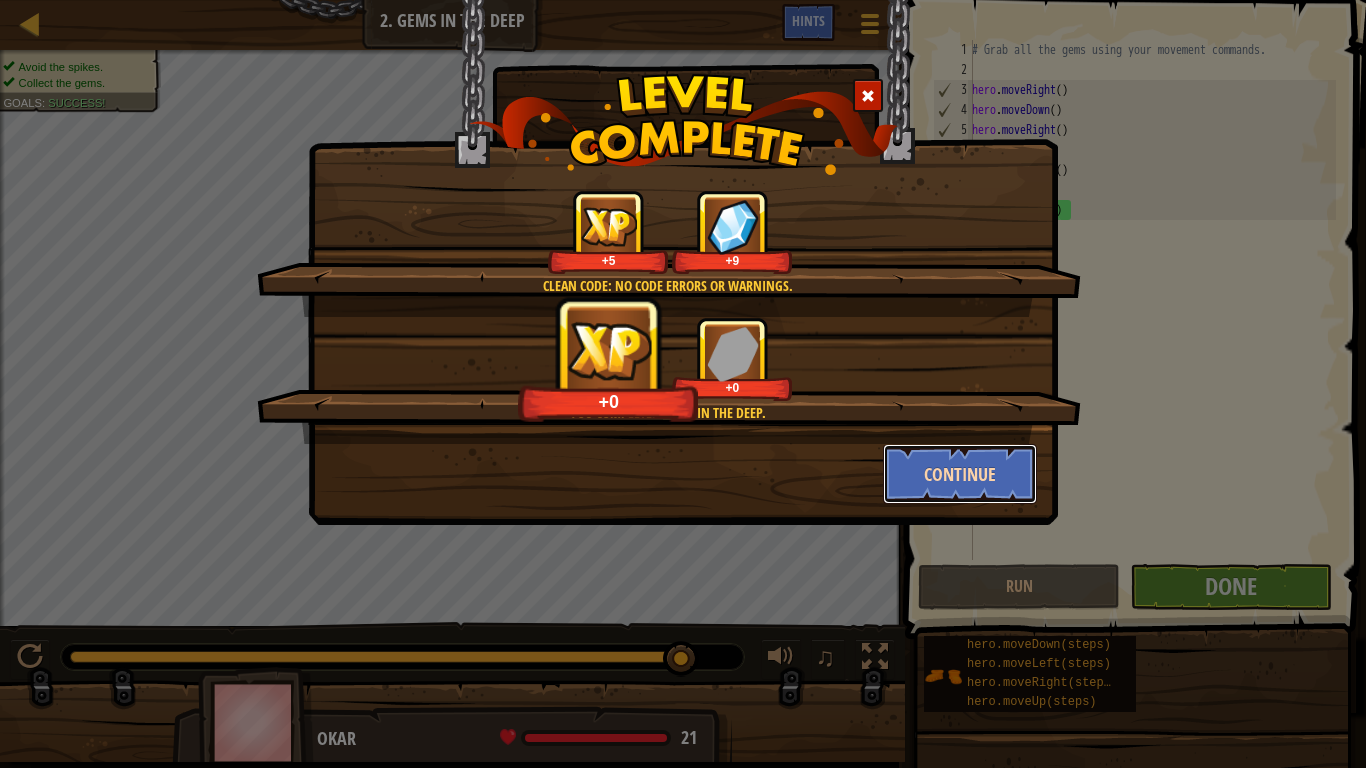 click on "Continue" at bounding box center [960, 474] 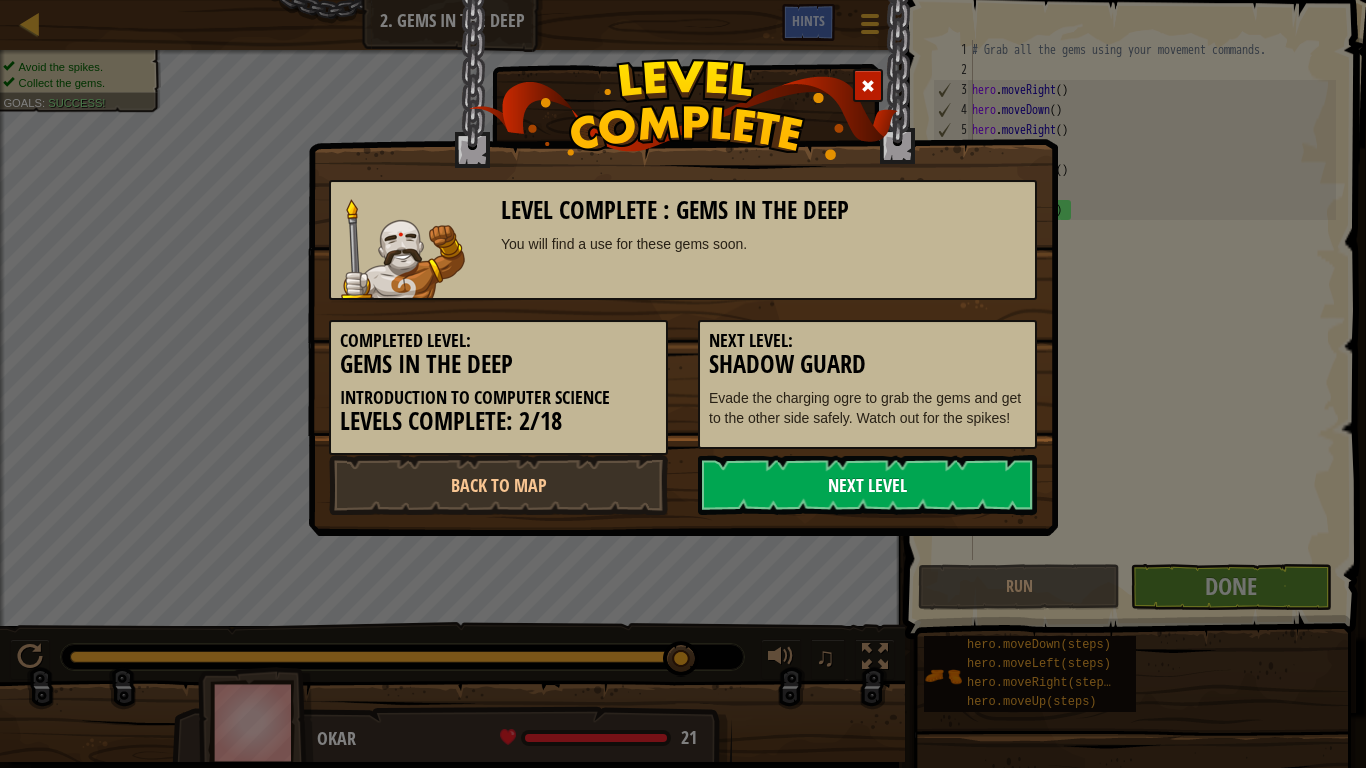 click on "Next Level" at bounding box center [867, 485] 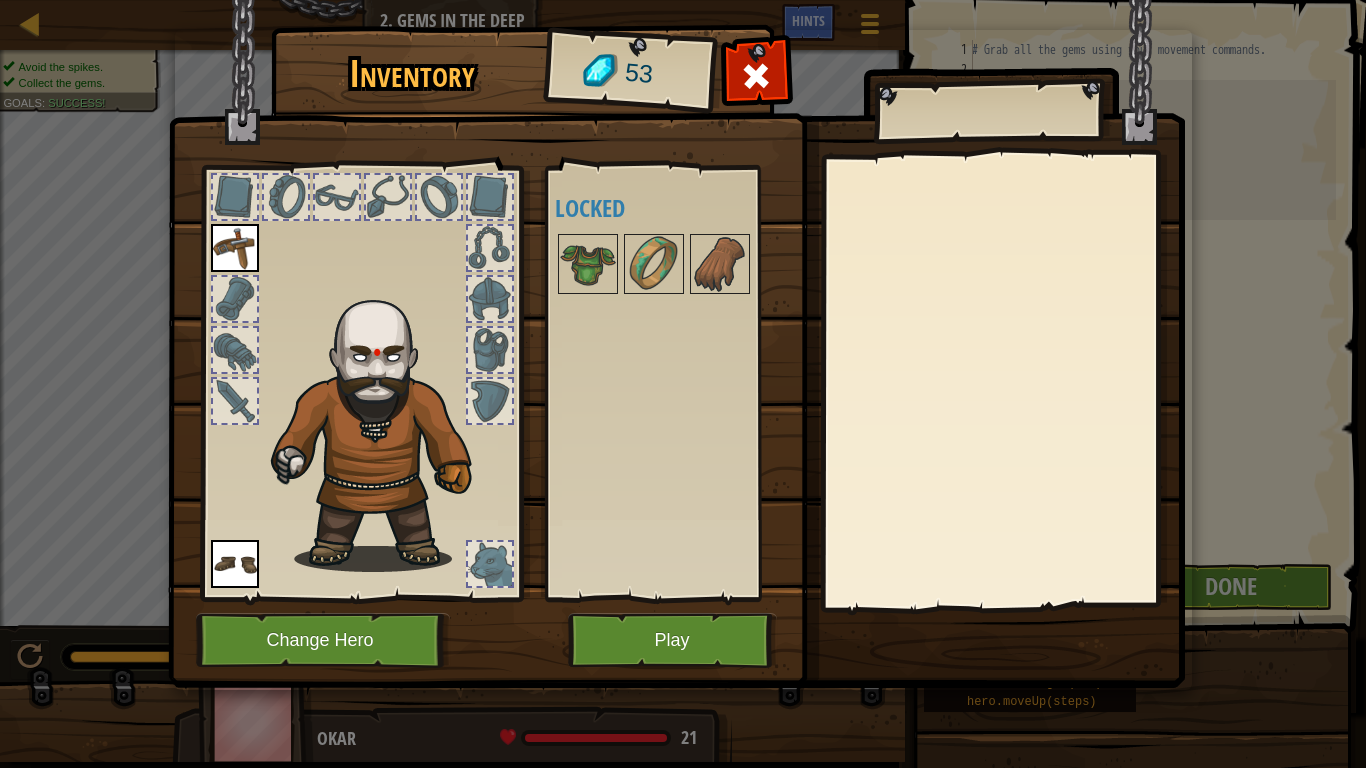 click at bounding box center (235, 248) 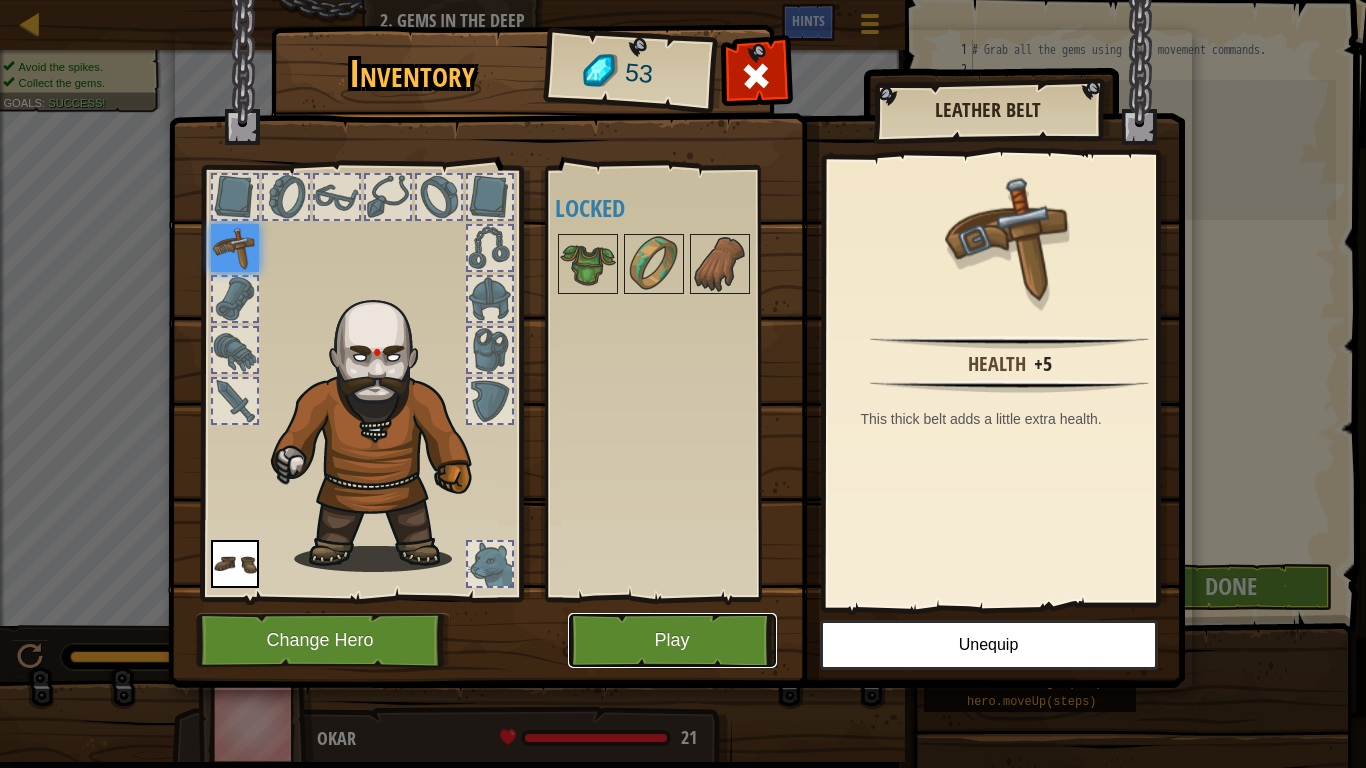 click on "Play" at bounding box center [672, 640] 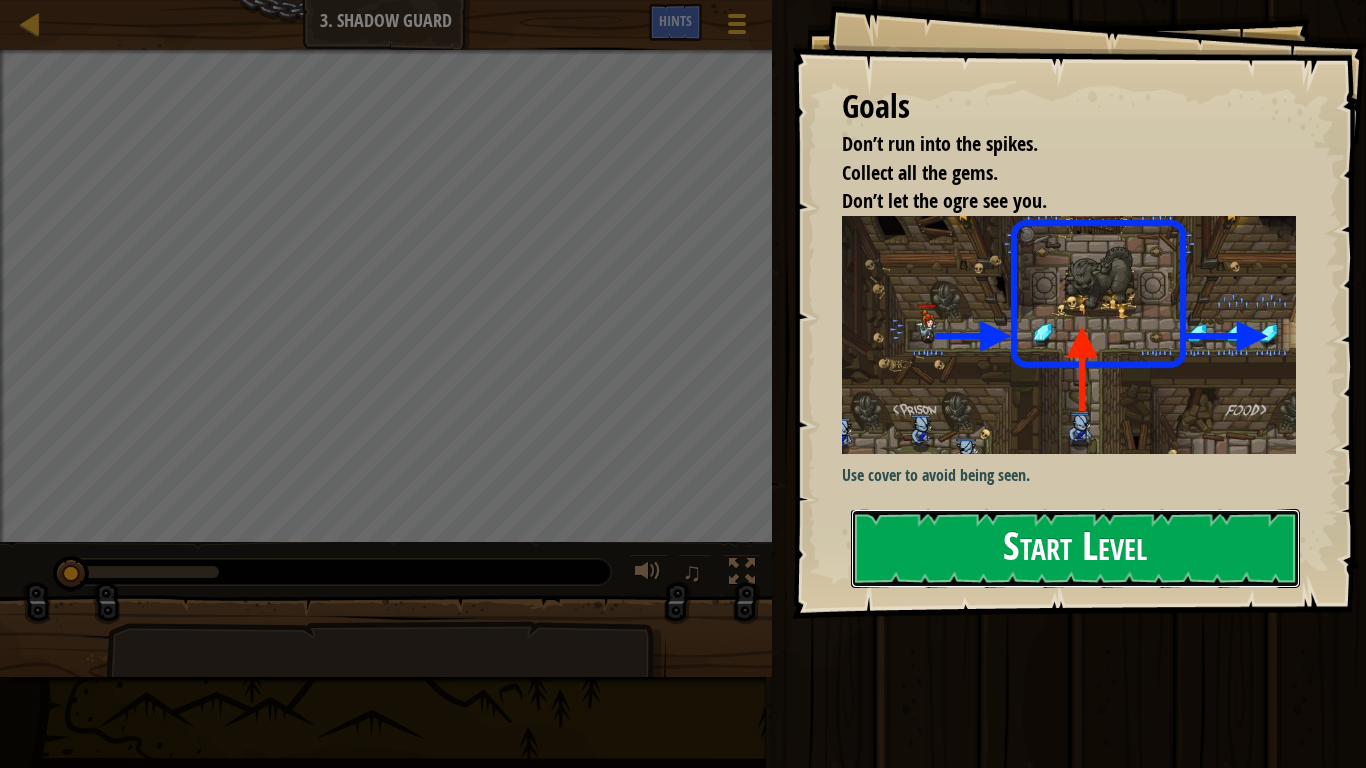 click on "Start Level" at bounding box center (1075, 548) 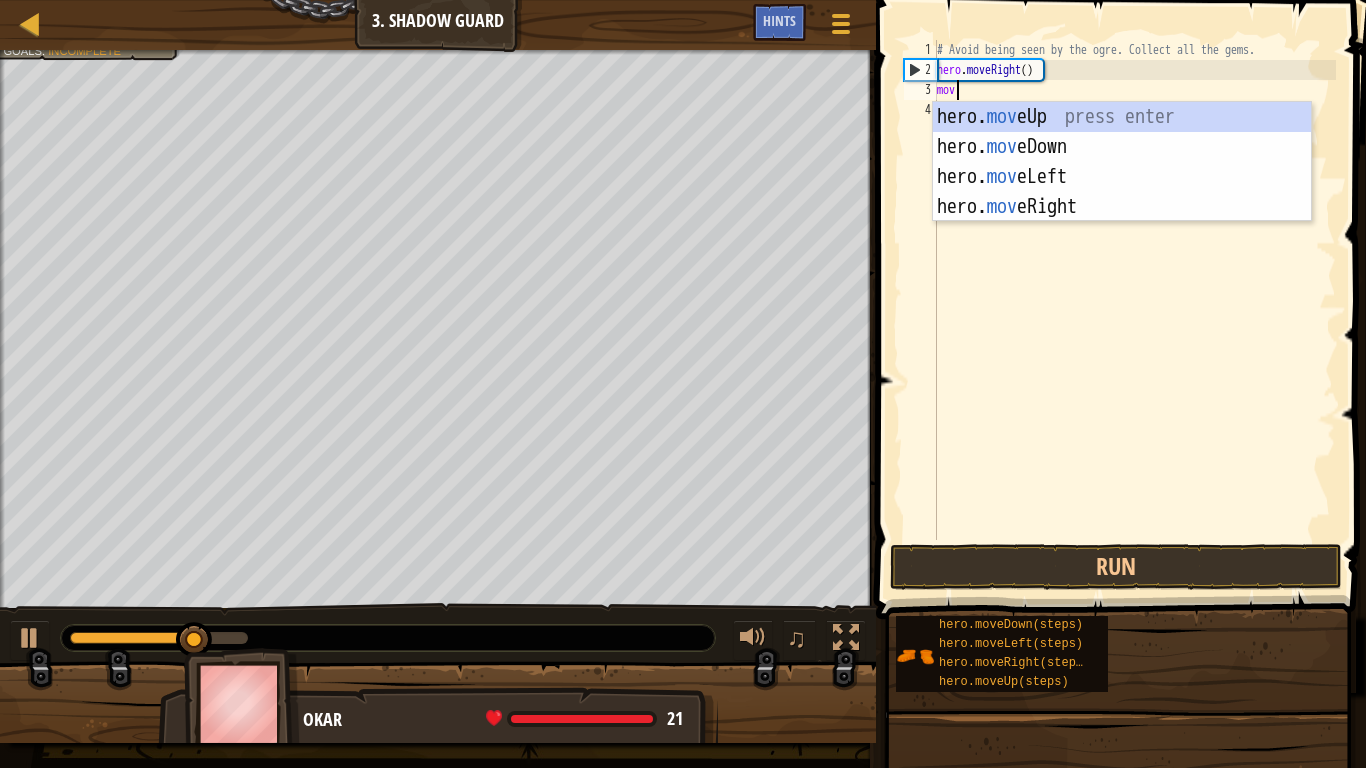 scroll, scrollTop: 9, scrollLeft: 1, axis: both 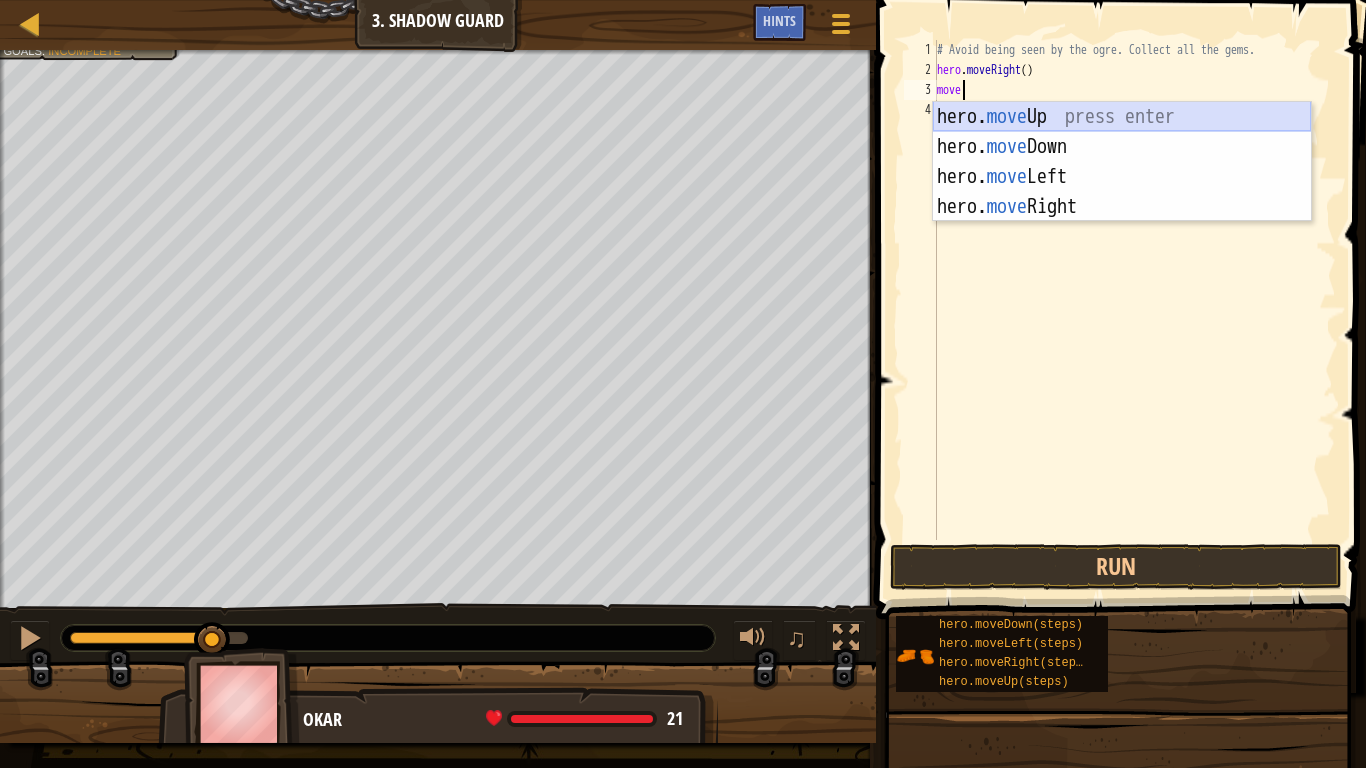 click on "hero. move Up press enter hero. move Down press enter hero. move Left press enter hero. move Right press enter" at bounding box center (1122, 192) 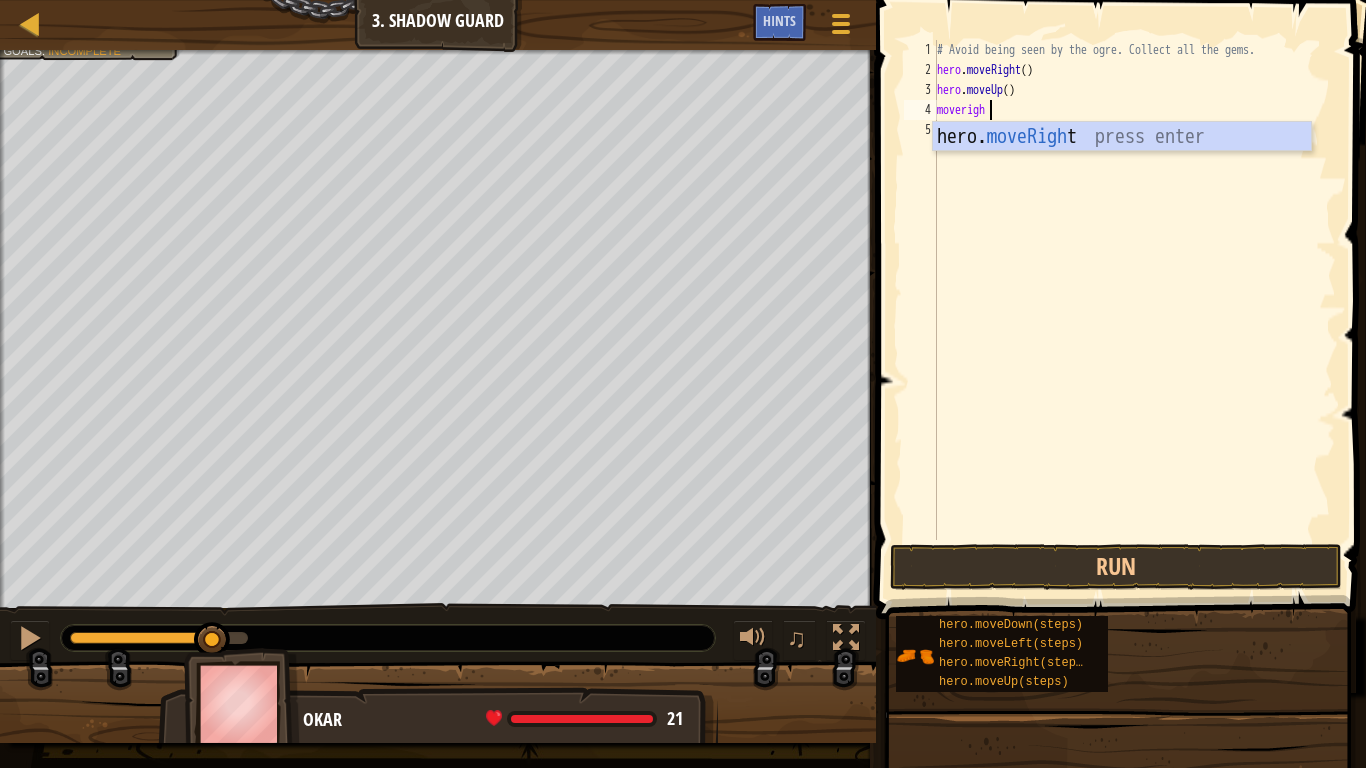 type on "moveright" 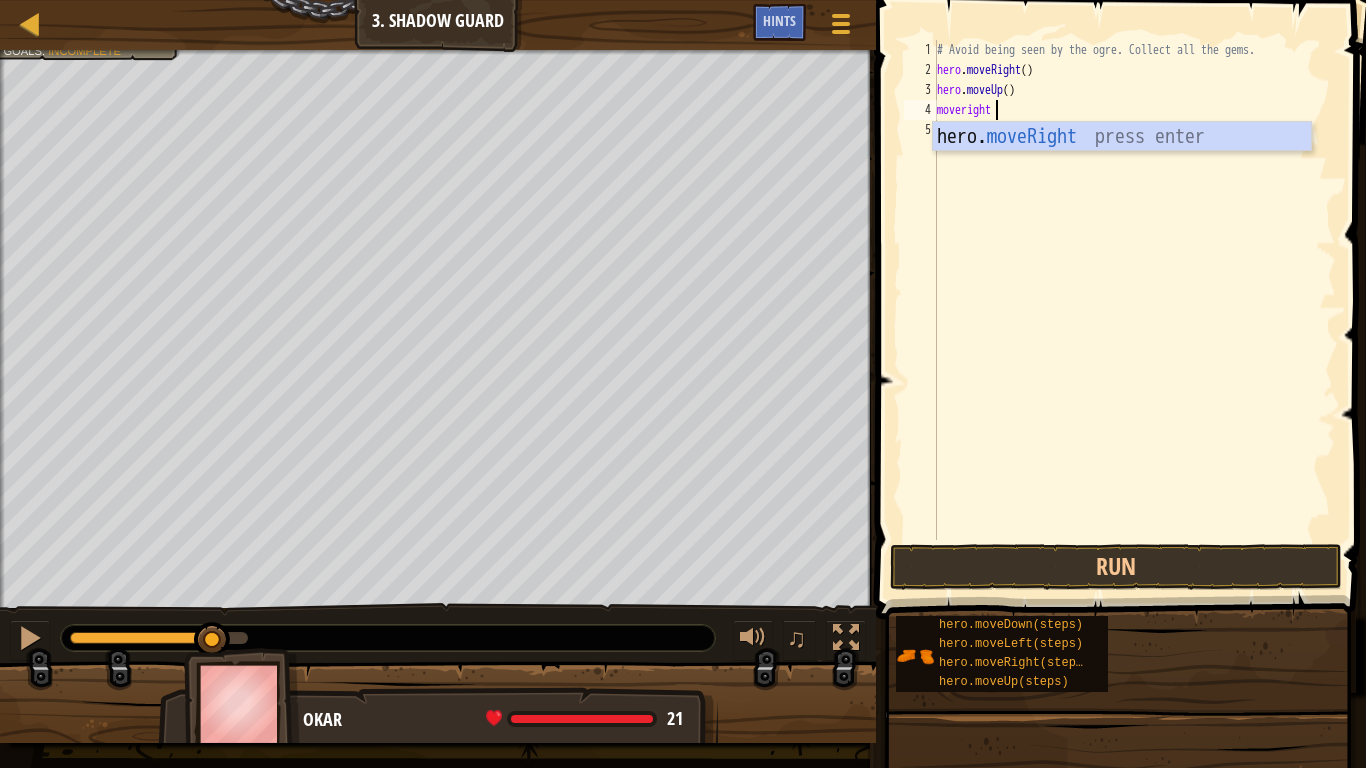 scroll, scrollTop: 9, scrollLeft: 4, axis: both 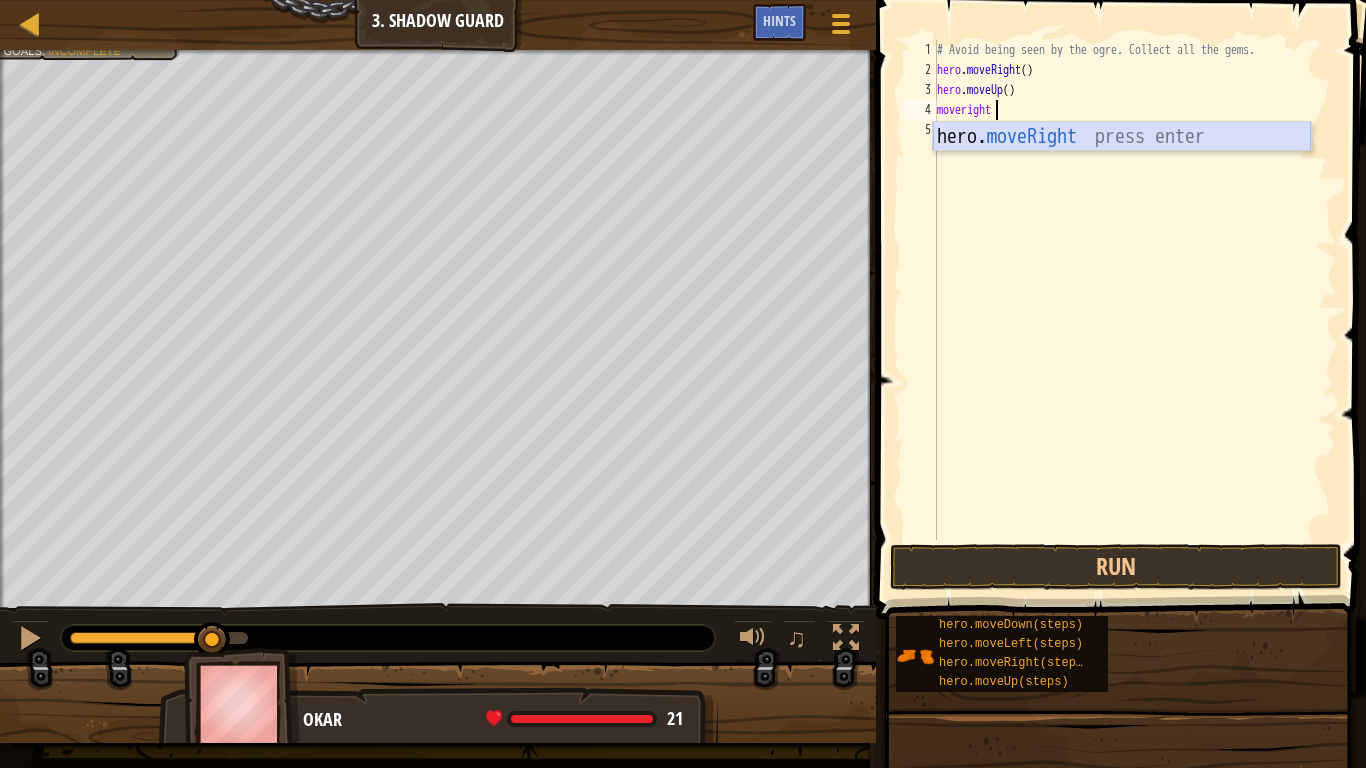 click on "hero. moveRight press enter" at bounding box center [1122, 167] 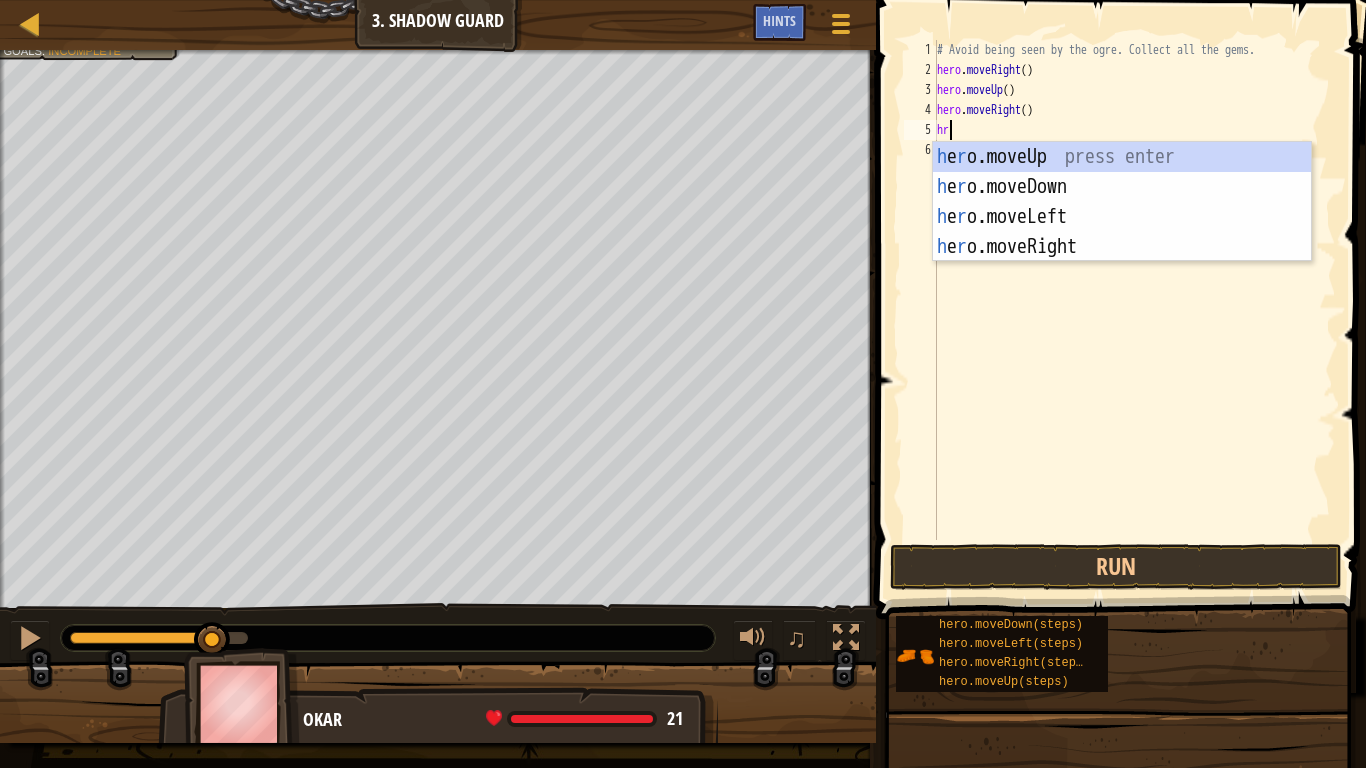 type on "hro" 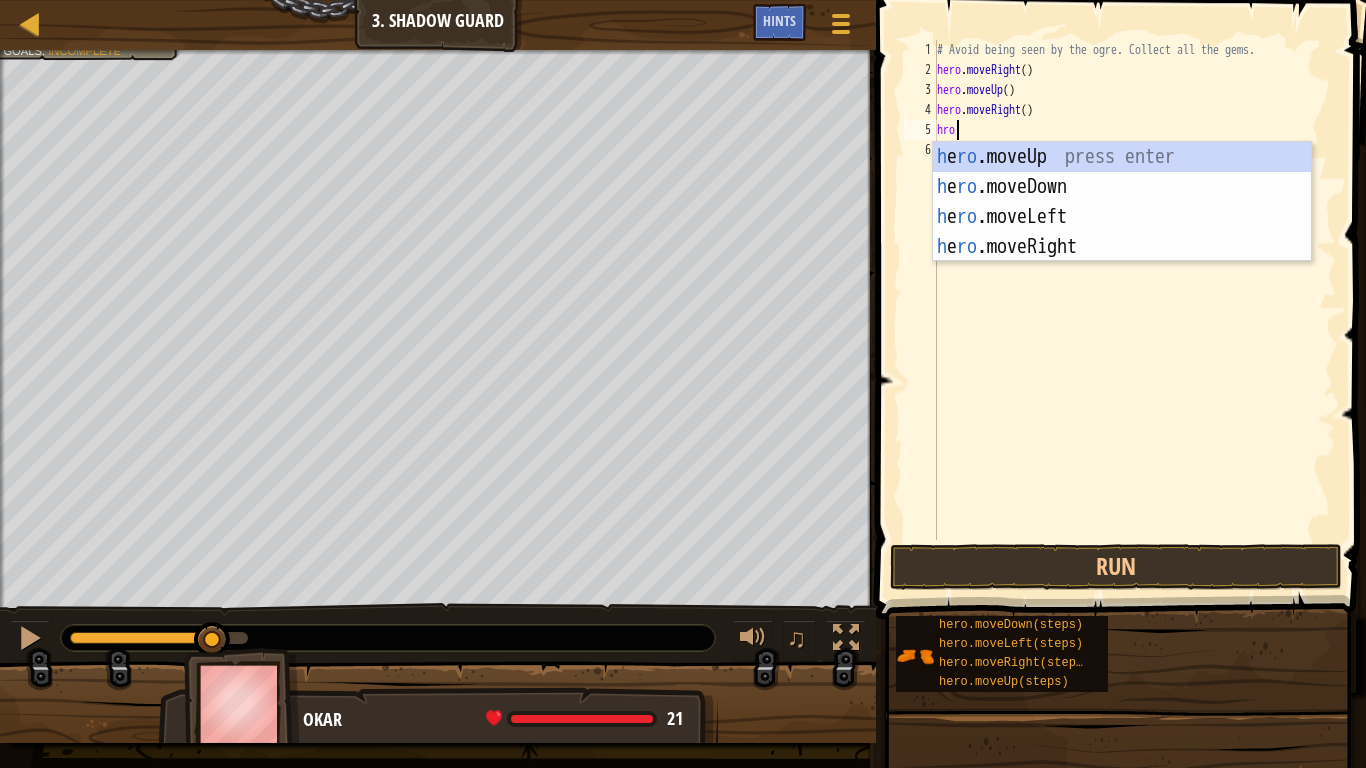 scroll, scrollTop: 9, scrollLeft: 1, axis: both 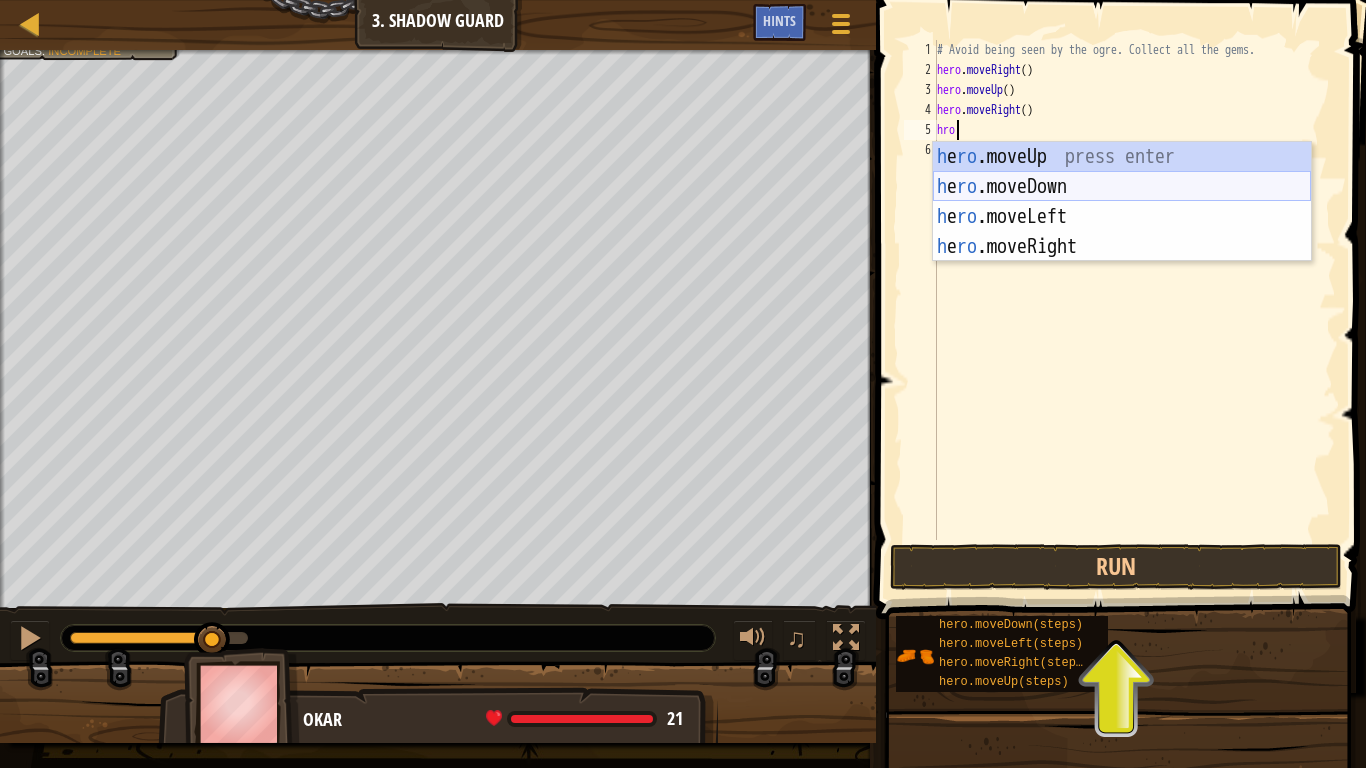 click on "h e ro .moveUp press enter h e ro .moveDown press enter h e ro .moveLeft press enter h e ro .moveRight press enter" at bounding box center [1122, 232] 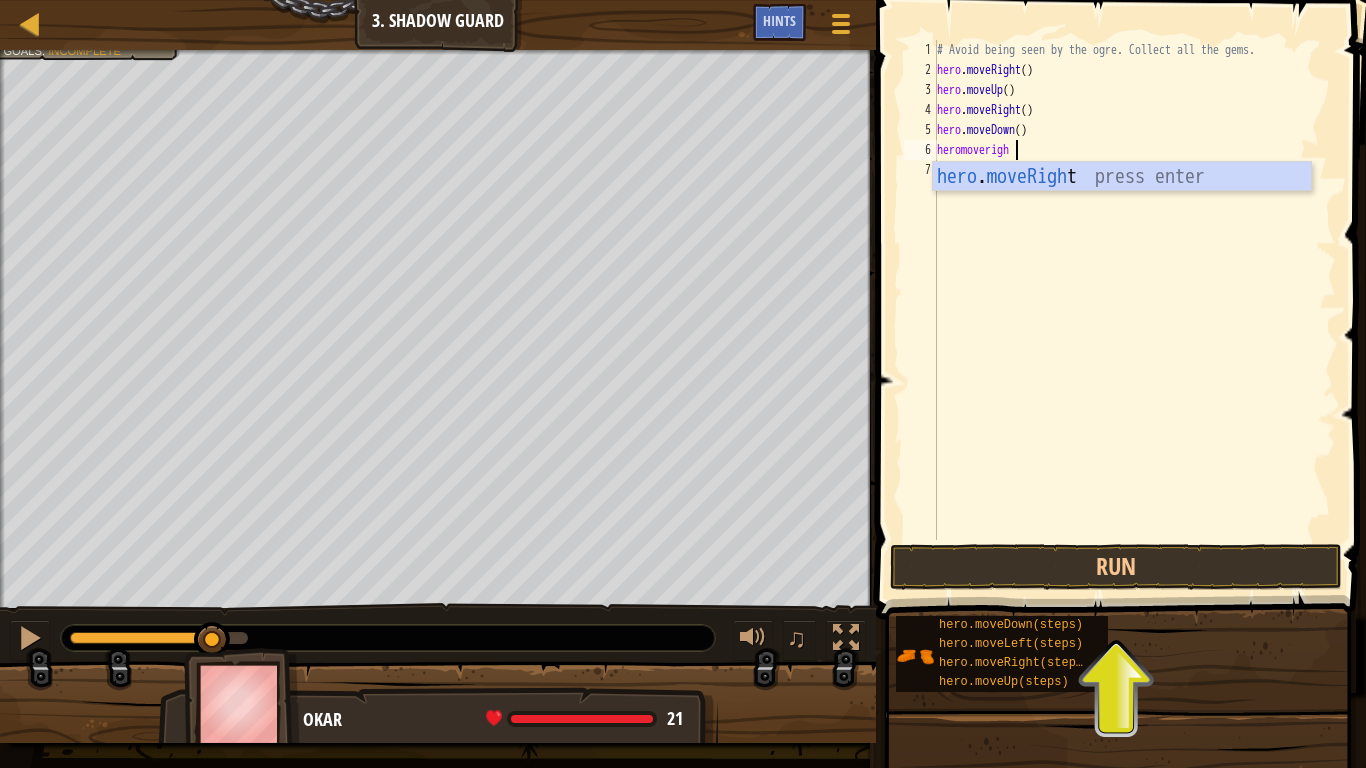scroll, scrollTop: 9, scrollLeft: 6, axis: both 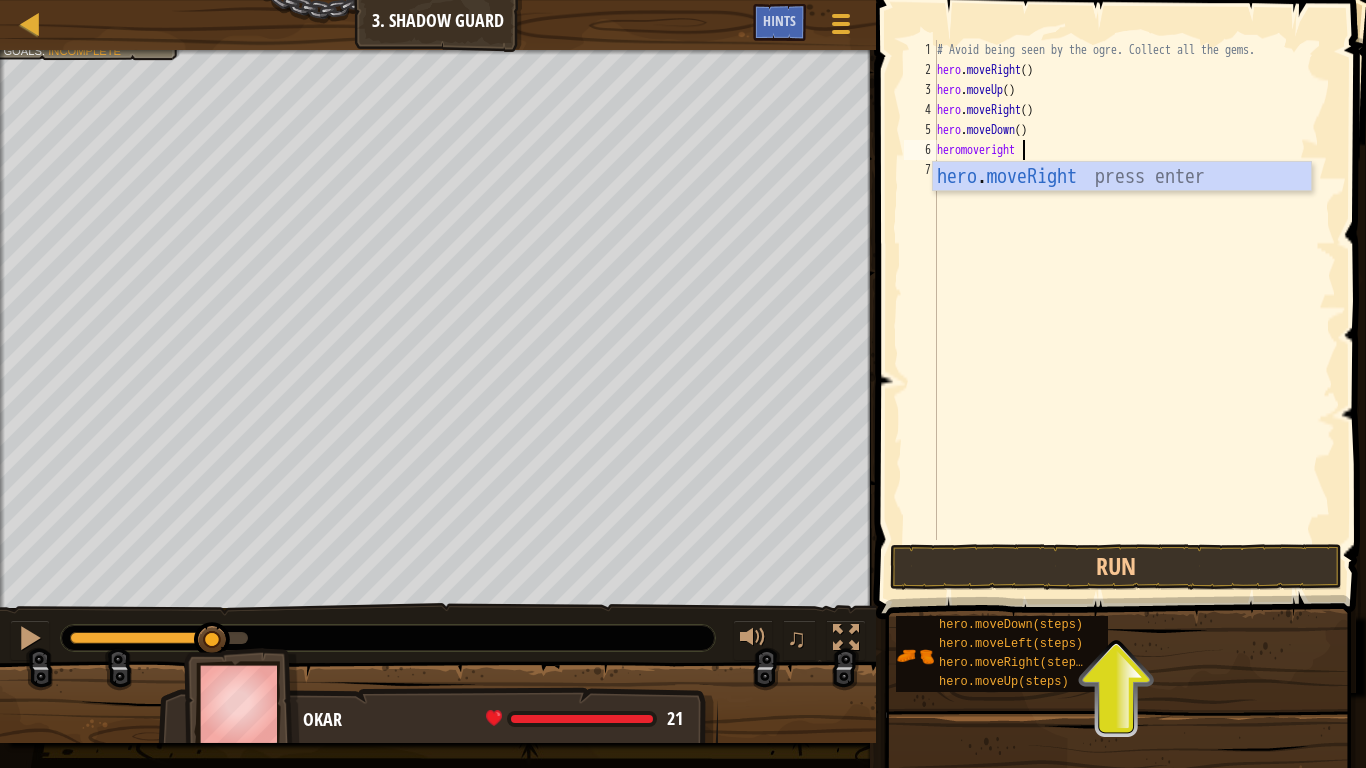 type 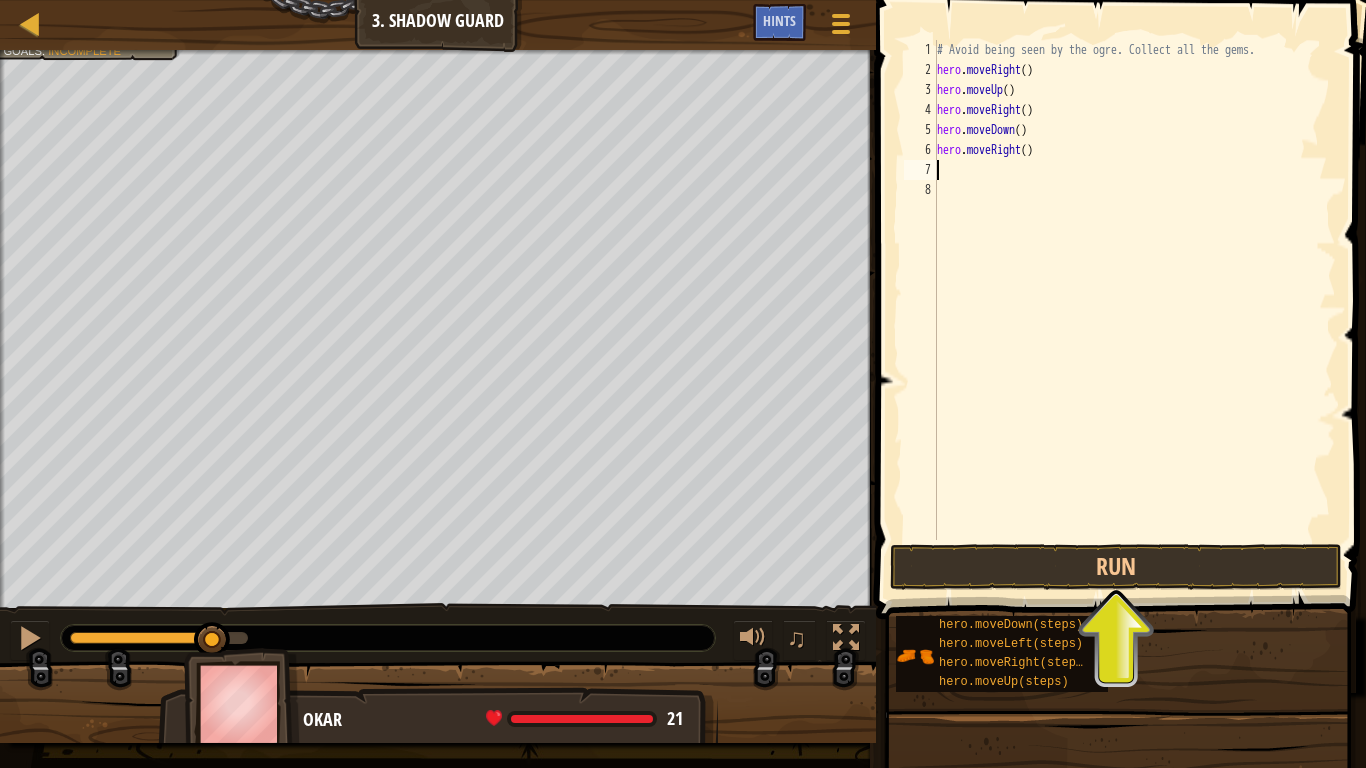 scroll, scrollTop: 9, scrollLeft: 0, axis: vertical 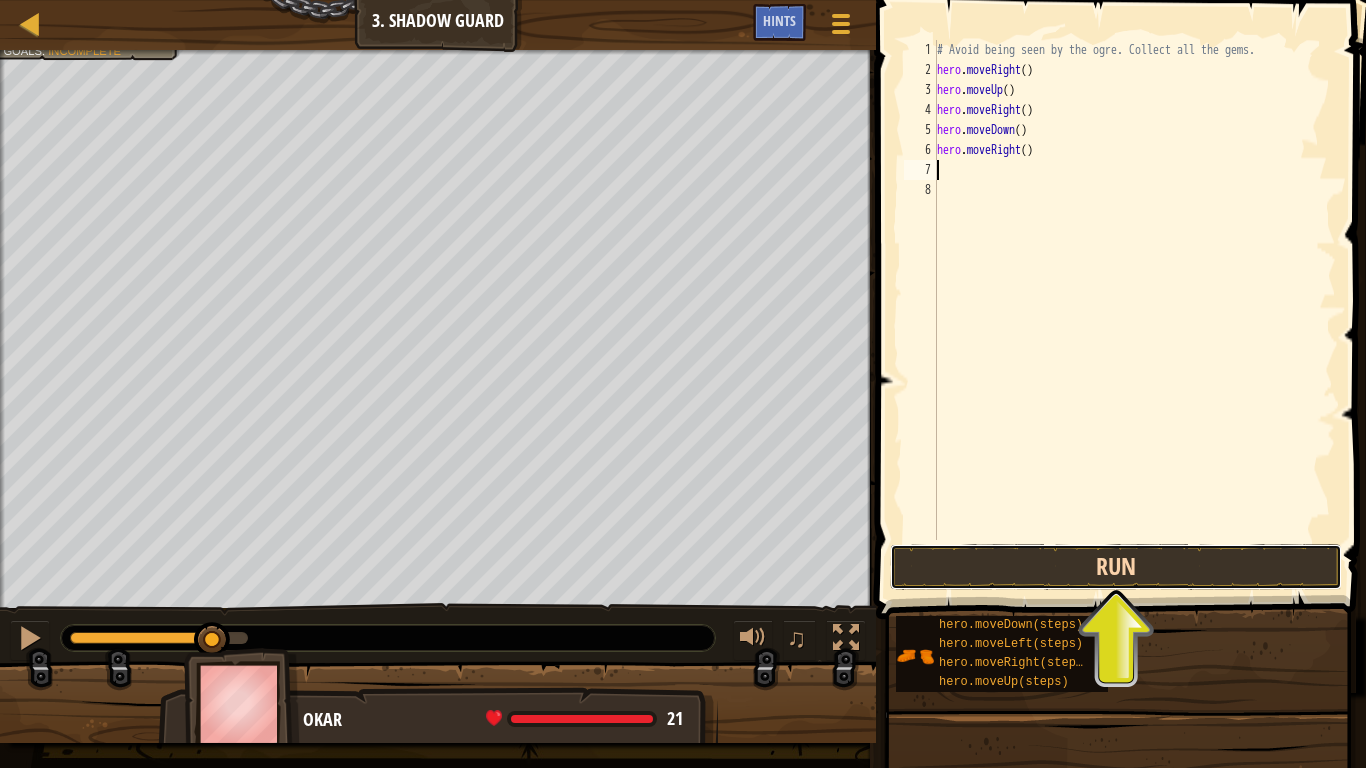 click on "Run" at bounding box center (1116, 567) 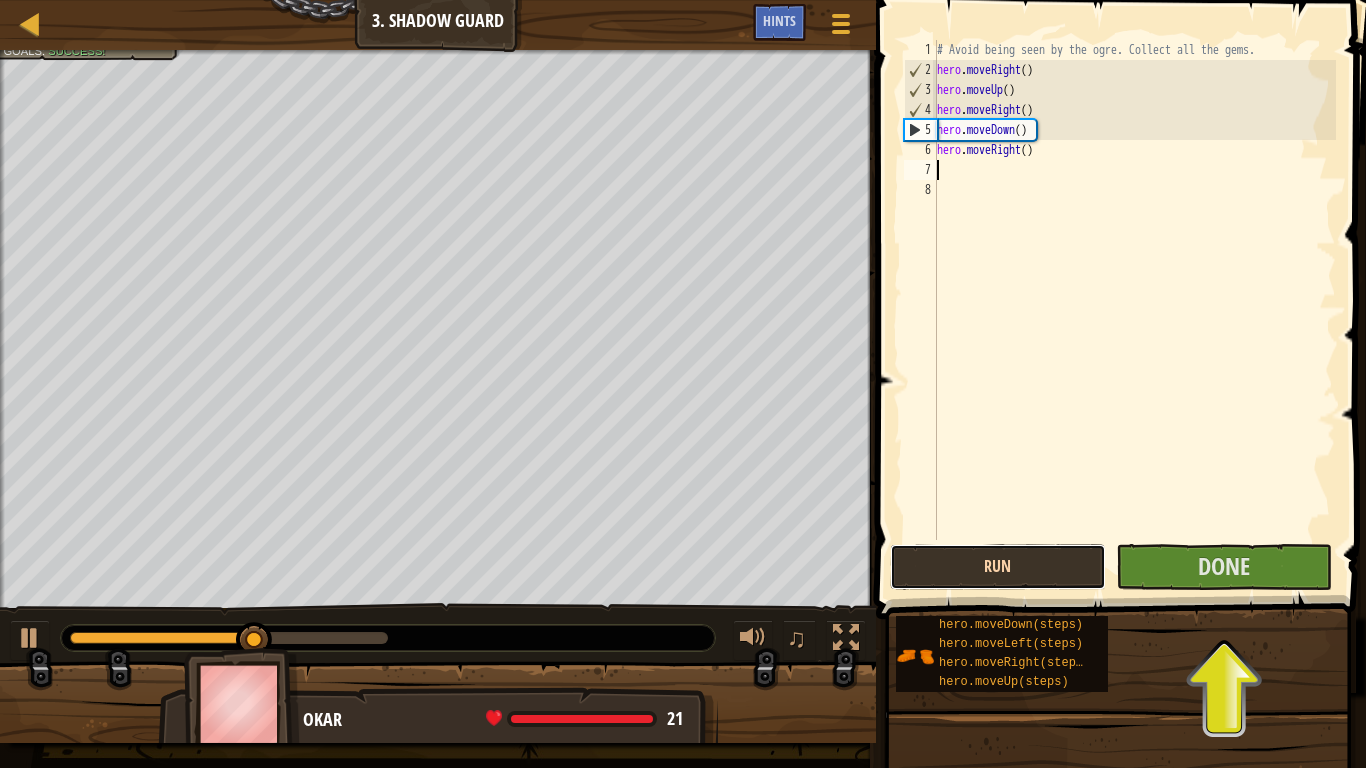 drag, startPoint x: 1030, startPoint y: 576, endPoint x: 1001, endPoint y: 571, distance: 29.427877 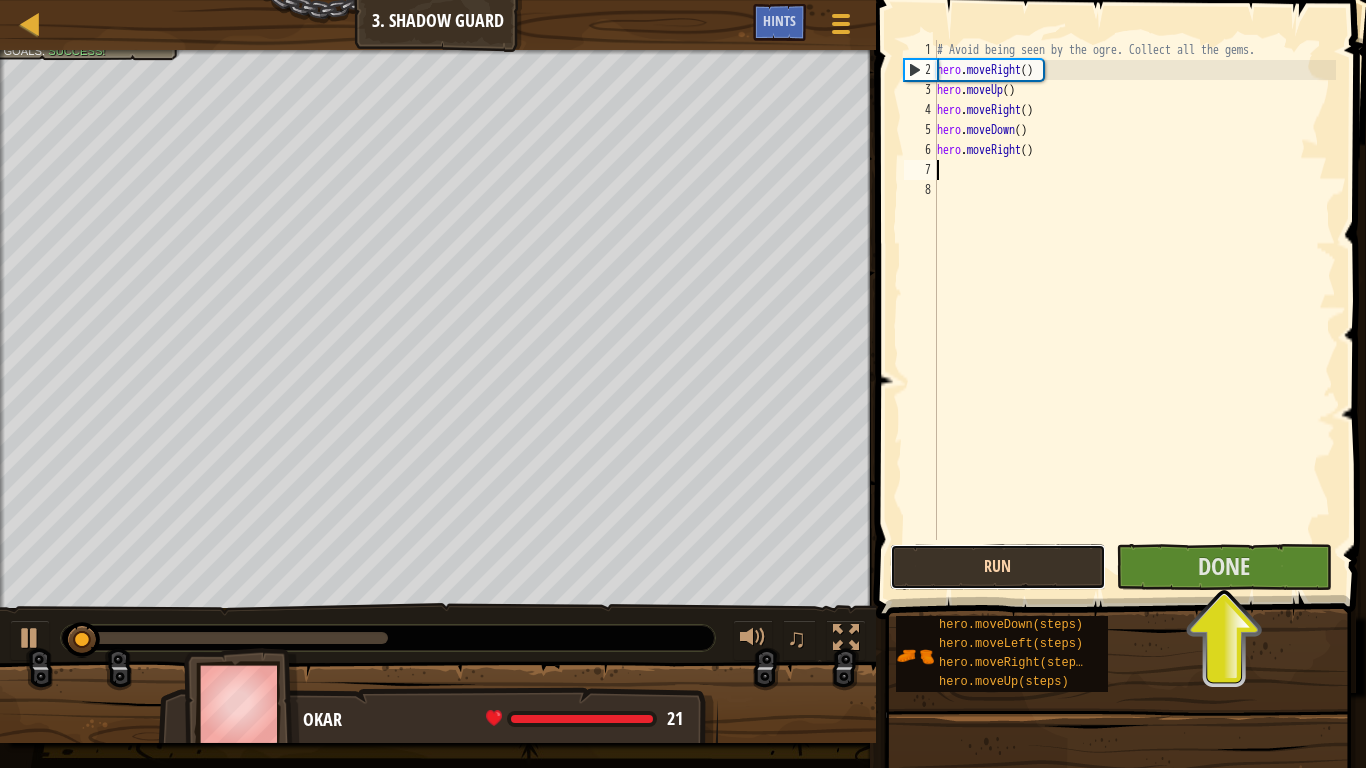 click on "Run" at bounding box center (998, 567) 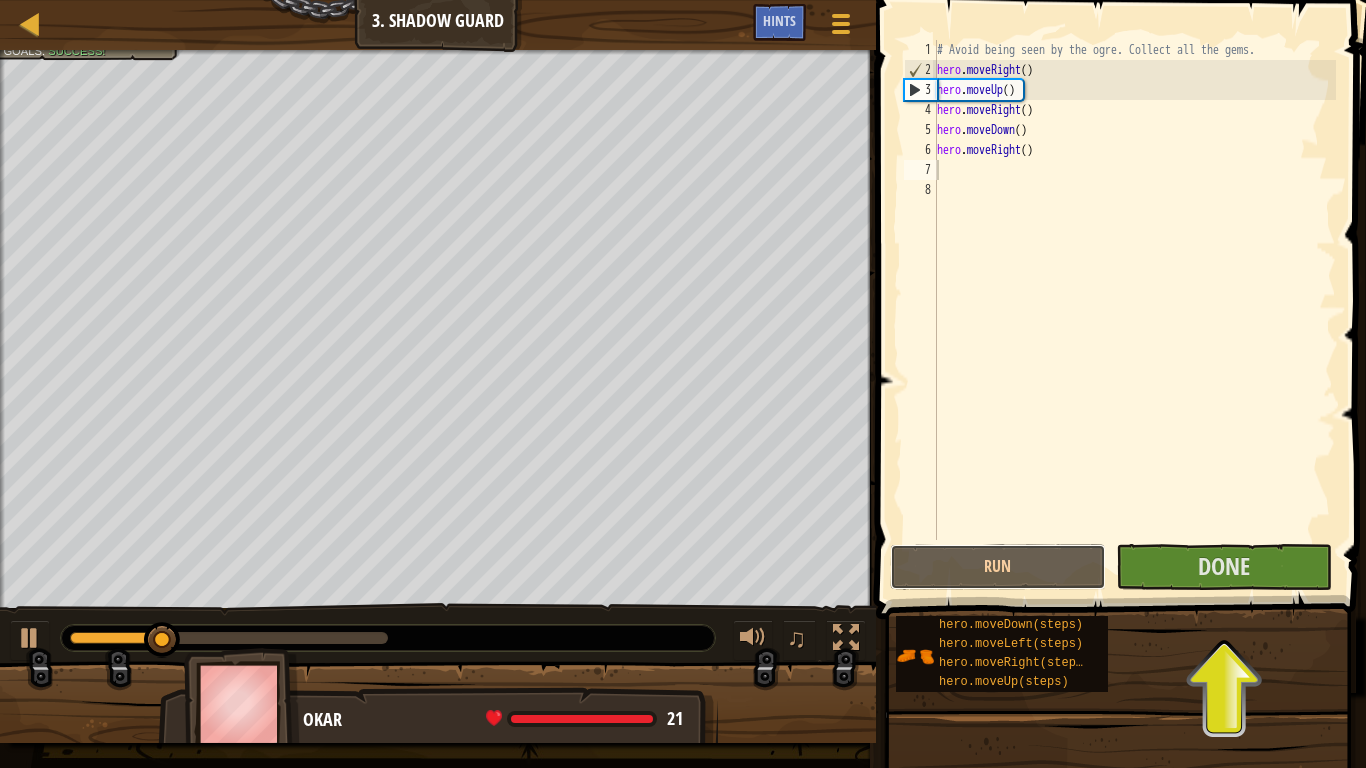 drag, startPoint x: 1004, startPoint y: 571, endPoint x: 1004, endPoint y: 480, distance: 91 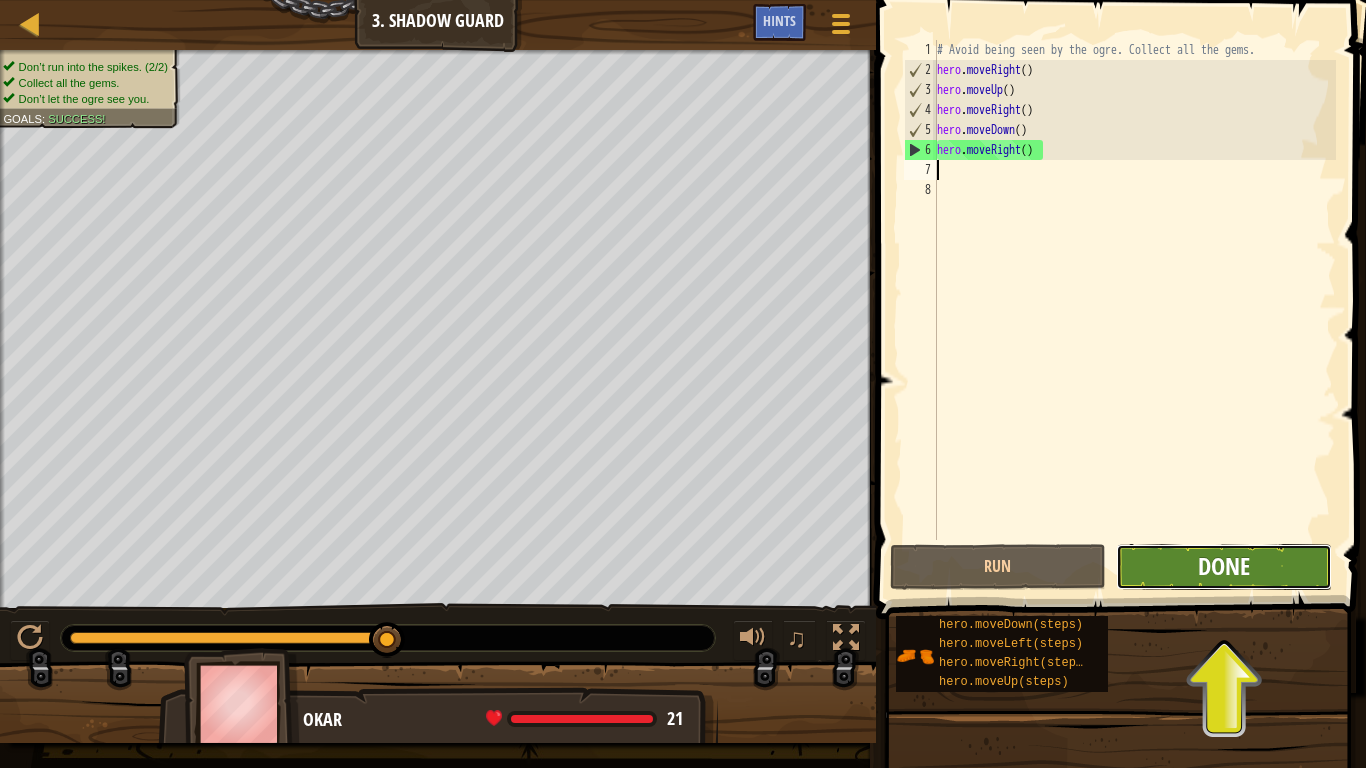 click on "Done" at bounding box center [1224, 566] 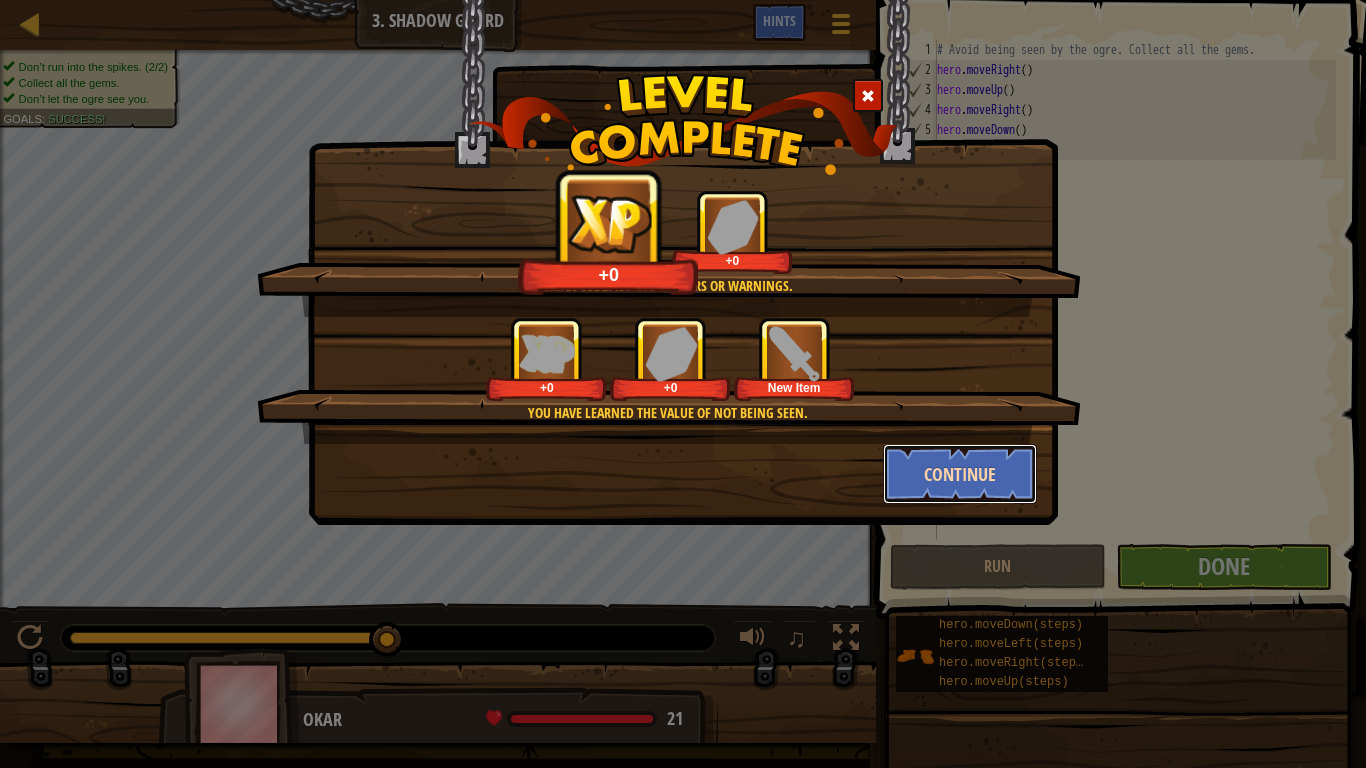 click on "Continue" at bounding box center (960, 474) 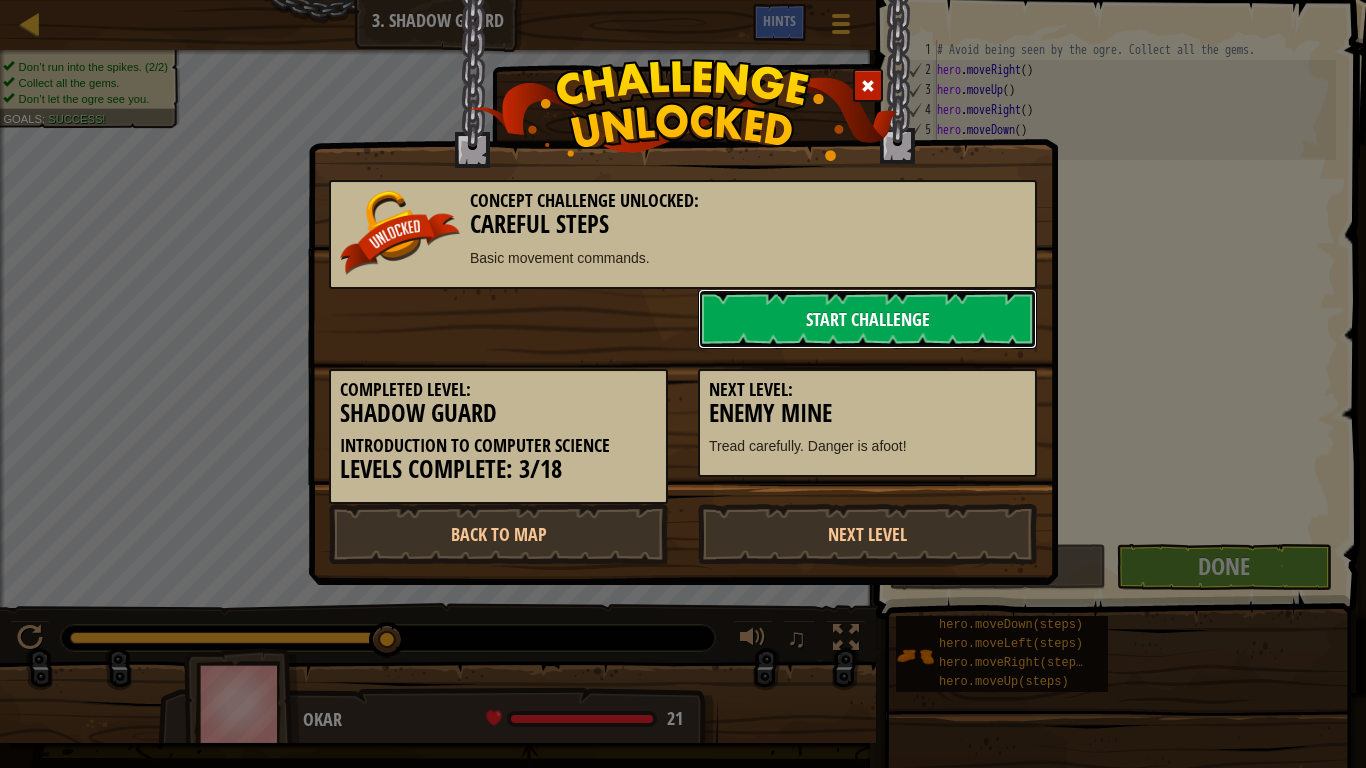click on "Start Challenge" at bounding box center (867, 319) 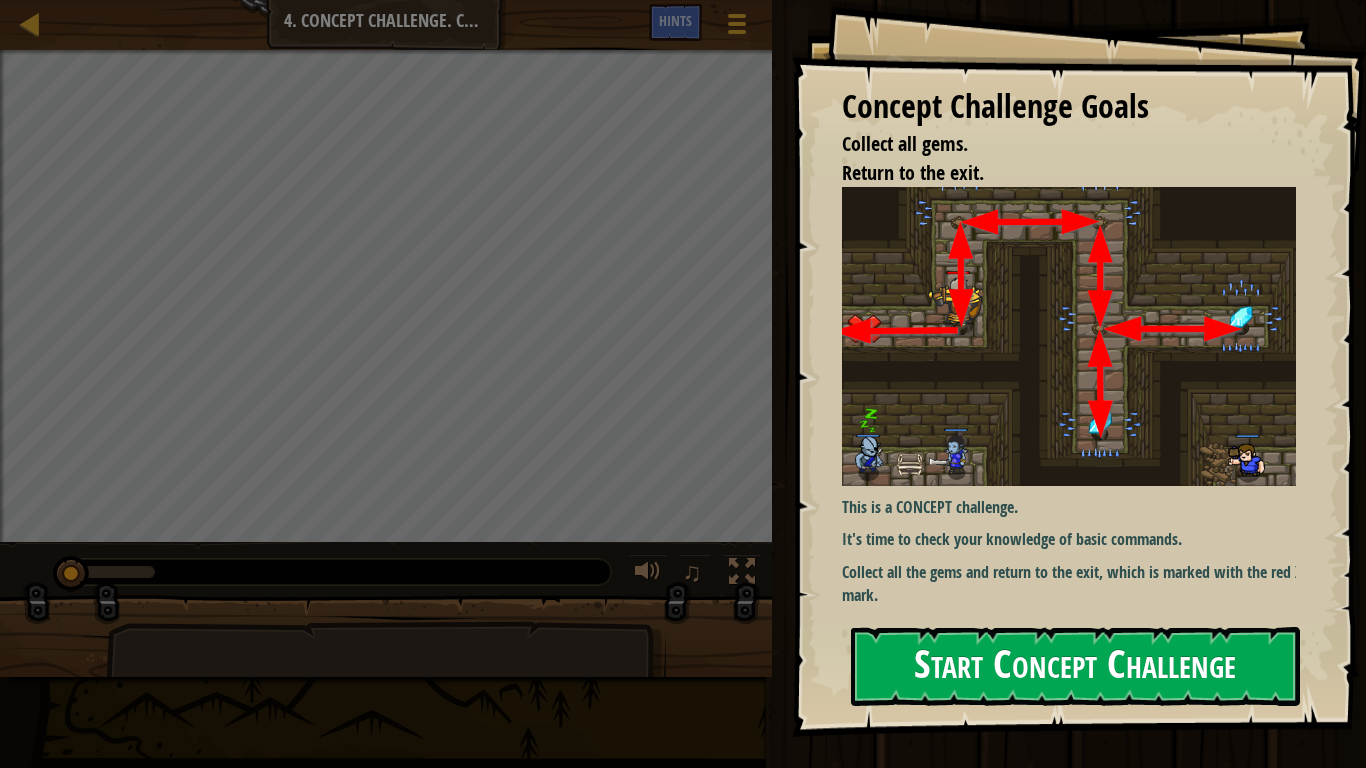 click on "Concept Challenge Goals Collect all gems. Return to the exit.
This is a CONCEPT challenge.
It's time to check your knowledge of basic commands.
Collect all the gems and return to the exit, which is marked with the red X mark.
Start Concept Challenge Error loading from server. Try refreshing the page. You'll need a subscription to play this level. Subscribe You'll need to join a course to play this level. Back to my courses Ask your teacher to assign a license to you so you can continue to play CodeCombat! Back to my courses This level is locked. Back to my courses" at bounding box center [1079, 368] 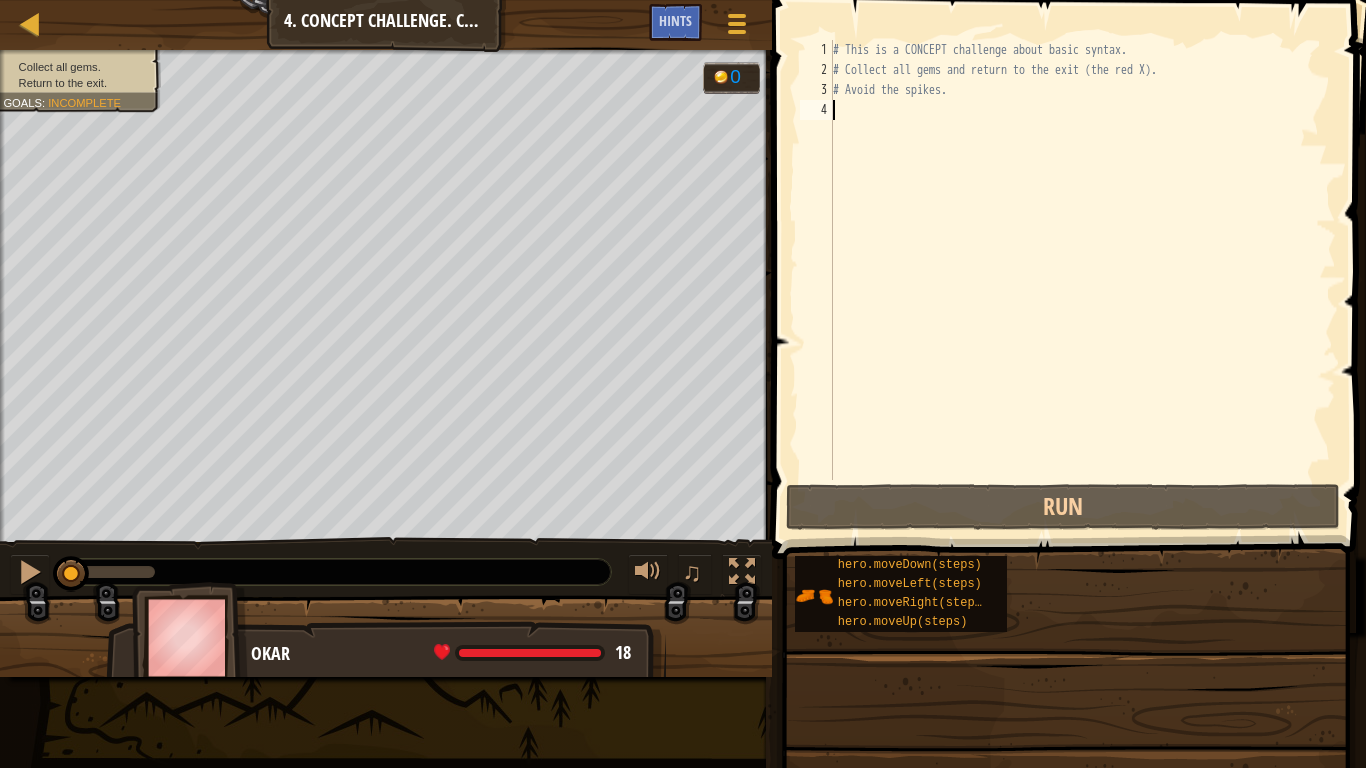 click on "Start Concept Challenge" at bounding box center [1649, 666] 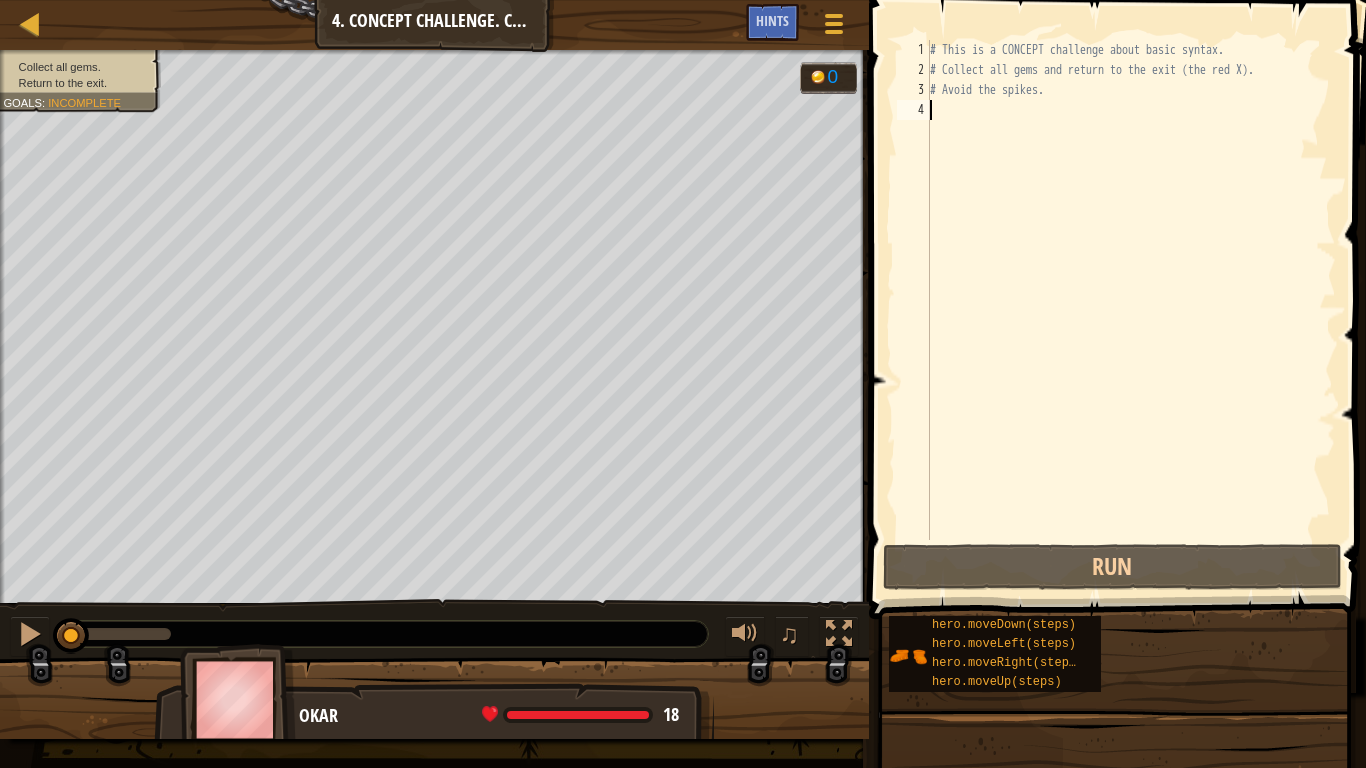 click on "# This is a CONCEPT challenge about basic syntax. # Collect all gems and return to the exit (the red X). # Avoid the spikes." at bounding box center [1131, 310] 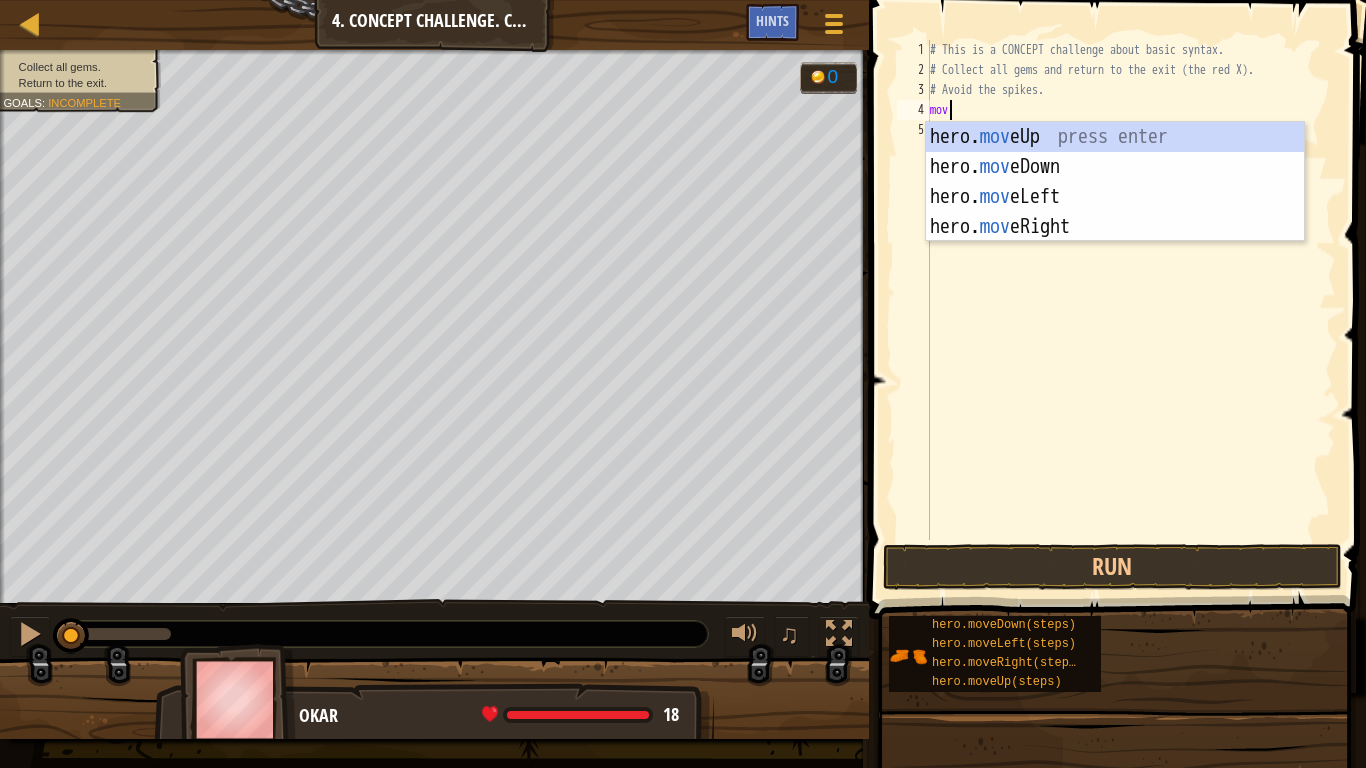 scroll, scrollTop: 9, scrollLeft: 1, axis: both 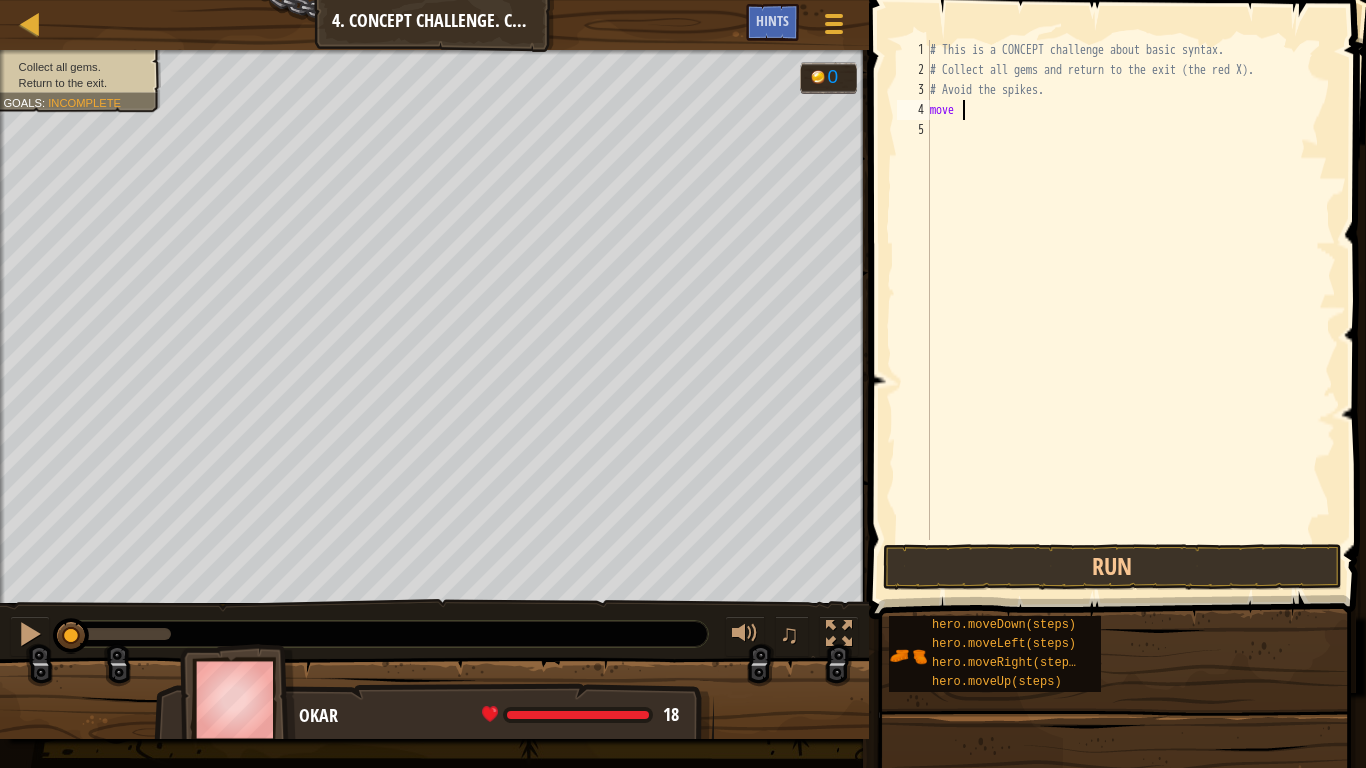 type on "move u" 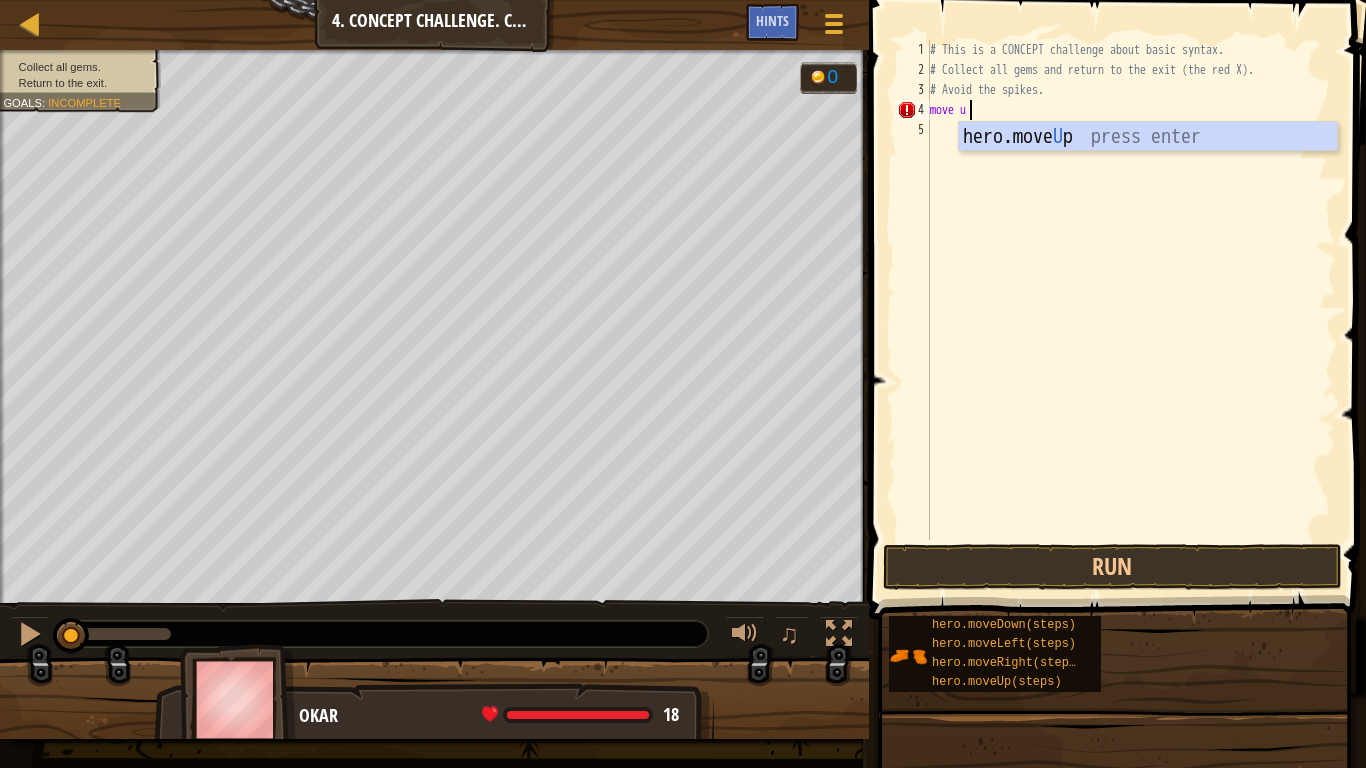 click on "hero.move U p press enter" at bounding box center [1148, 167] 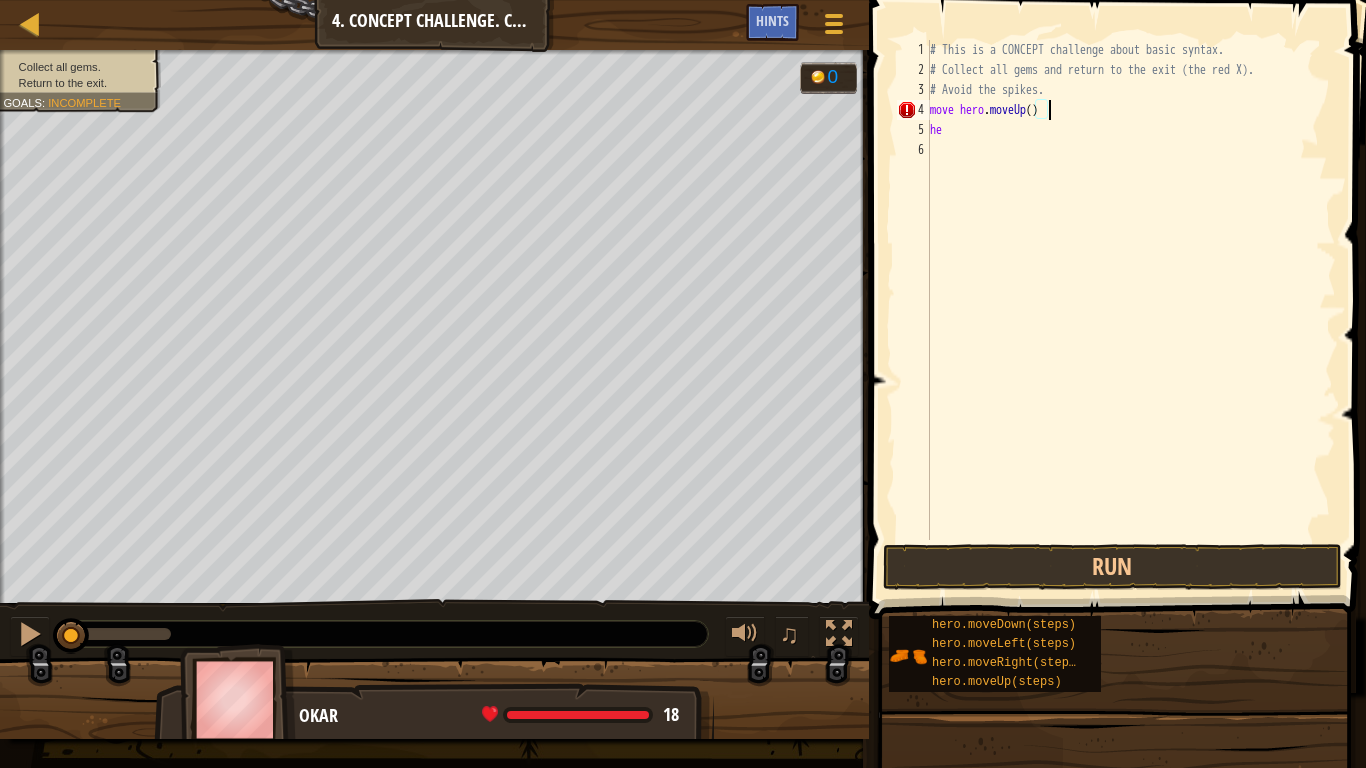 click on "move   hero . moveUp ( ) he" at bounding box center (1131, 310) 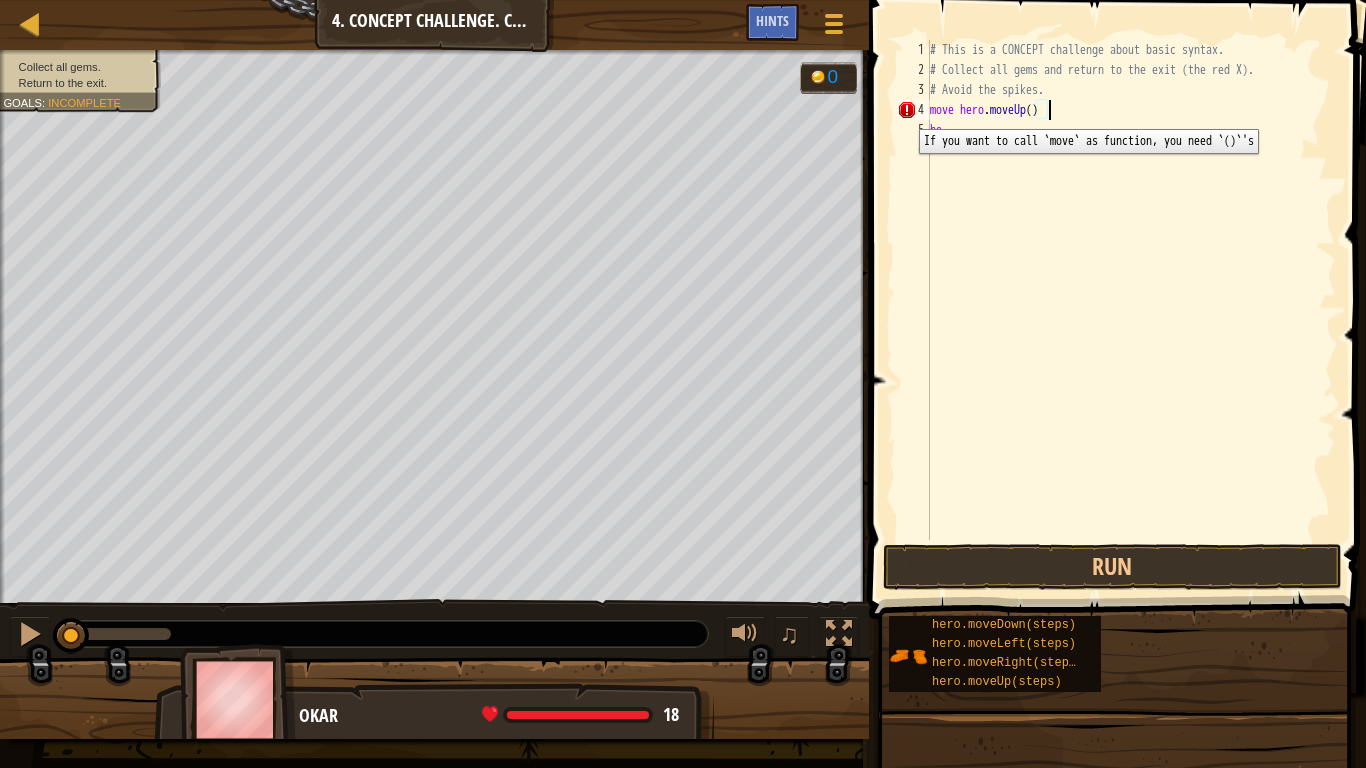 click on "4" at bounding box center [913, 110] 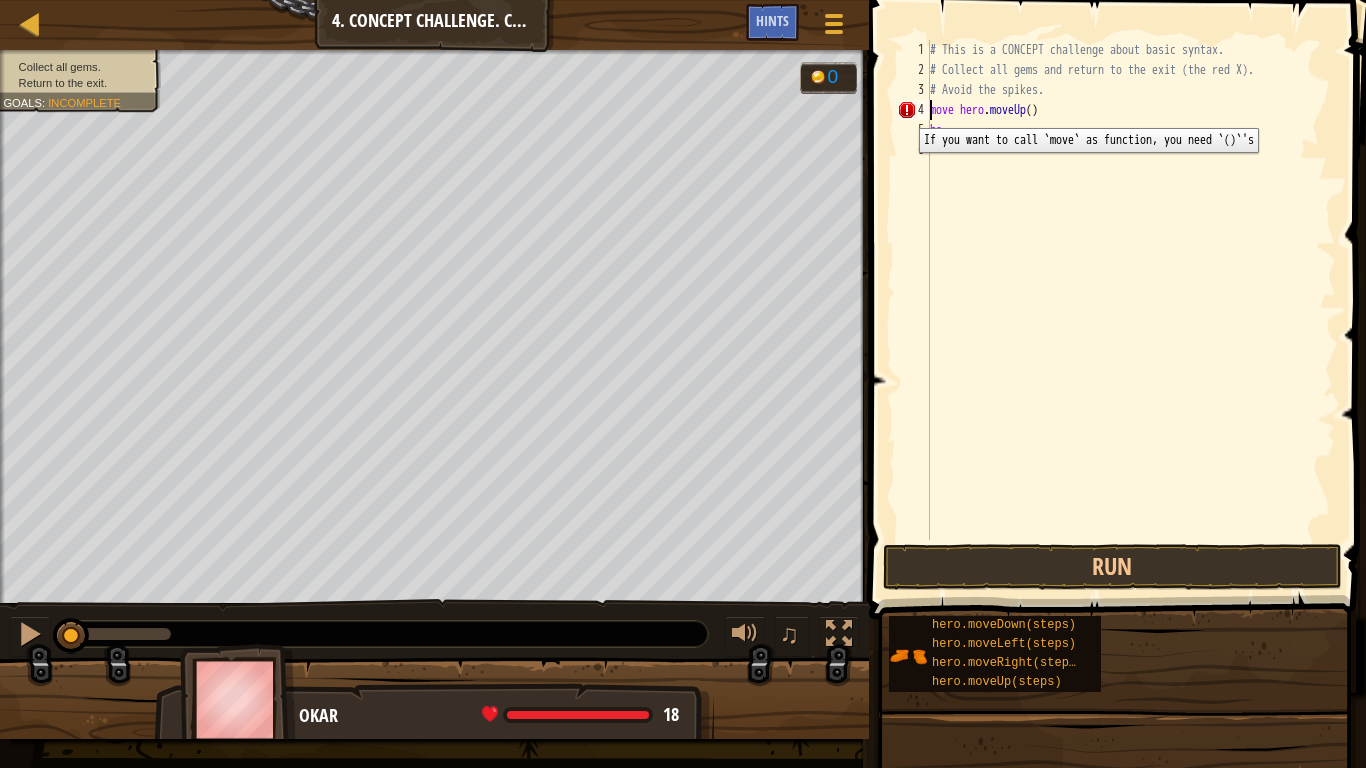 click on "4" at bounding box center [913, 110] 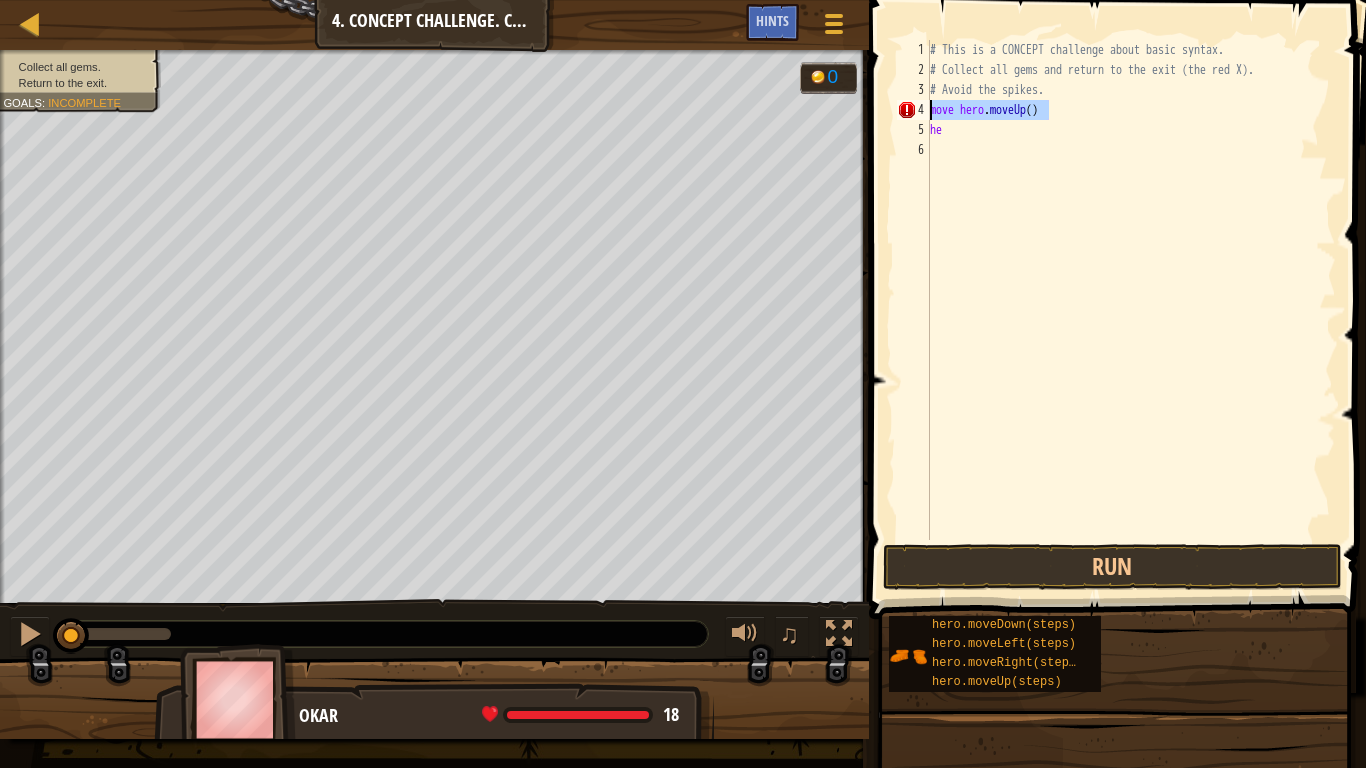 drag, startPoint x: 1059, startPoint y: 111, endPoint x: 883, endPoint y: 104, distance: 176.13914 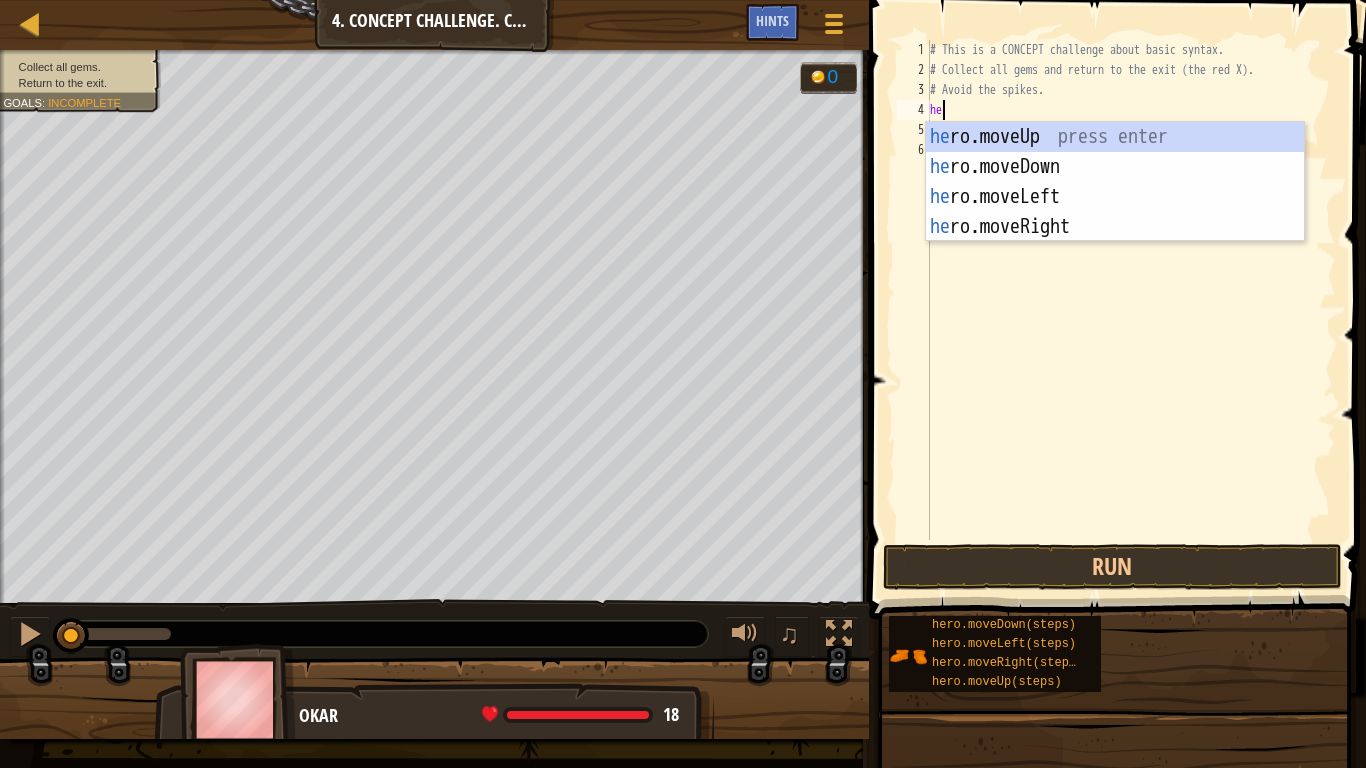 type on "herr" 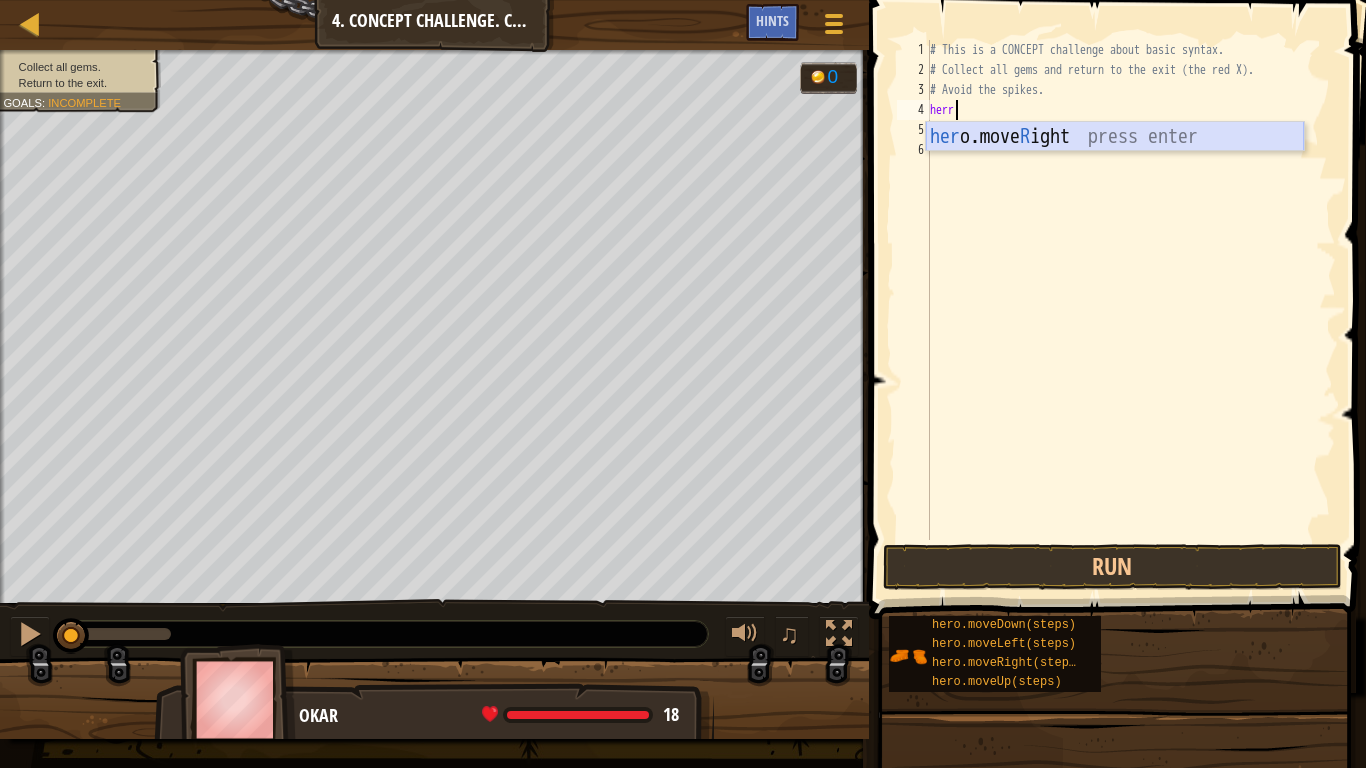 click on "her o.move R ight press enter" at bounding box center [1115, 167] 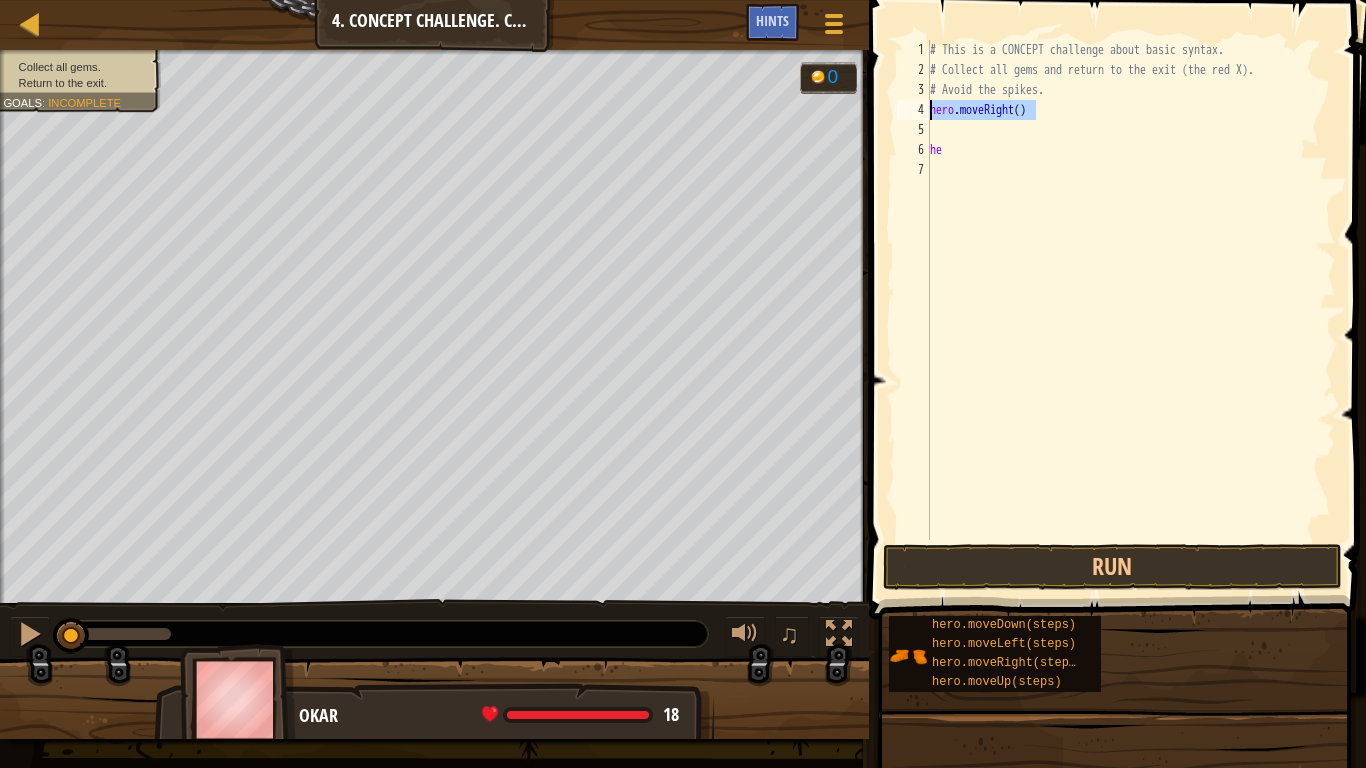 drag, startPoint x: 1048, startPoint y: 111, endPoint x: 866, endPoint y: 107, distance: 182.04395 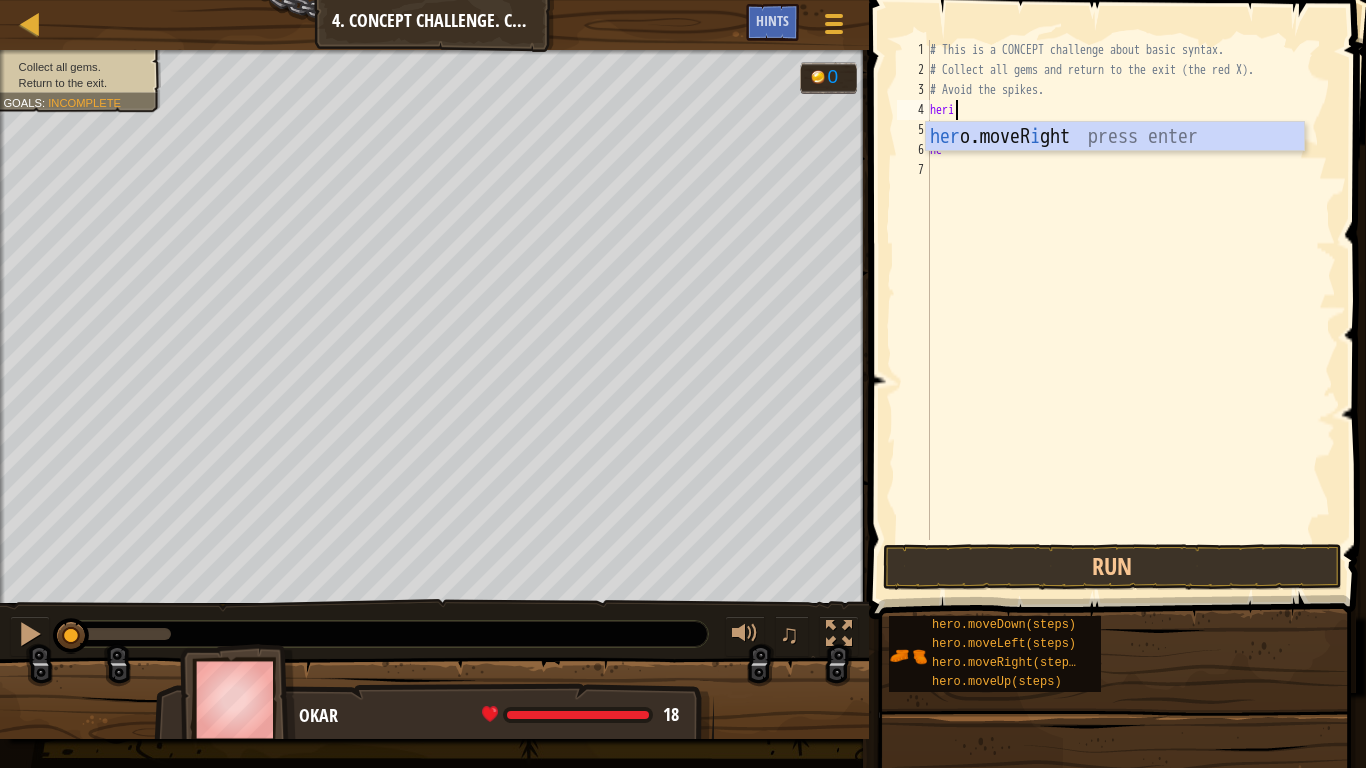 scroll, scrollTop: 9, scrollLeft: 1, axis: both 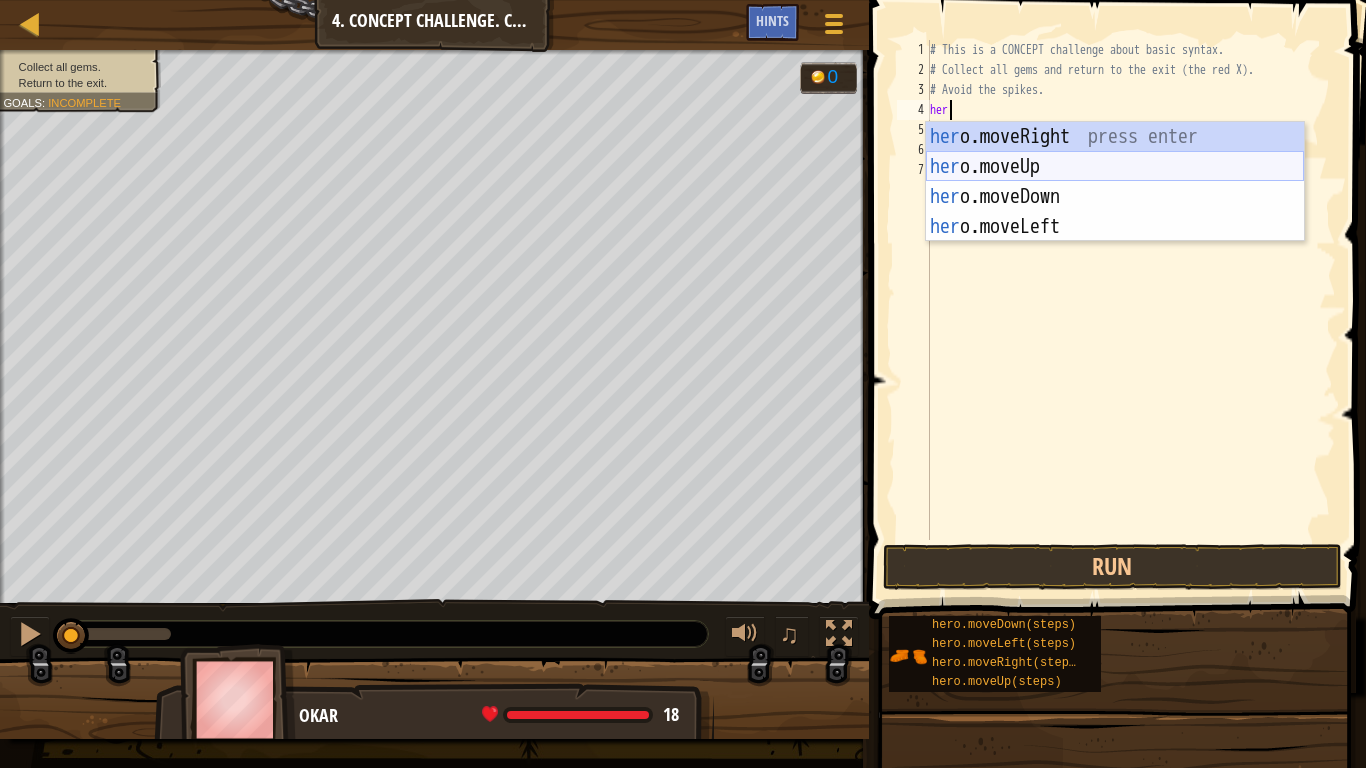 click on "her o.moveRight press enter her o.moveUp press enter her o.moveDown press enter her o.moveLeft press enter" at bounding box center [1115, 212] 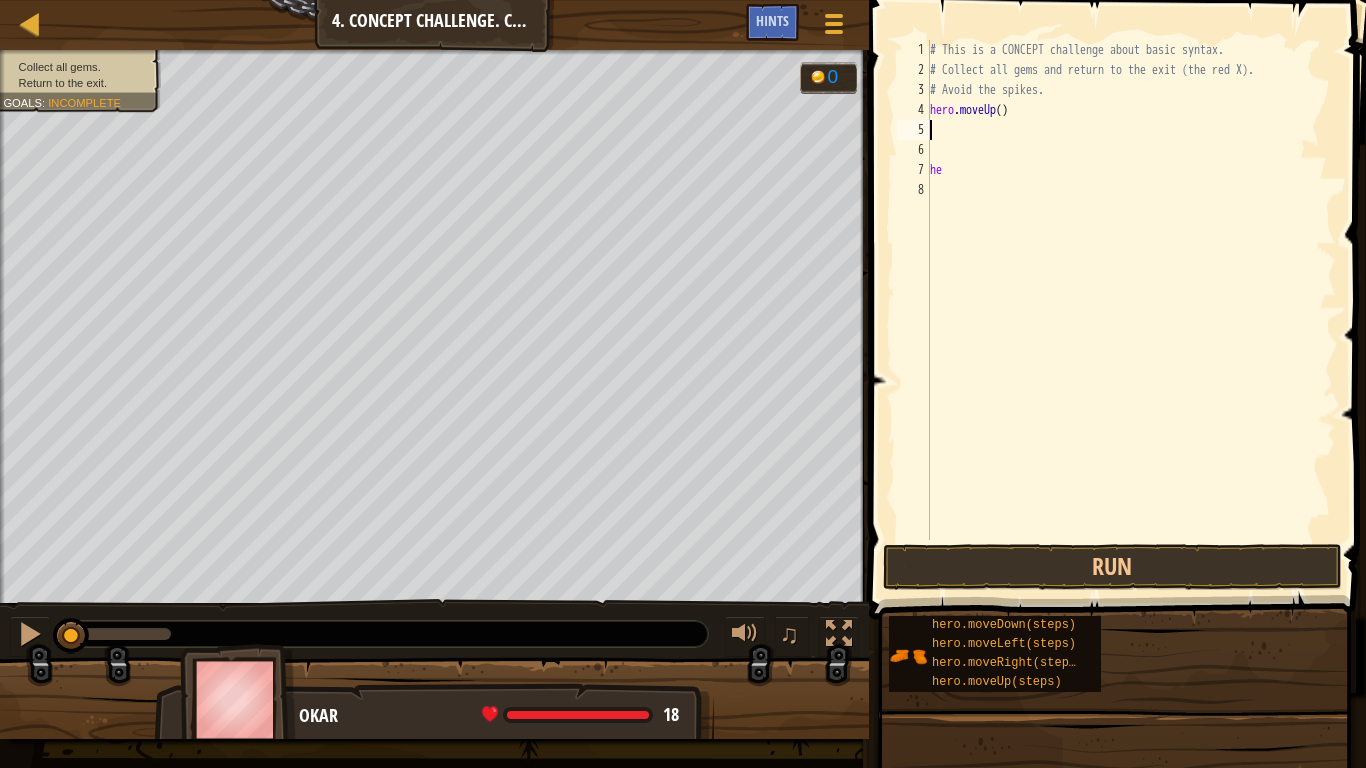 scroll, scrollTop: 9, scrollLeft: 0, axis: vertical 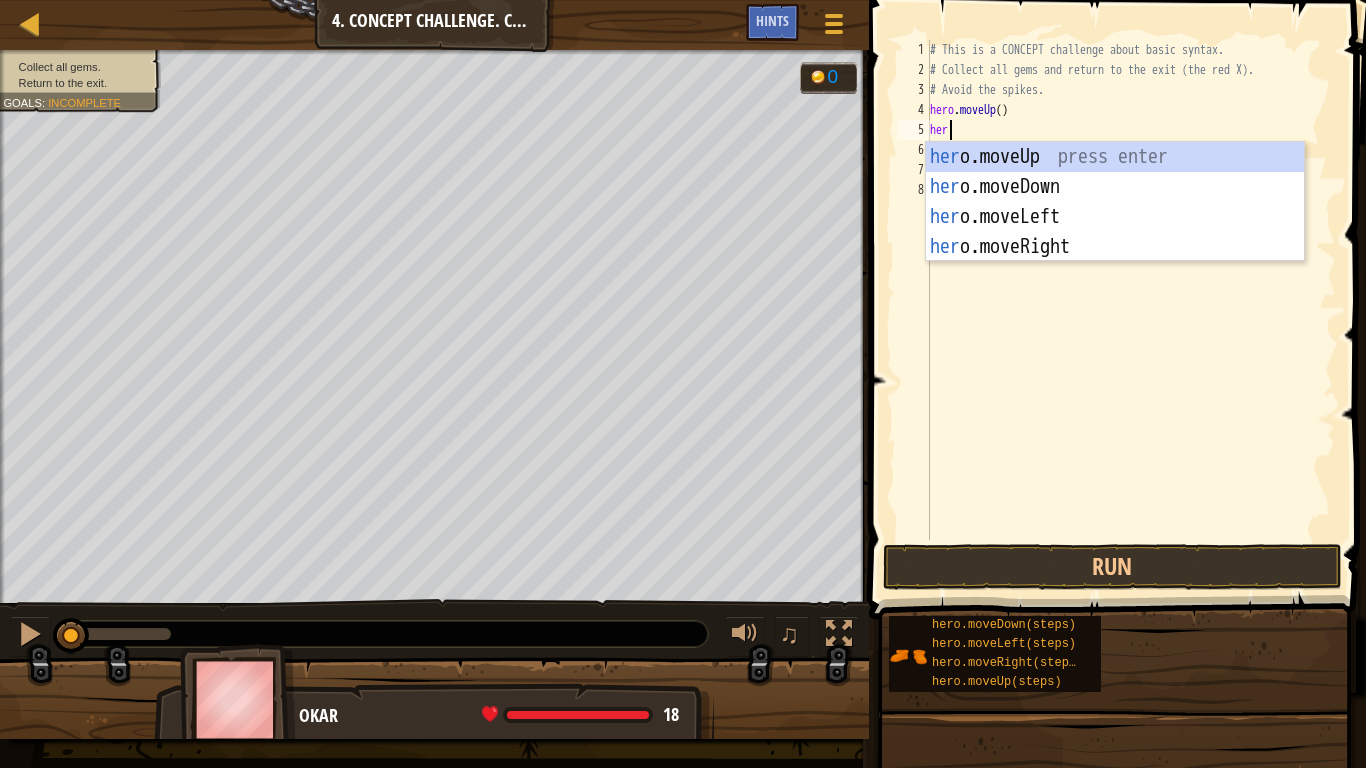 type on "hero" 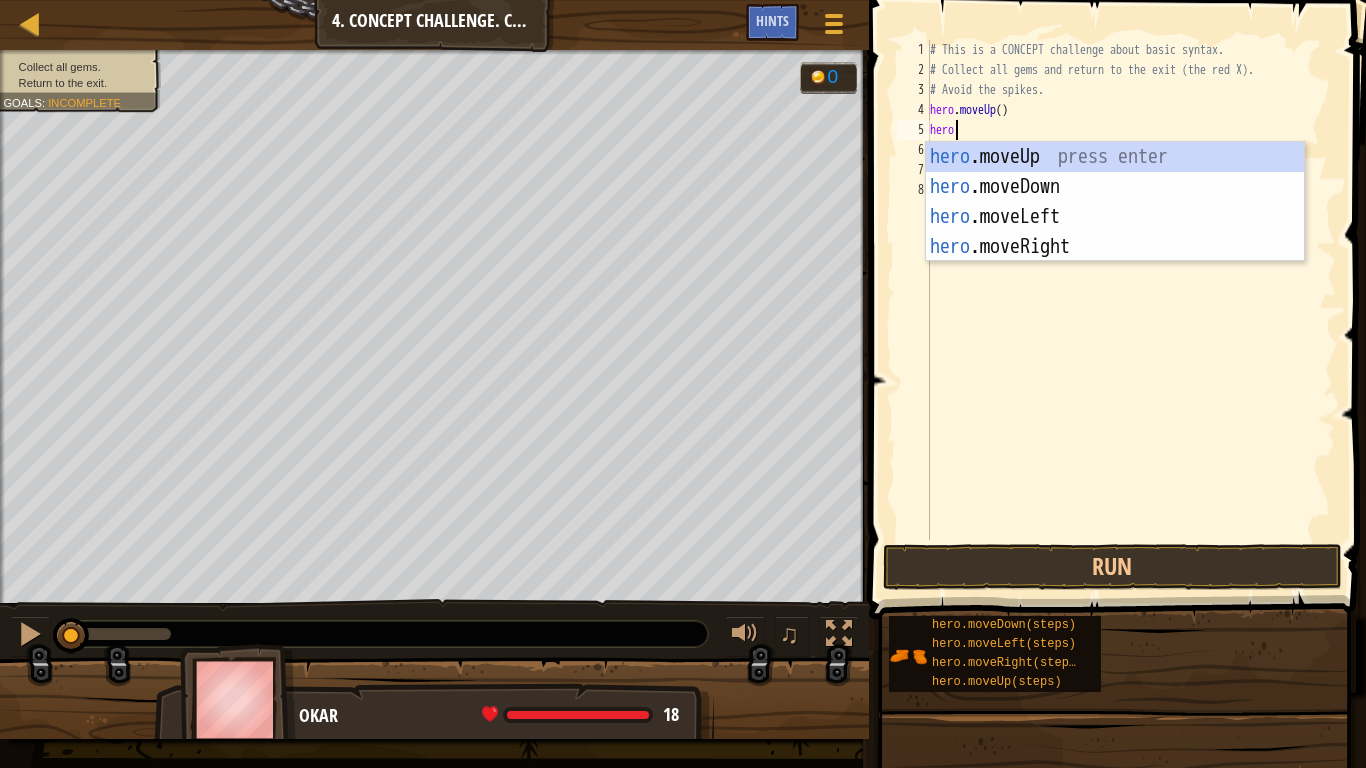 scroll, scrollTop: 9, scrollLeft: 1, axis: both 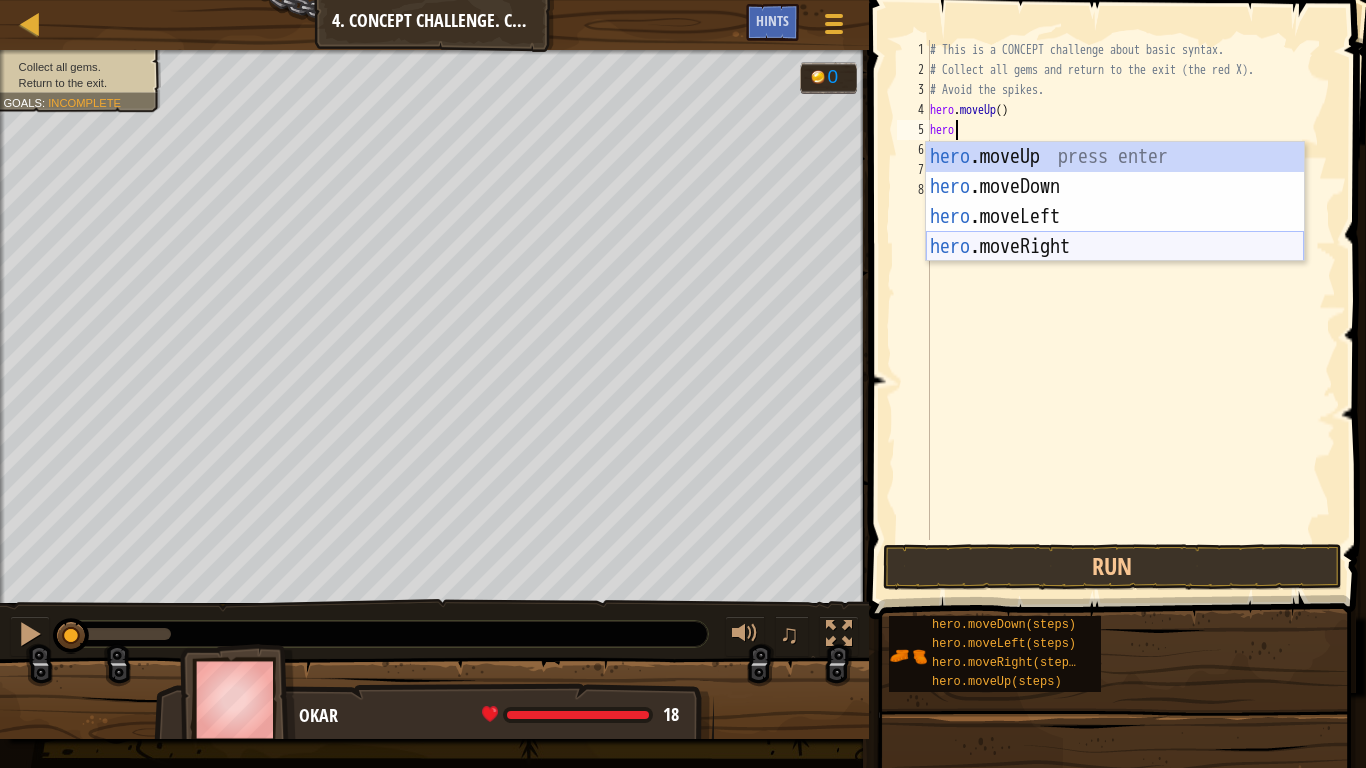 click on "hero .moveUp press enter hero .moveDown press enter hero .moveLeft press enter hero .moveRight press enter" at bounding box center [1115, 232] 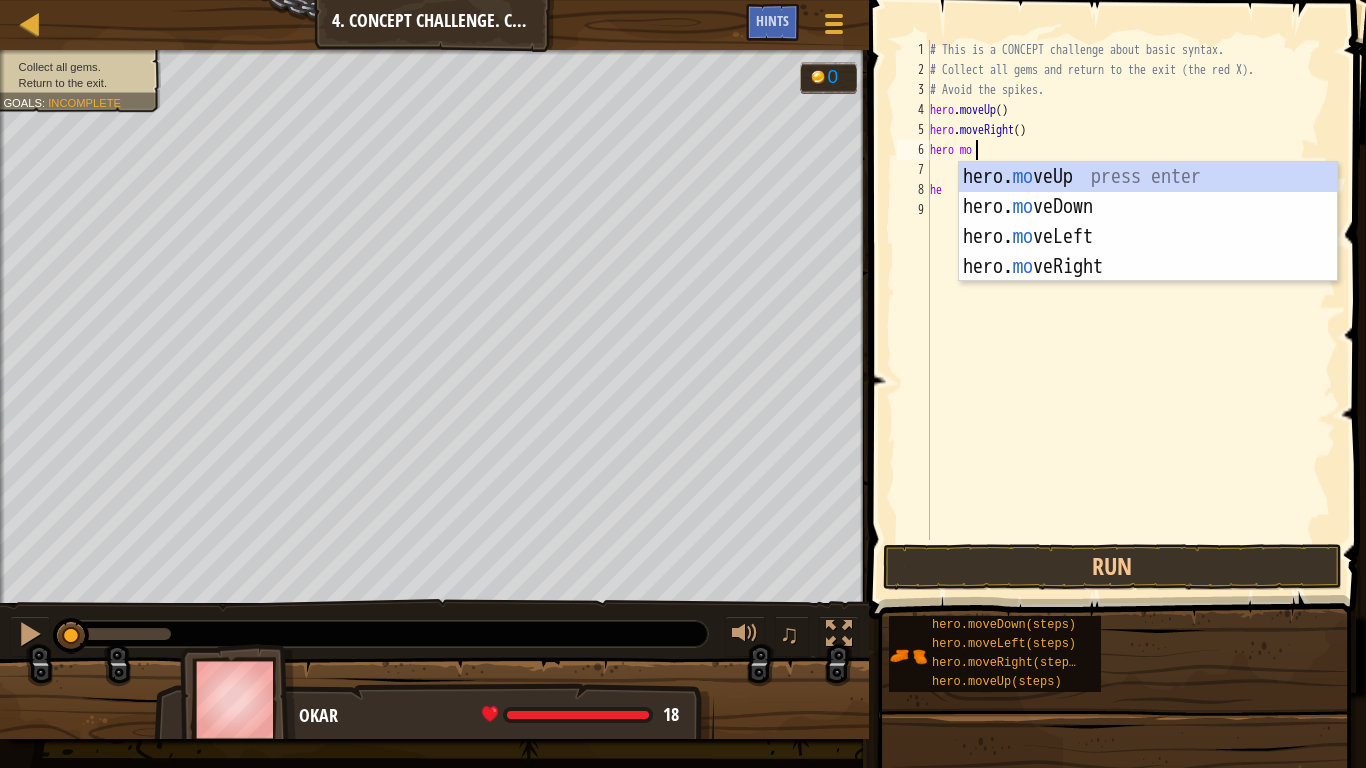 scroll, scrollTop: 9, scrollLeft: 3, axis: both 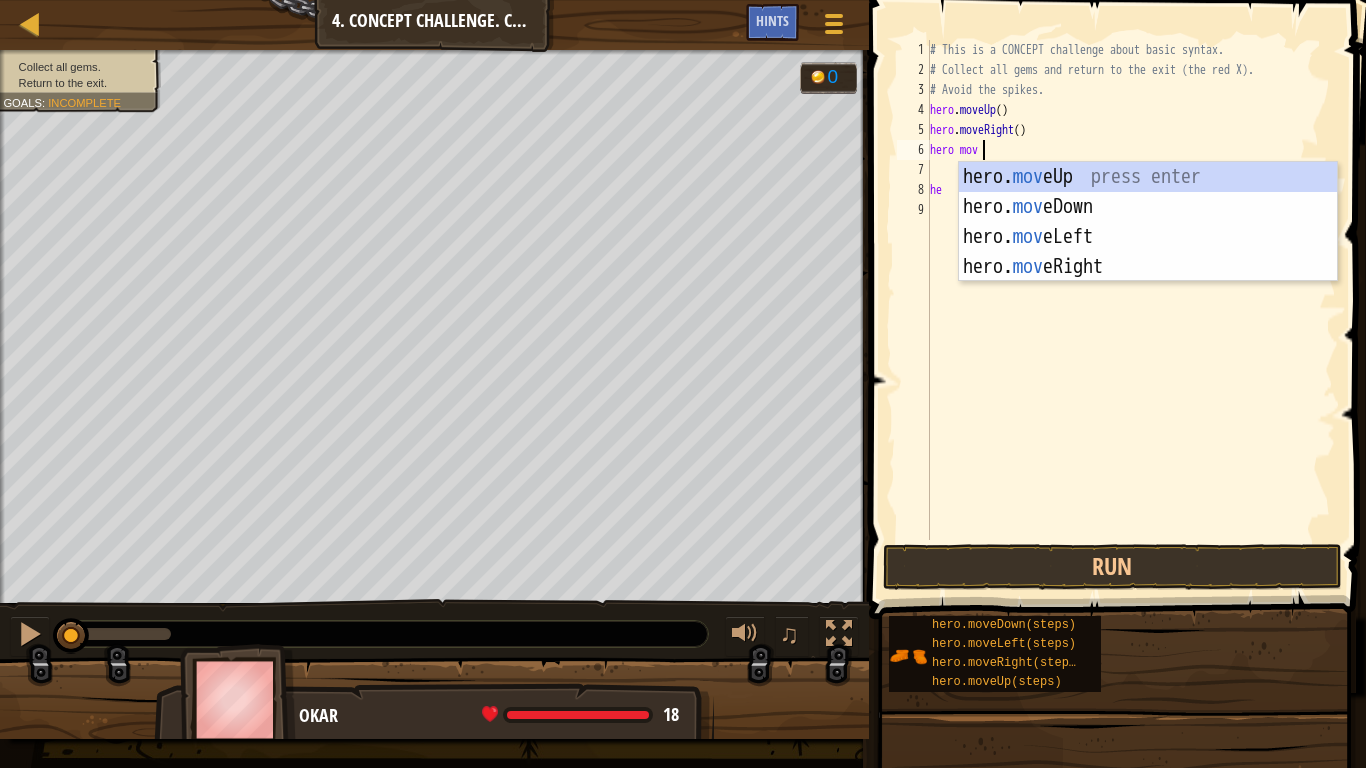 type on "hero move" 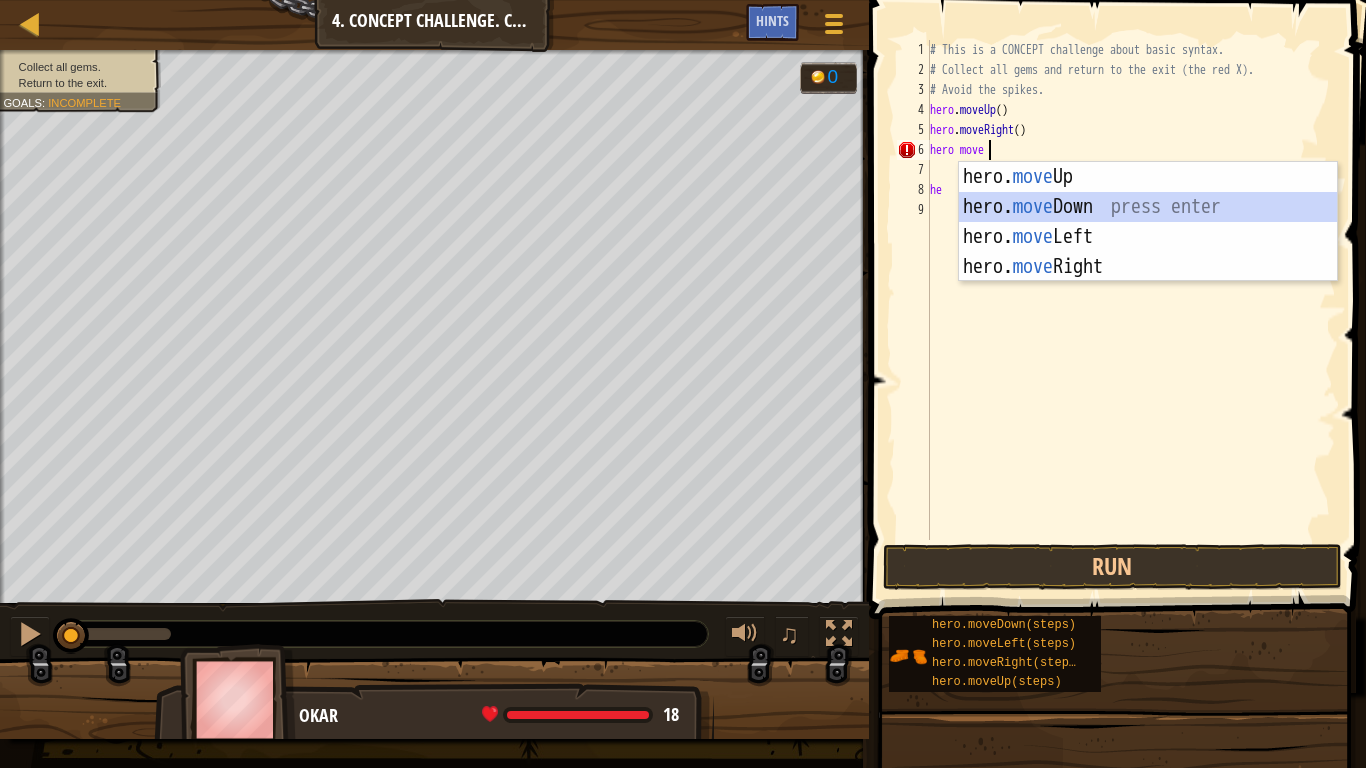 click on "hero. move Up press enter hero. move Down press enter hero. move Left press enter hero. move Right press enter" at bounding box center [1148, 252] 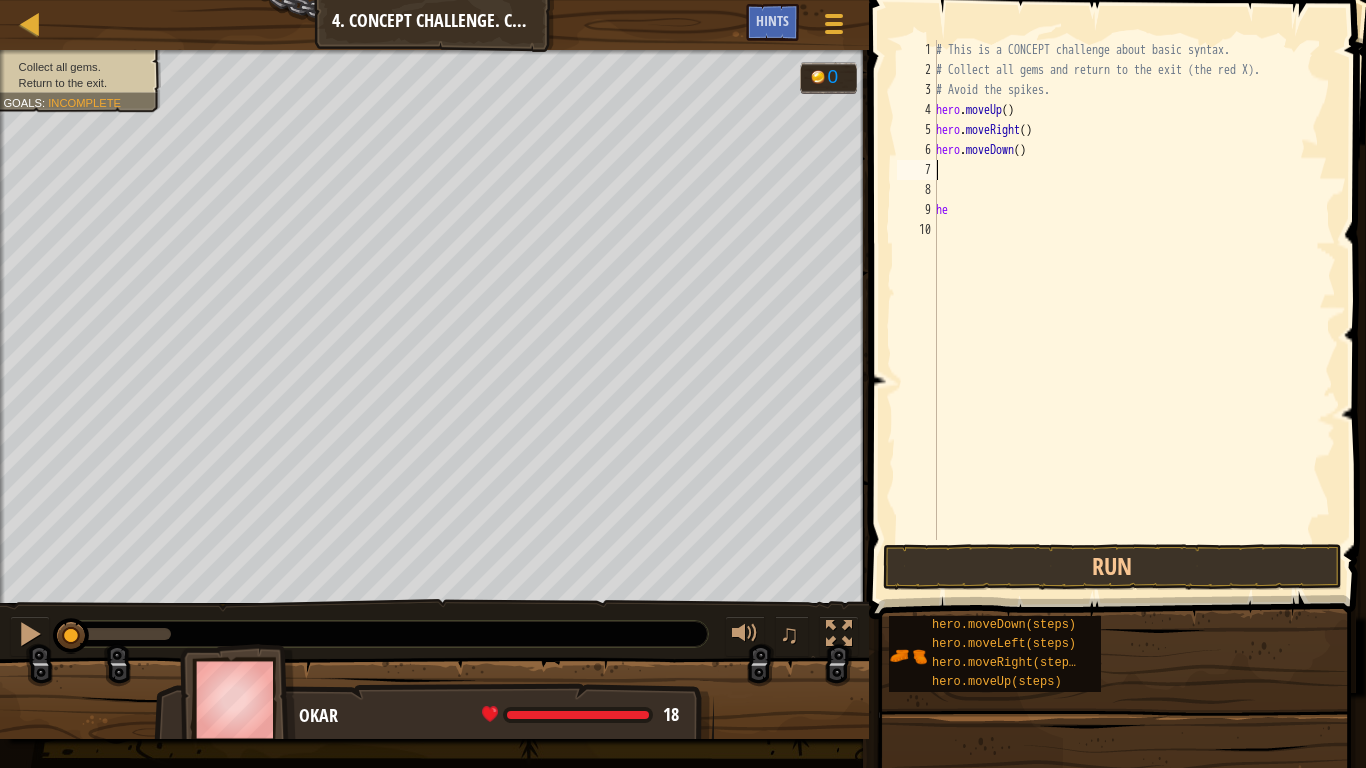 click on "# This is a CONCEPT challenge about basic syntax. # Collect all gems and return to the exit (the red X). # Avoid the spikes. hero . moveUp ( ) hero . moveRight ( ) hero . moveDown ( ) he" at bounding box center [1134, 310] 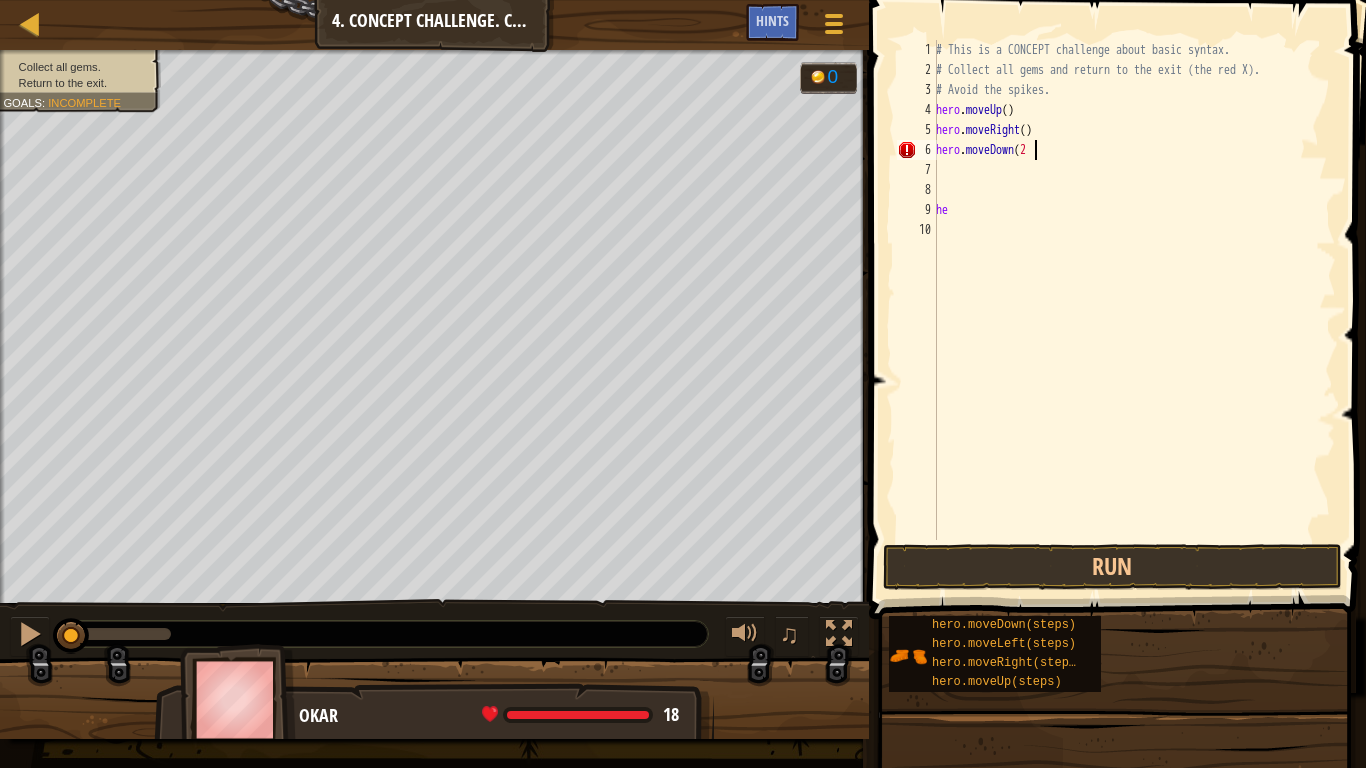 scroll, scrollTop: 9, scrollLeft: 7, axis: both 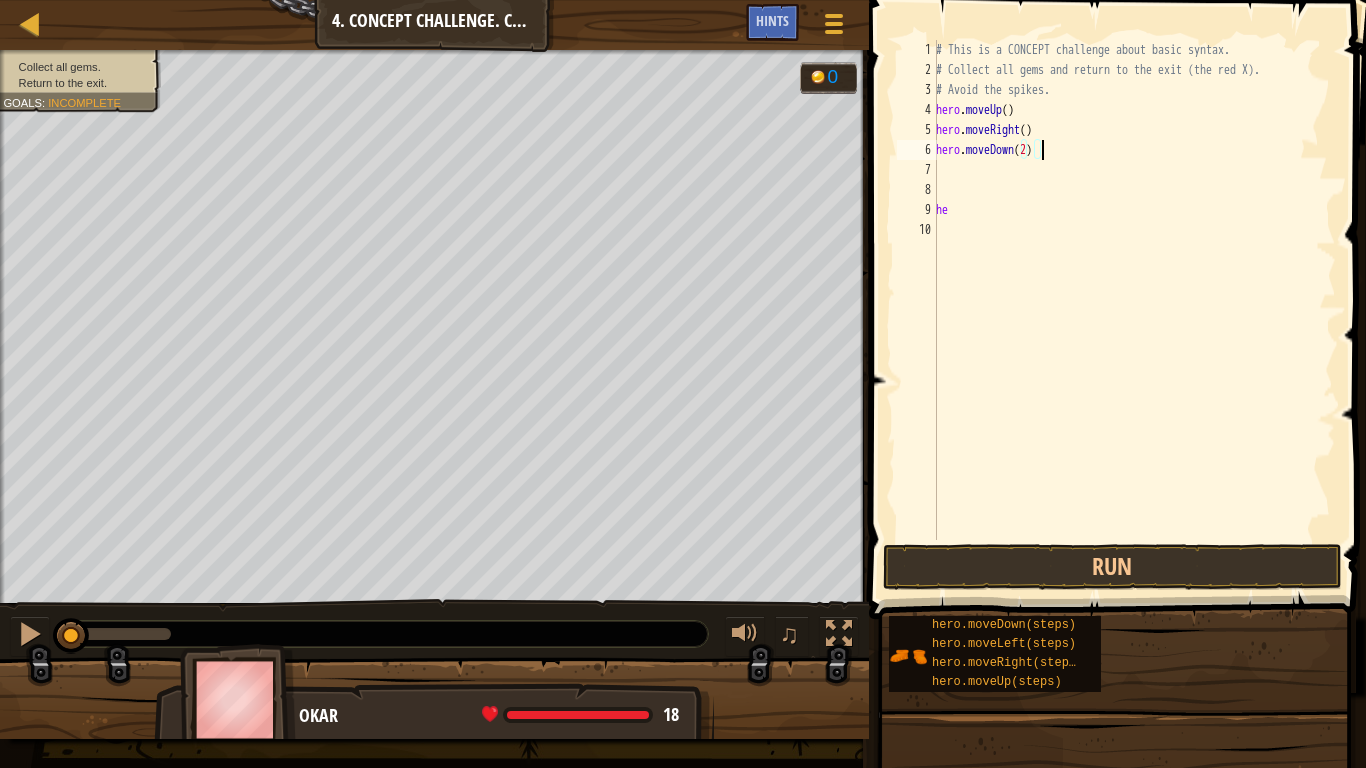 click on "hero . moveUp ( ) hero . moveRight ( ) hero . moveDown ( 2 ) he" at bounding box center [1134, 310] 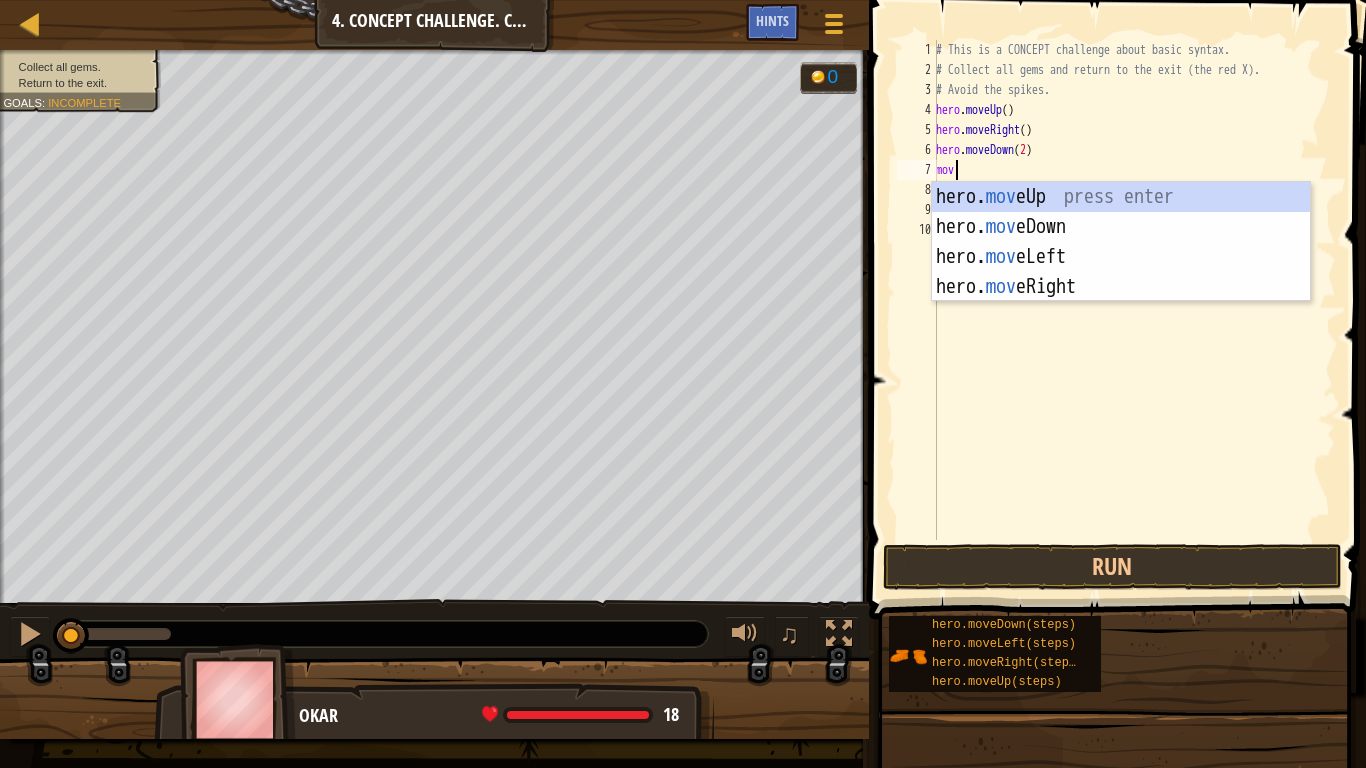 type on "move" 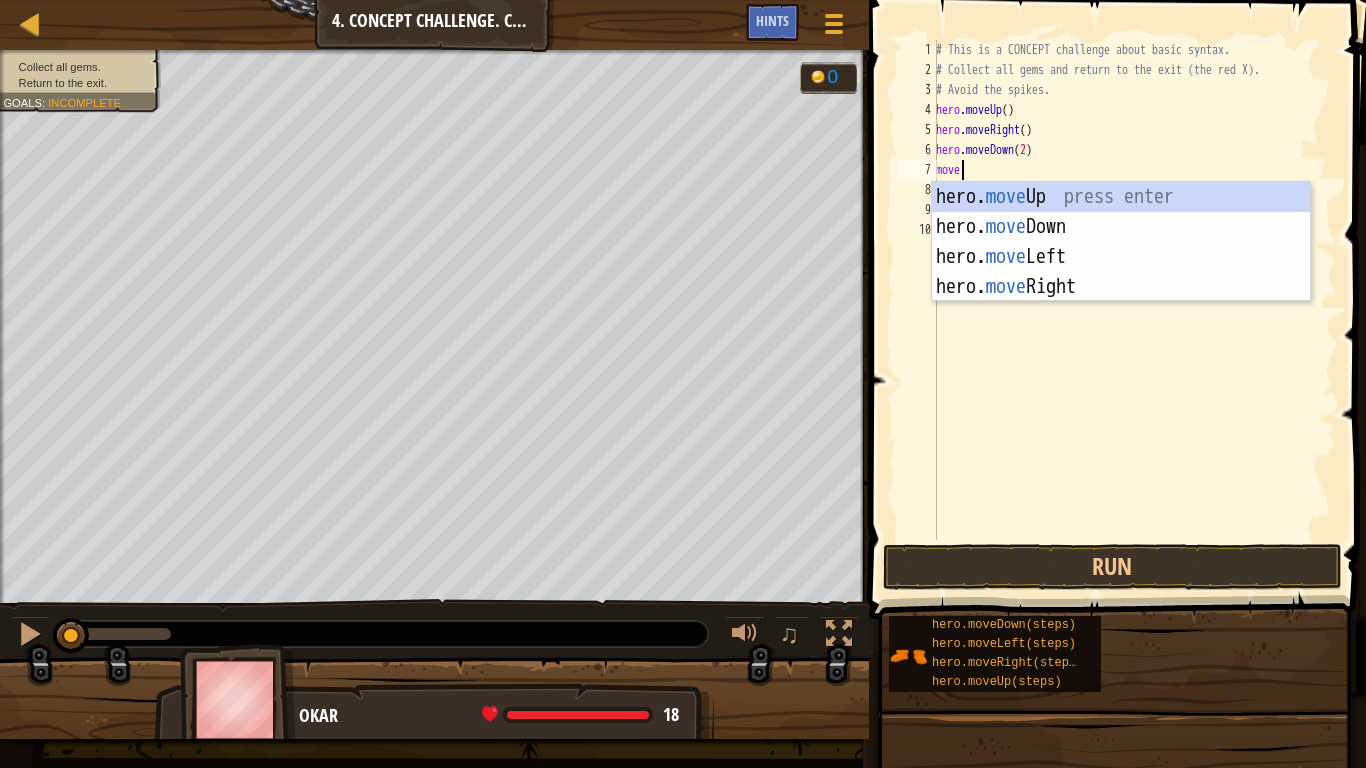 click on "hero. move Up press enter hero. move Down press enter hero. move Left press enter hero. move Right press enter" at bounding box center (1121, 272) 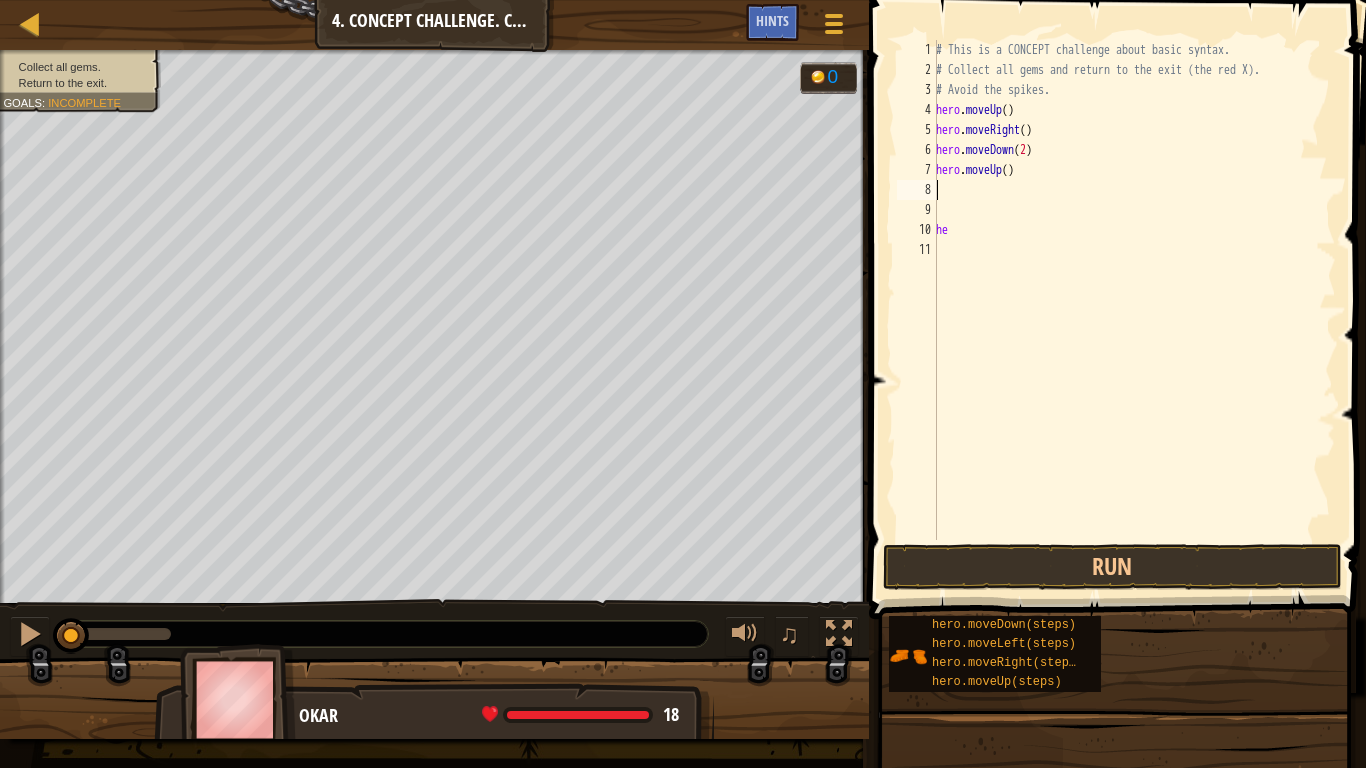 scroll, scrollTop: 9, scrollLeft: 0, axis: vertical 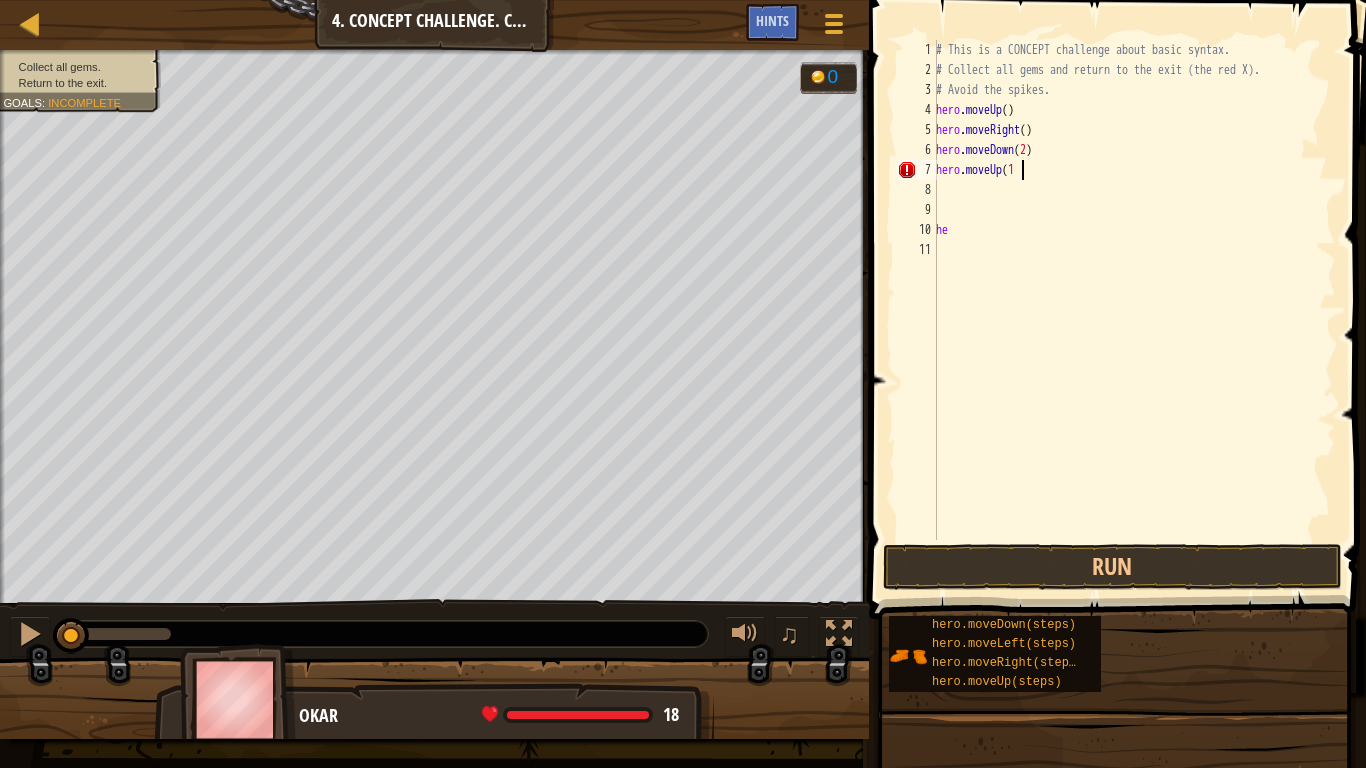 type on "hero.moveUp(1)" 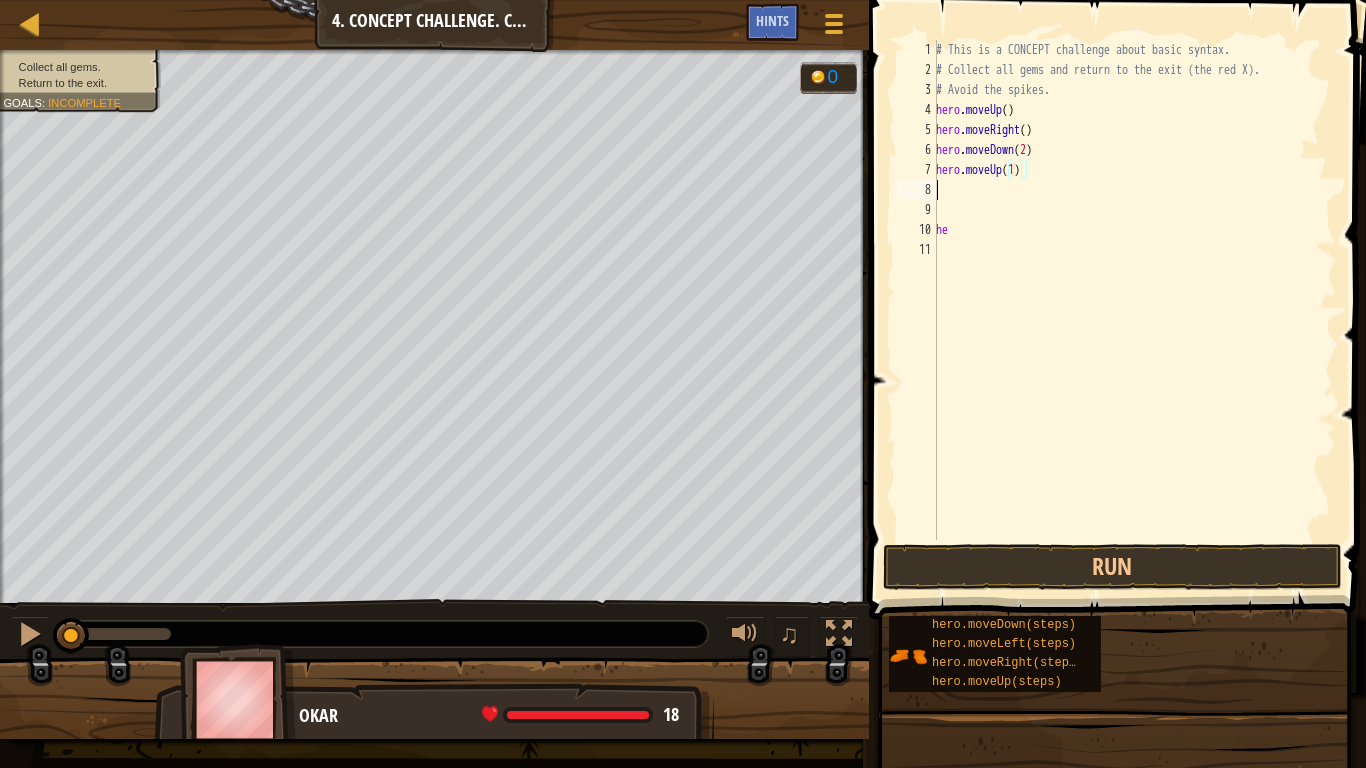 click on "# This is a CONCEPT challenge about basic syntax. # Collect all gems and return to the exit (the red X). # Avoid the spikes. hero . moveUp ( ) hero . moveRight ( ) hero . moveDown ( 2 ) hero . moveUp ( 1 ) he" at bounding box center (1134, 310) 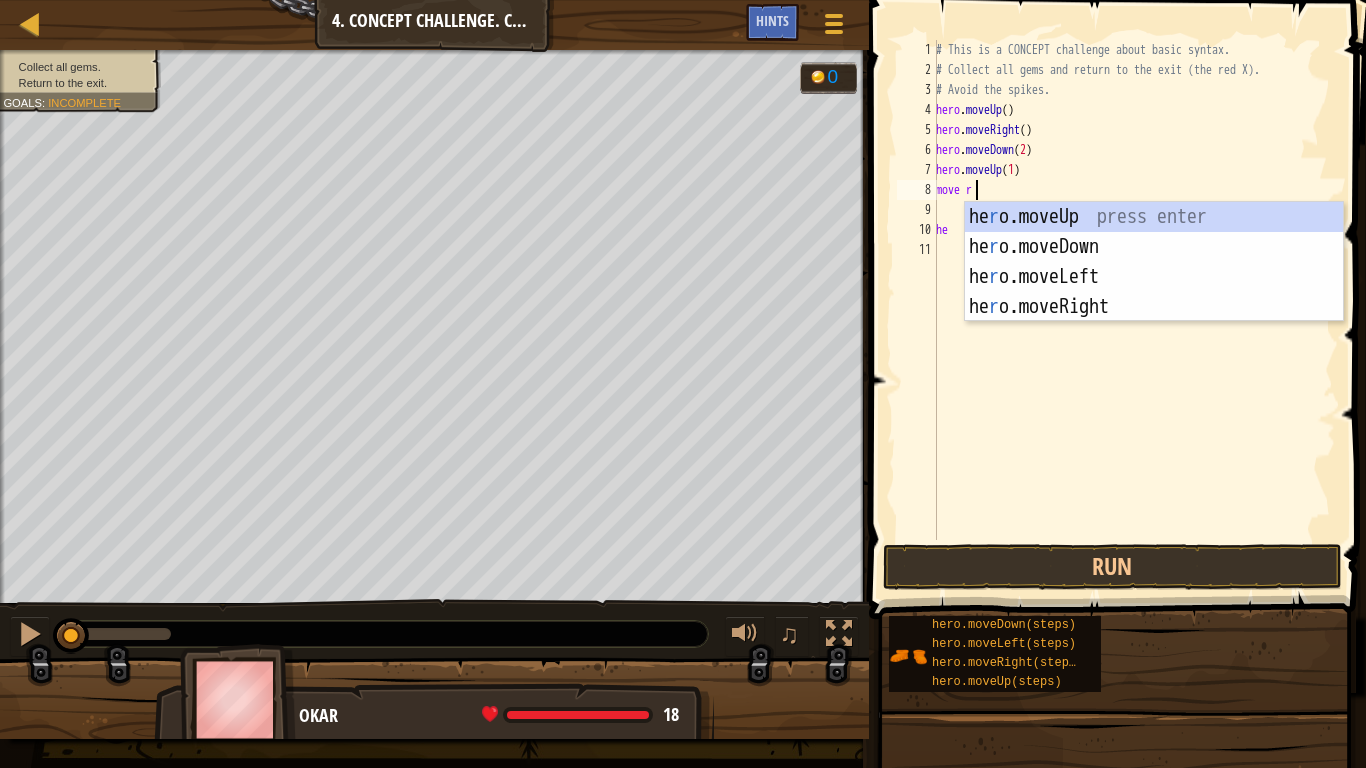scroll, scrollTop: 9, scrollLeft: 2, axis: both 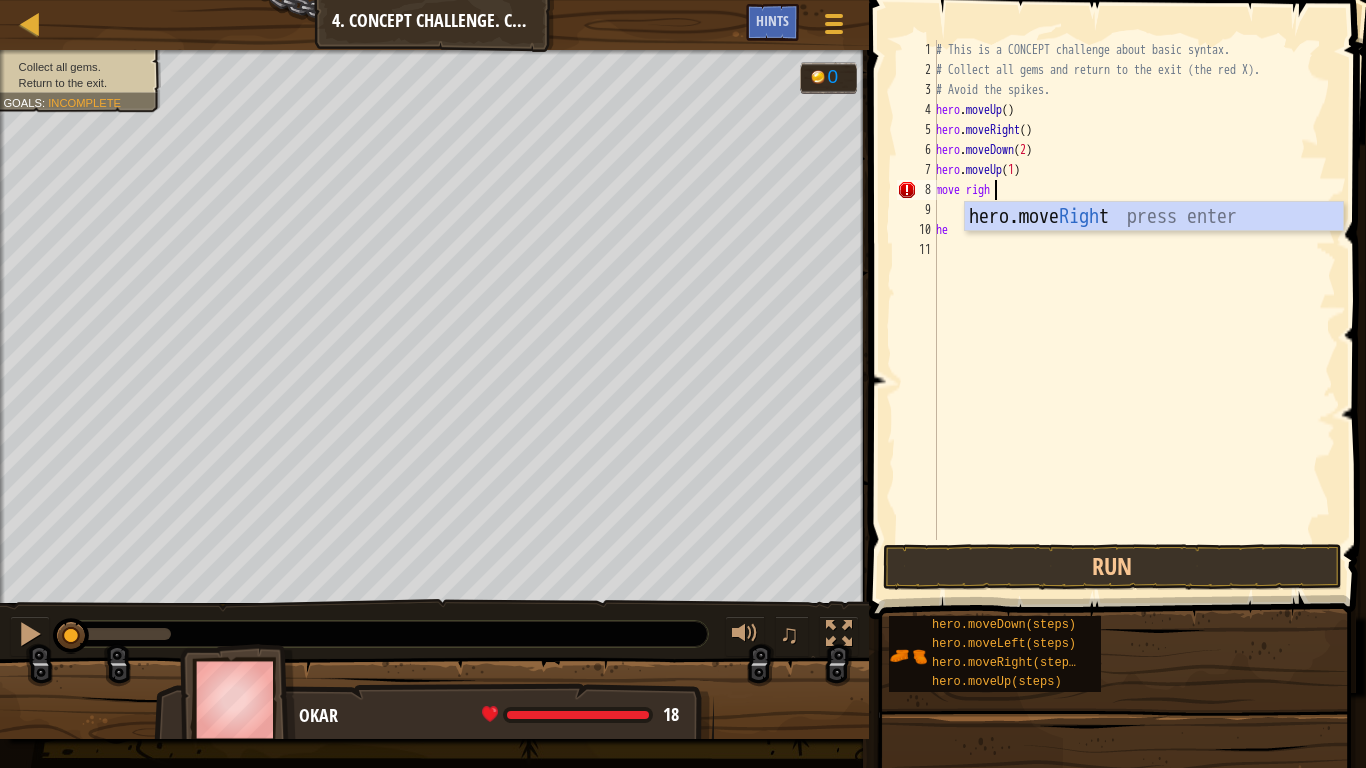 type on "move right" 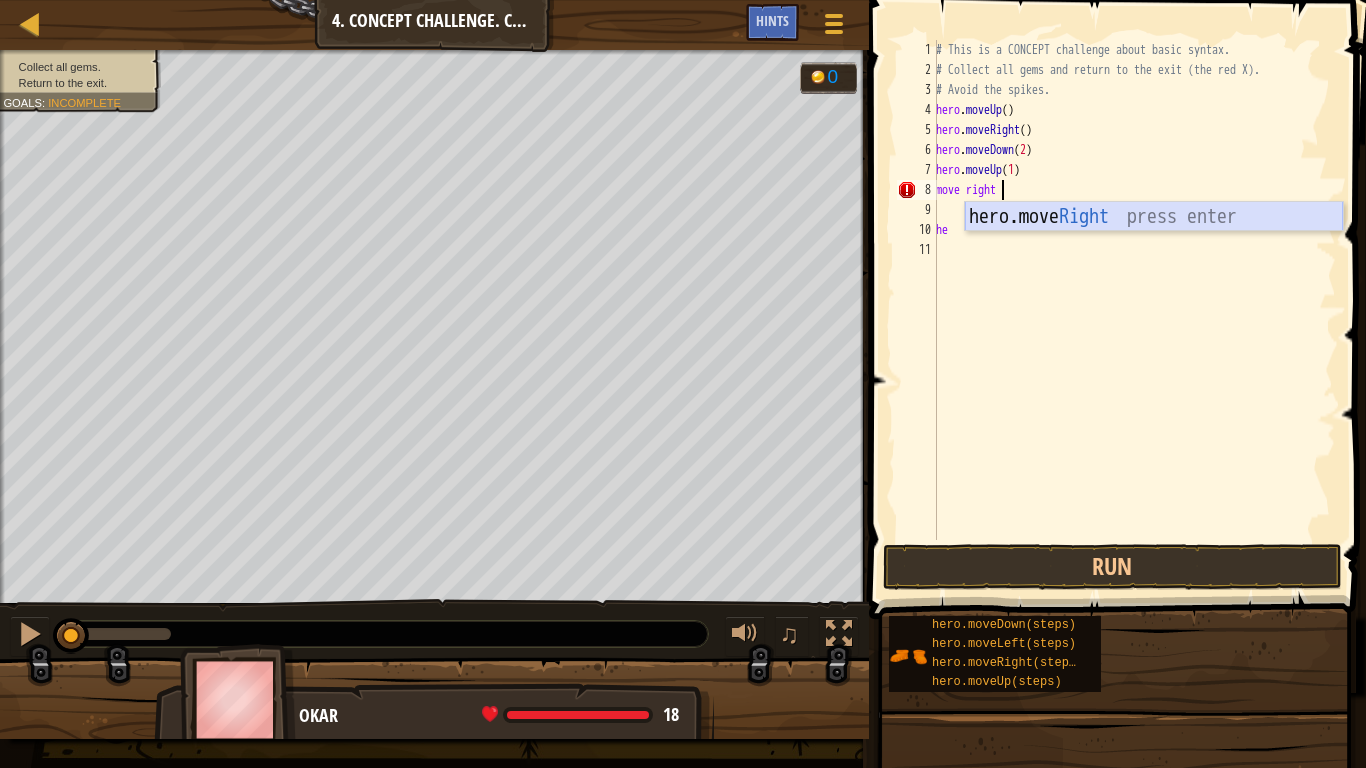 click on "hero.move Right press enter" at bounding box center (1154, 247) 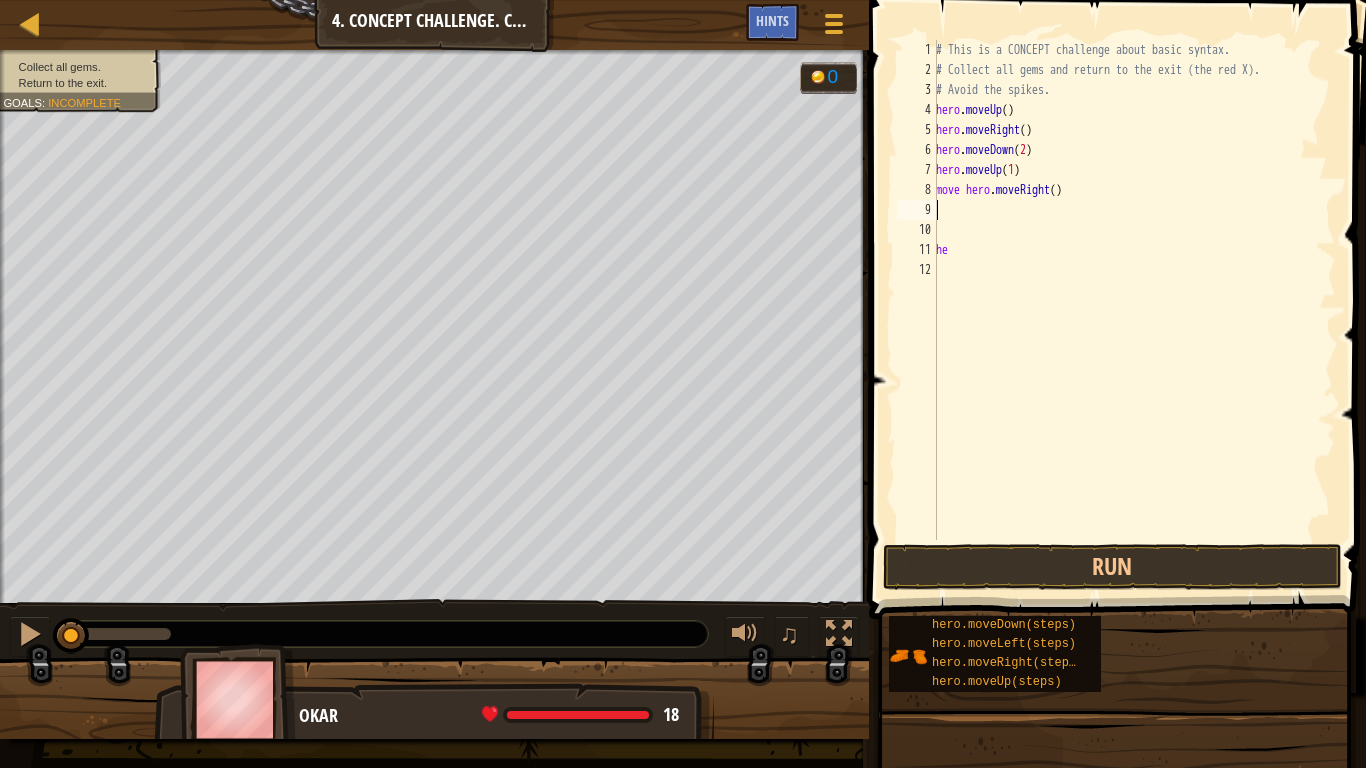 scroll, scrollTop: 9, scrollLeft: 0, axis: vertical 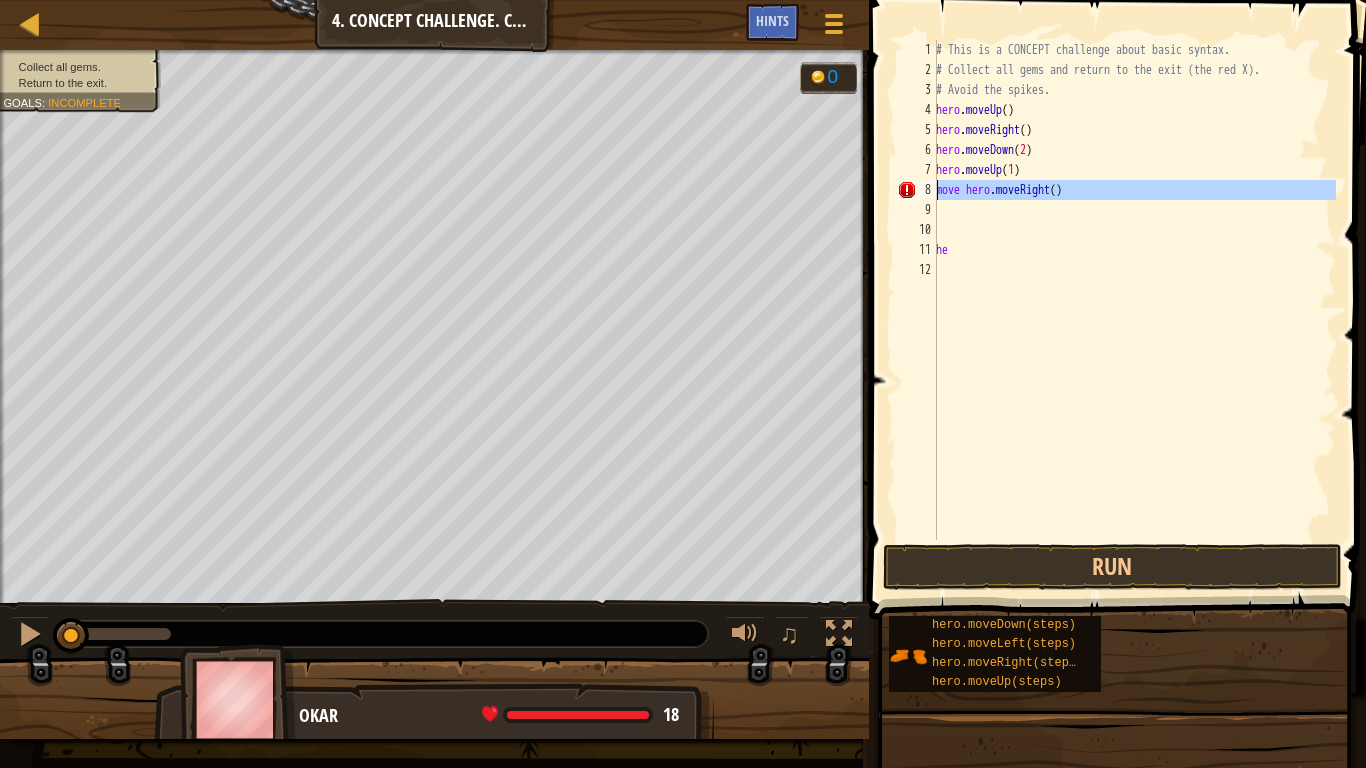 click on "8" at bounding box center [917, 190] 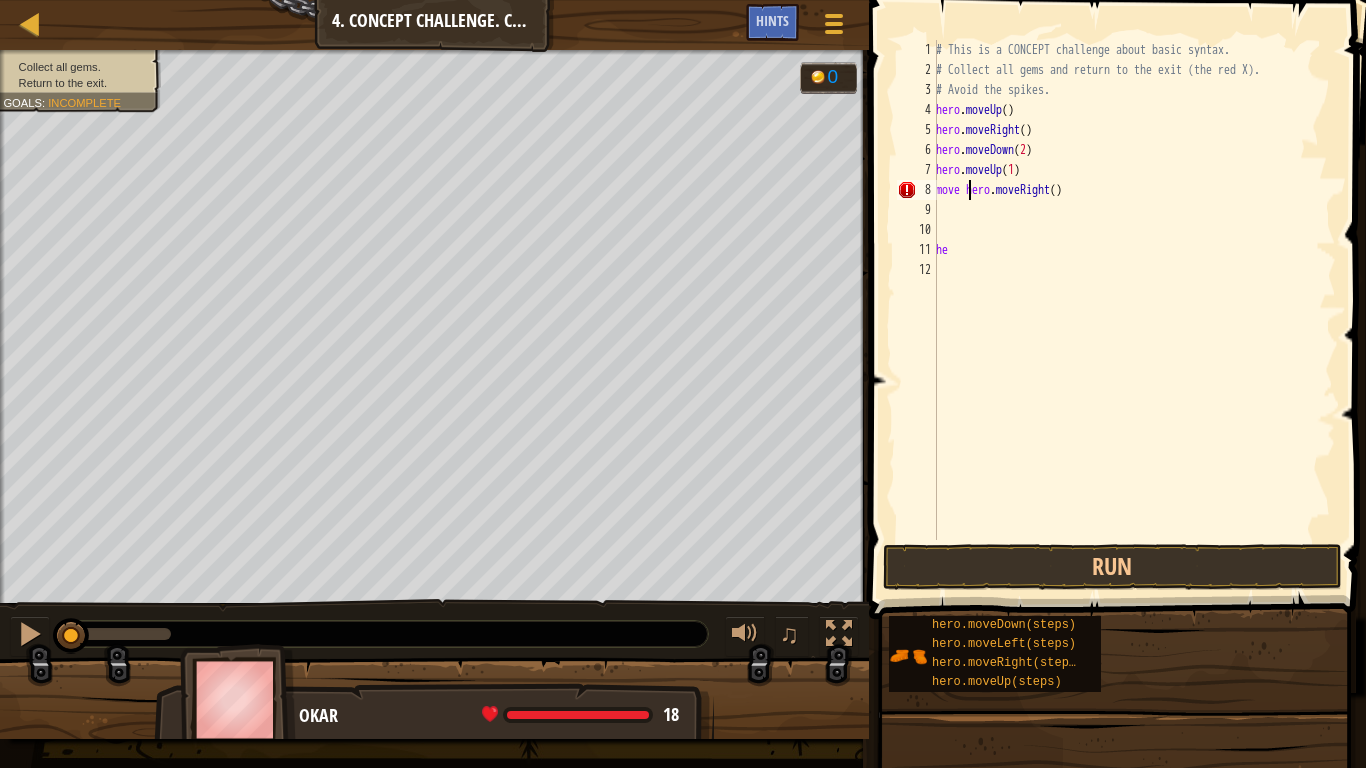 click on "hero . moveUp ( ) hero . moveRight ( ) hero . moveDown ( 2 ) hero . moveUp ( 1 ) move   hero . moveRight ( ) he" at bounding box center [1134, 310] 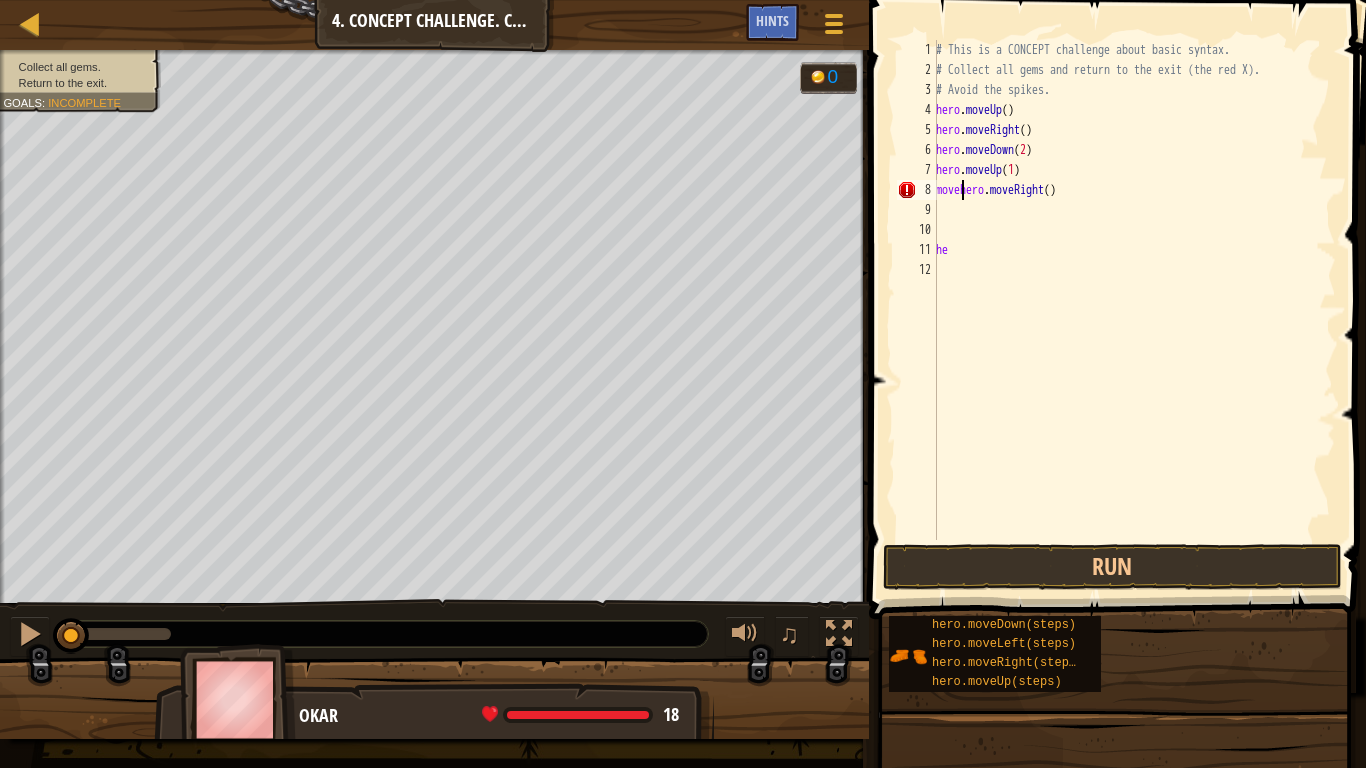 type on "hero.moveRight()" 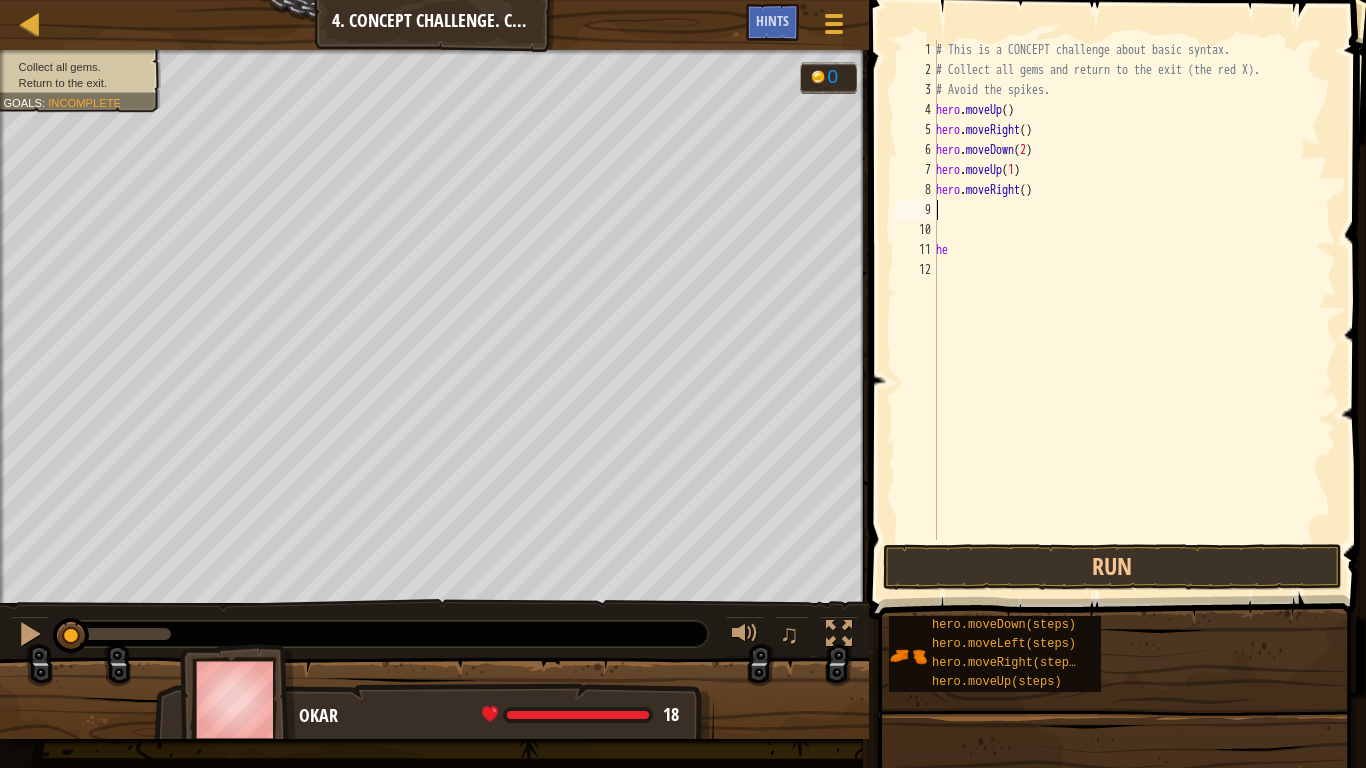 click on "# This is a CONCEPT challenge about basic syntax. # Collect all gems and return to the exit (the red X). # Avoid the spikes. hero . moveUp ( ) hero . moveRight ( ) hero . moveDown ( 2 ) hero . moveUp ( 1 ) hero . moveRight ( ) he" at bounding box center [1134, 310] 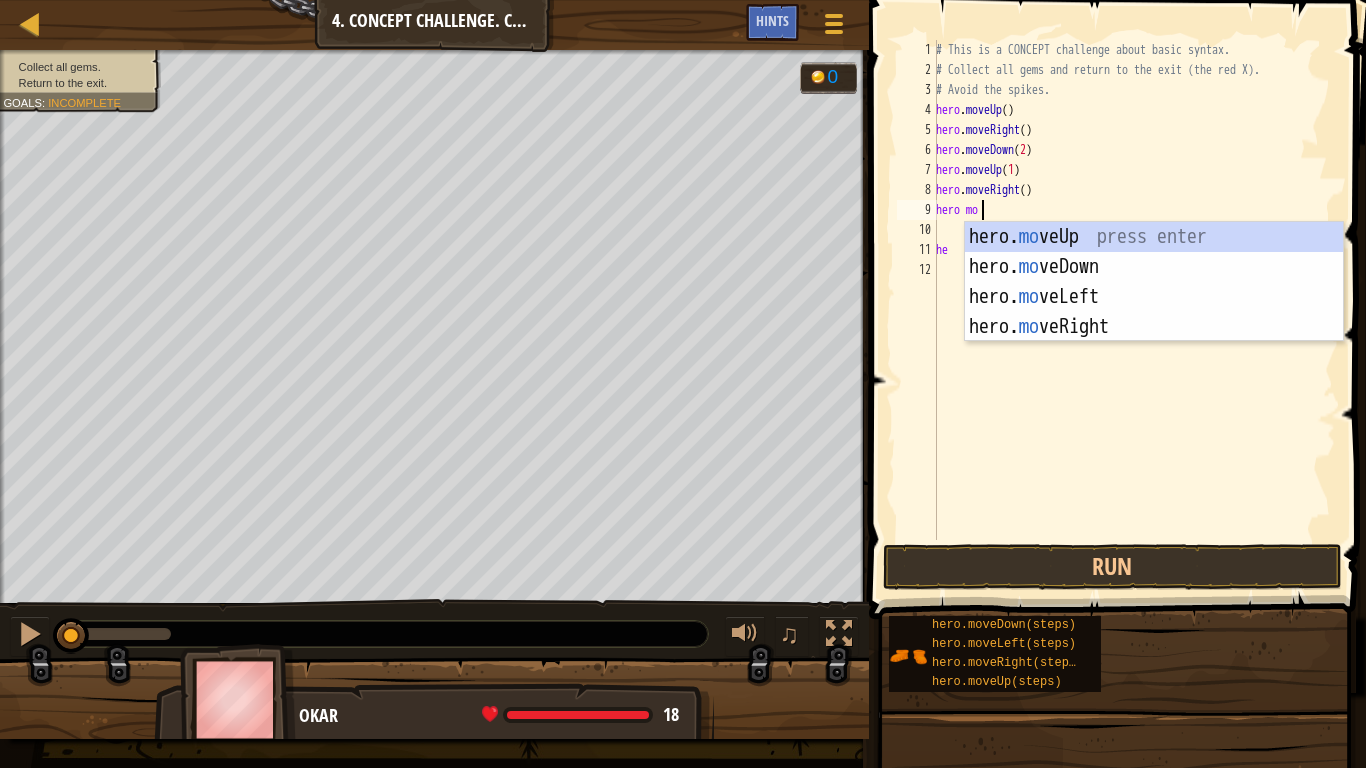 scroll, scrollTop: 9, scrollLeft: 3, axis: both 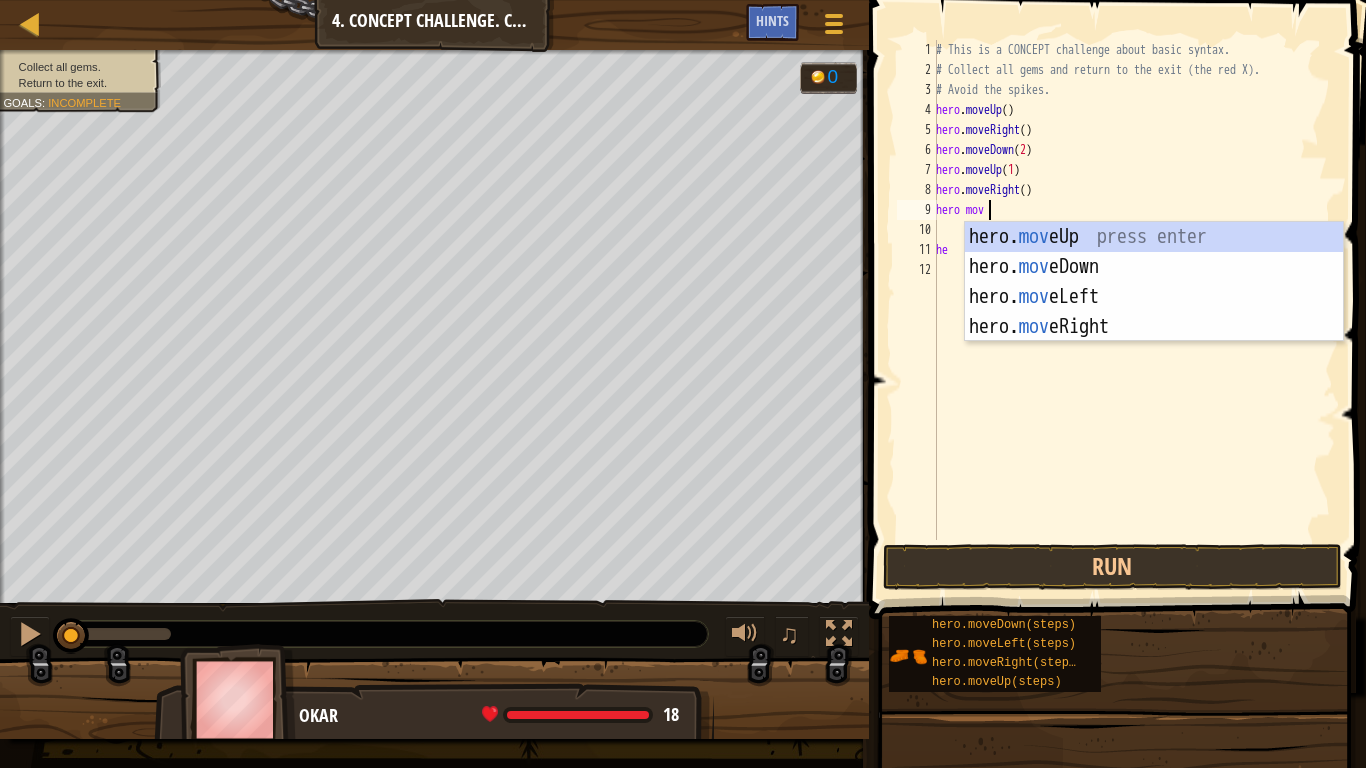 type on "hero move" 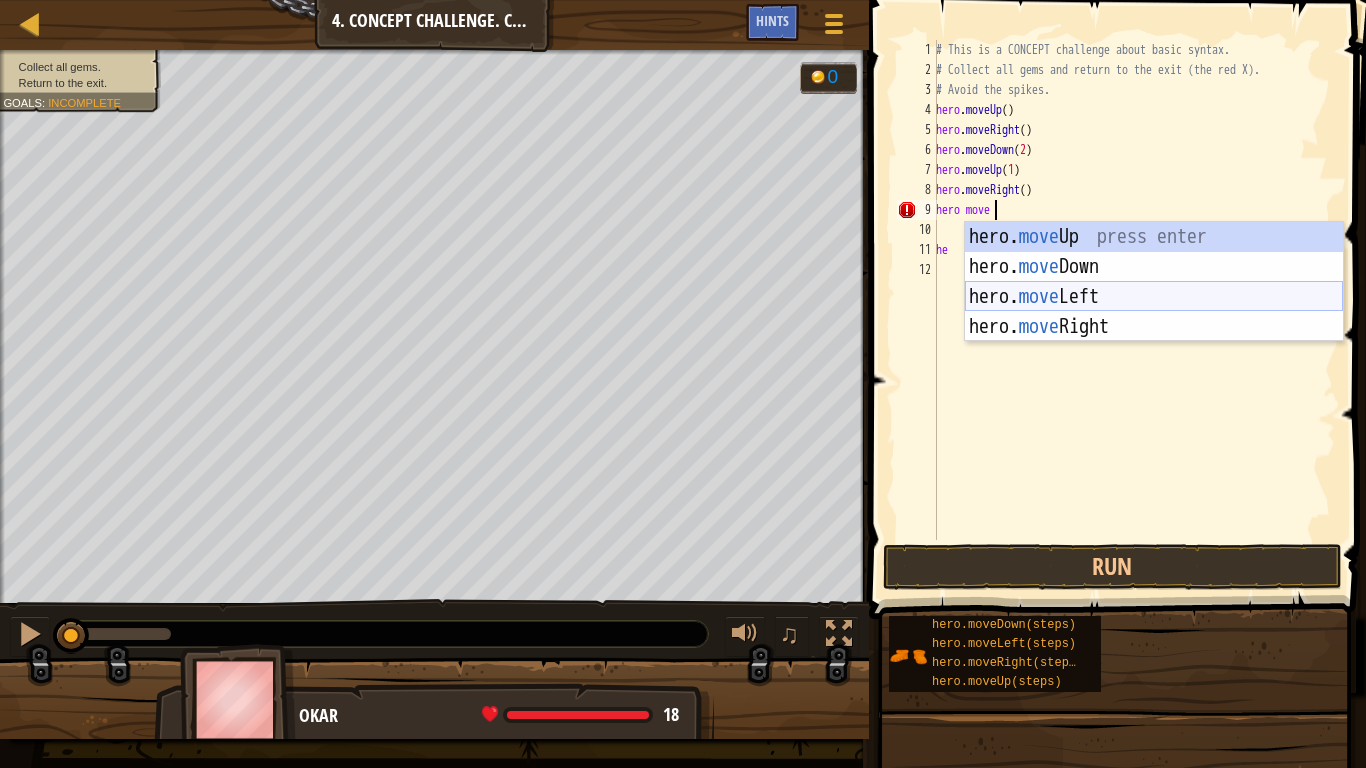 click on "hero. move Up press enter hero. move Down press enter hero. move Left press enter hero. move Right press enter" at bounding box center (1154, 312) 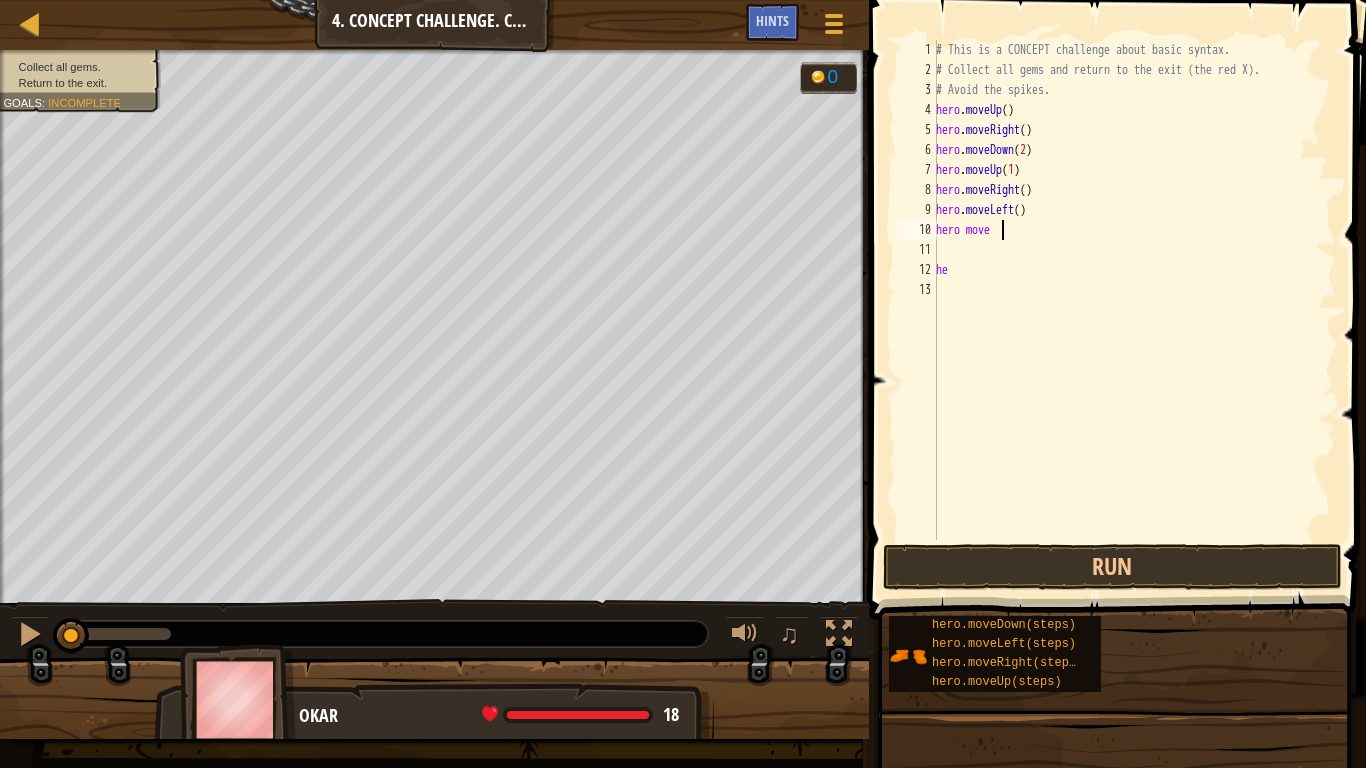 scroll, scrollTop: 9, scrollLeft: 5, axis: both 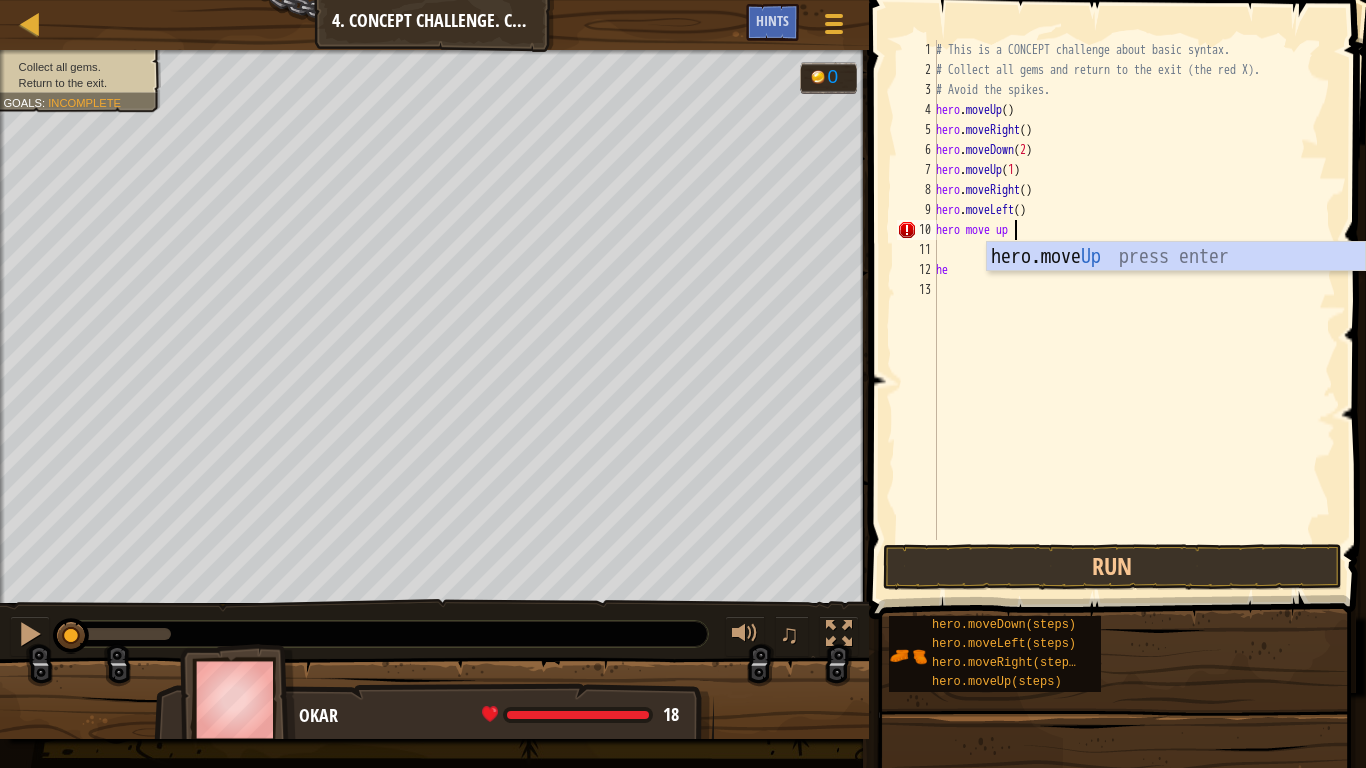 type on "hero move up" 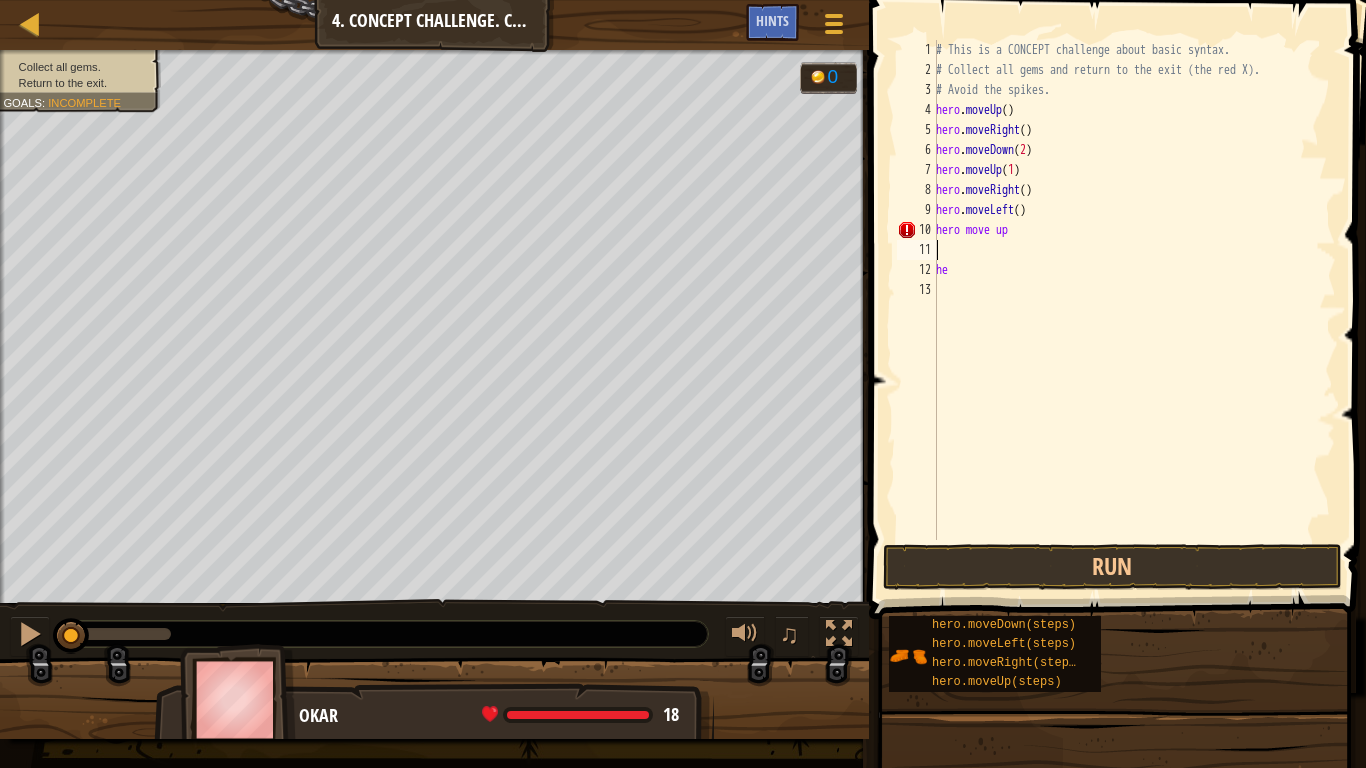 click on "hero . moveUp ( ) hero . moveRight ( ) hero . moveDown ( 2 ) hero . moveUp ( 1 ) hero . moveRight ( ) hero . moveLeft ( ) hero   move   up   he" at bounding box center [1134, 310] 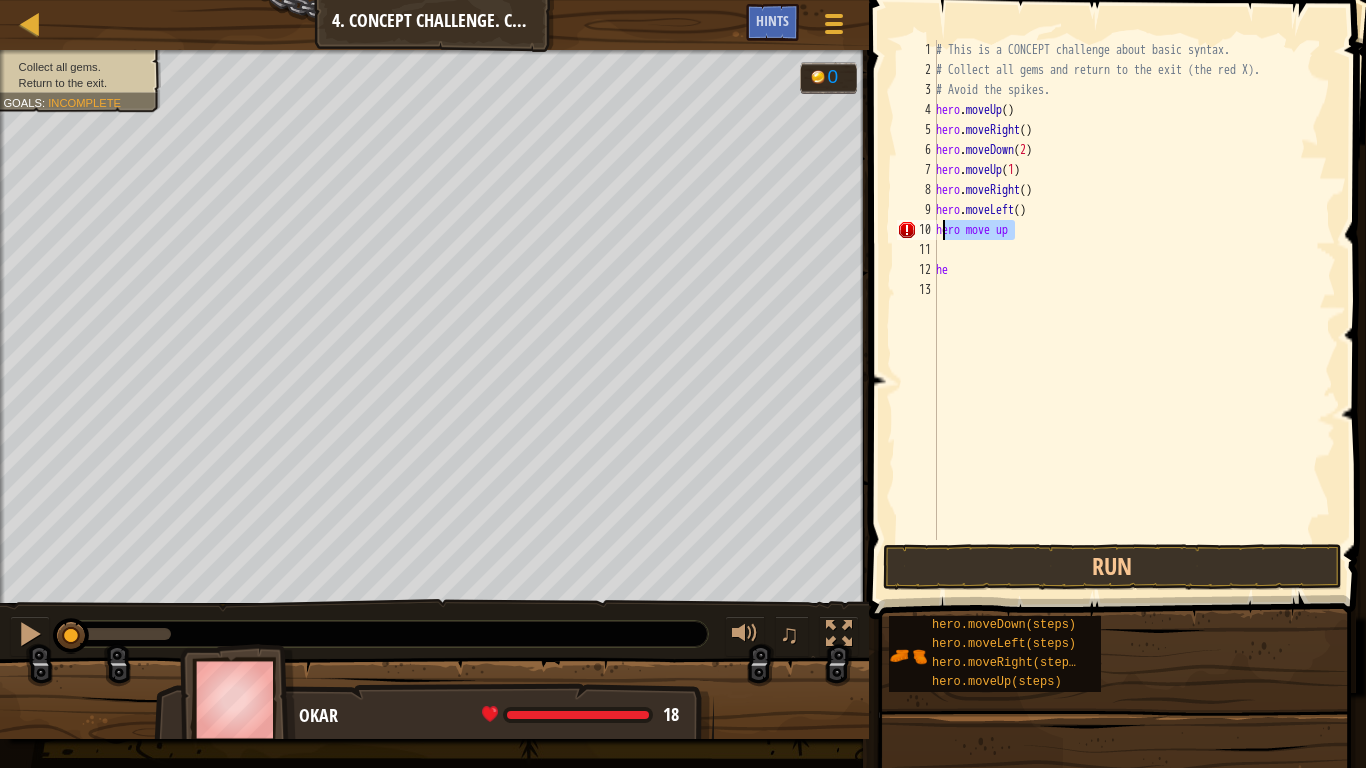 drag, startPoint x: 1015, startPoint y: 238, endPoint x: 934, endPoint y: 233, distance: 81.154175 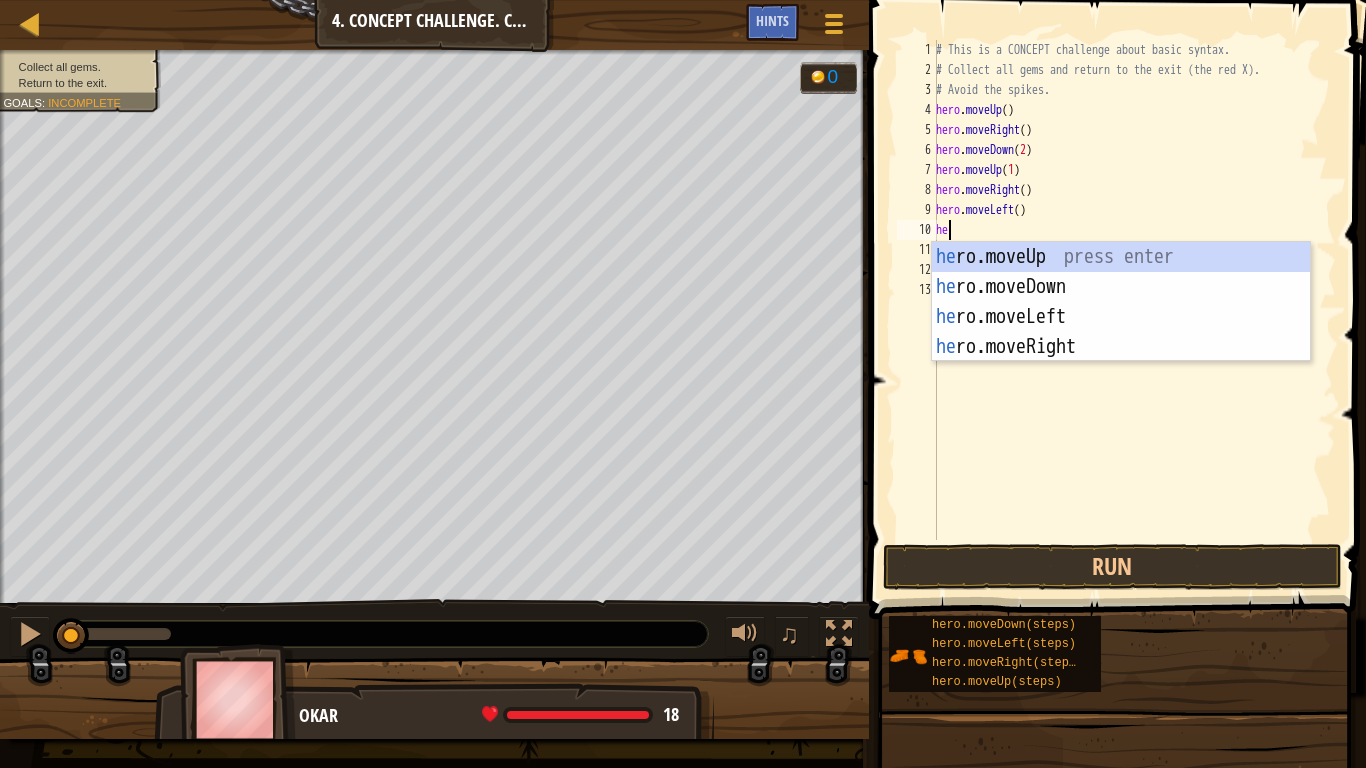 type on "her" 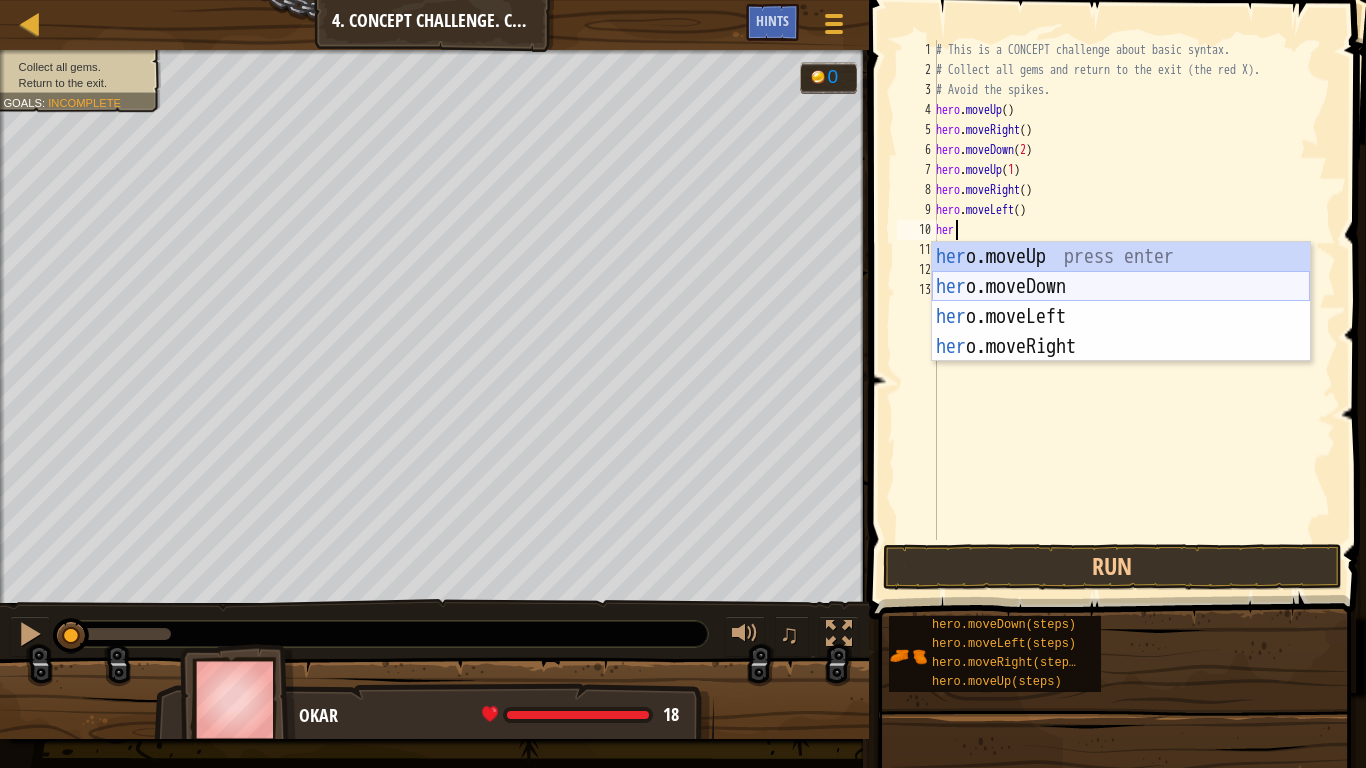 click on "her o.moveUp press enter her o.moveDown press enter her o.moveLeft press enter her o.moveRight press enter" at bounding box center (1121, 332) 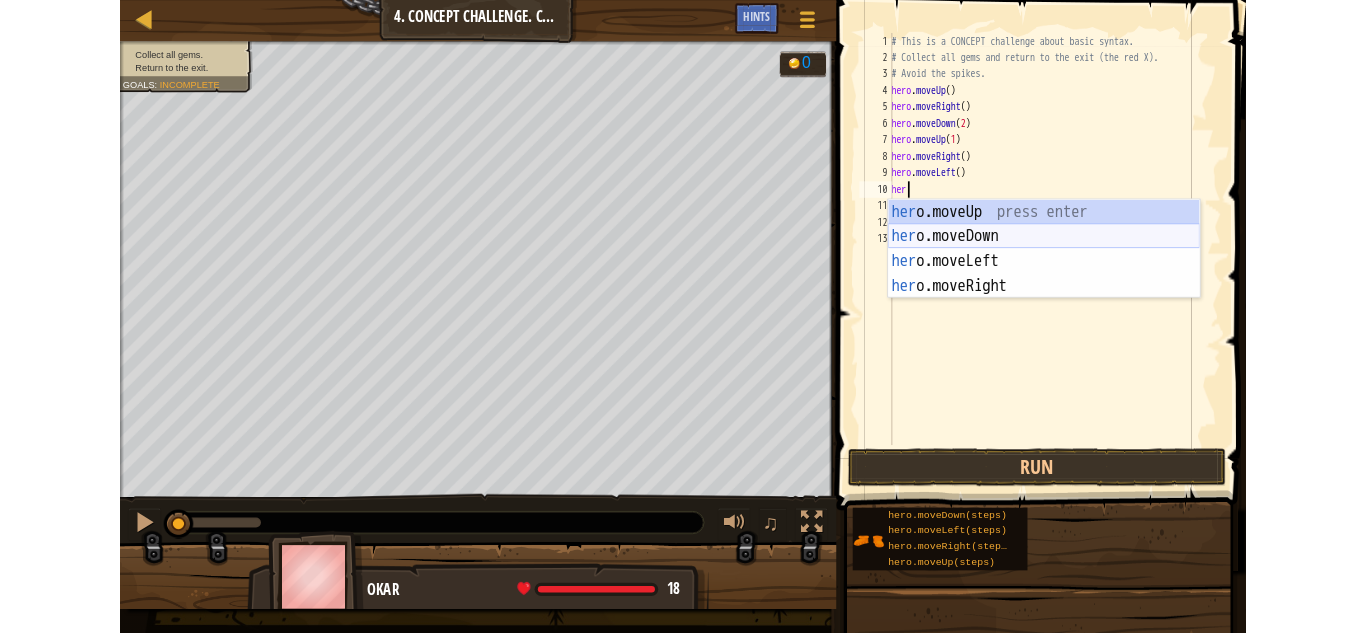scroll, scrollTop: 9, scrollLeft: 0, axis: vertical 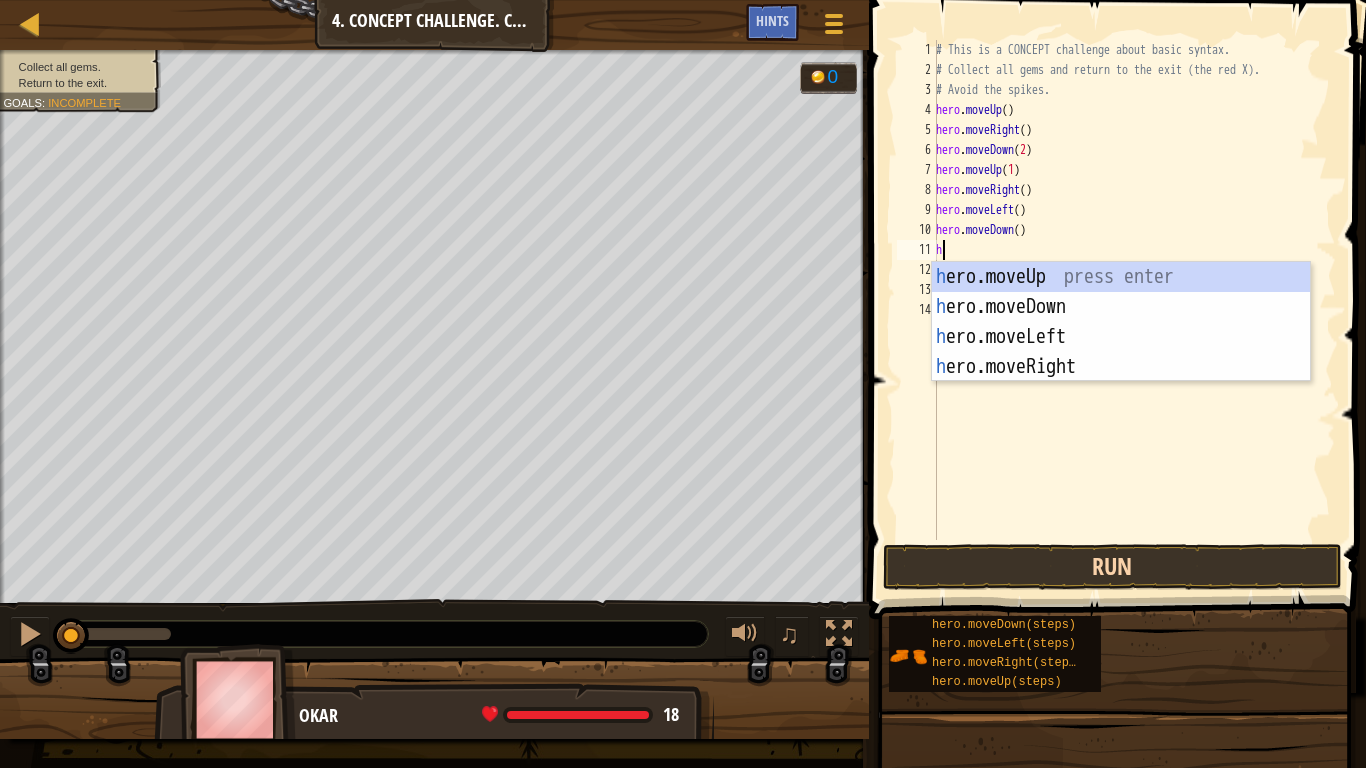 type on "h" 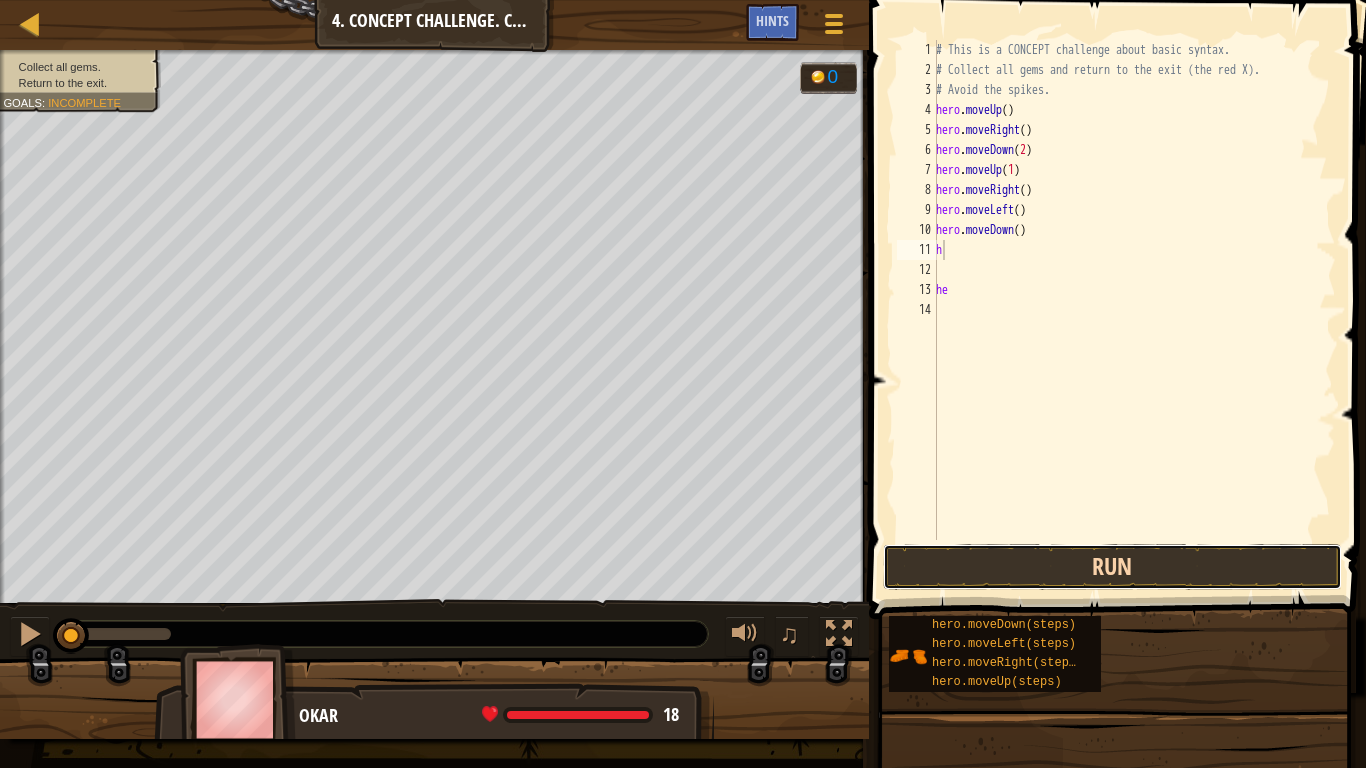 click on "Run" at bounding box center [1112, 567] 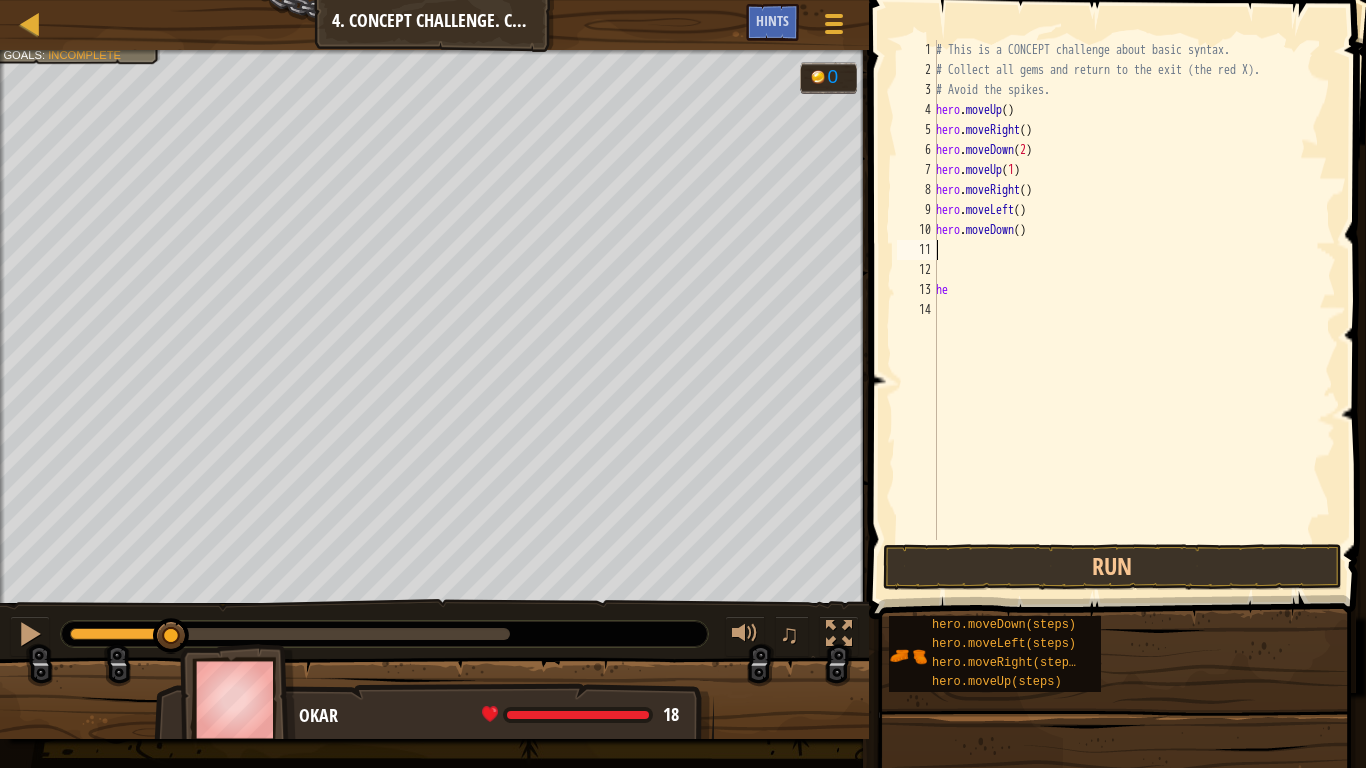 click on "# This is a CONCEPT challenge about basic syntax. # Collect all gems and return to the exit (the red X). # Avoid the spikes. hero . moveUp ( ) hero . moveRight ( ) hero . moveDown ( 2 ) hero . moveUp ( 1 ) hero . moveRight ( ) hero . moveLeft ( ) hero . moveDown ( )   he" at bounding box center [1134, 310] 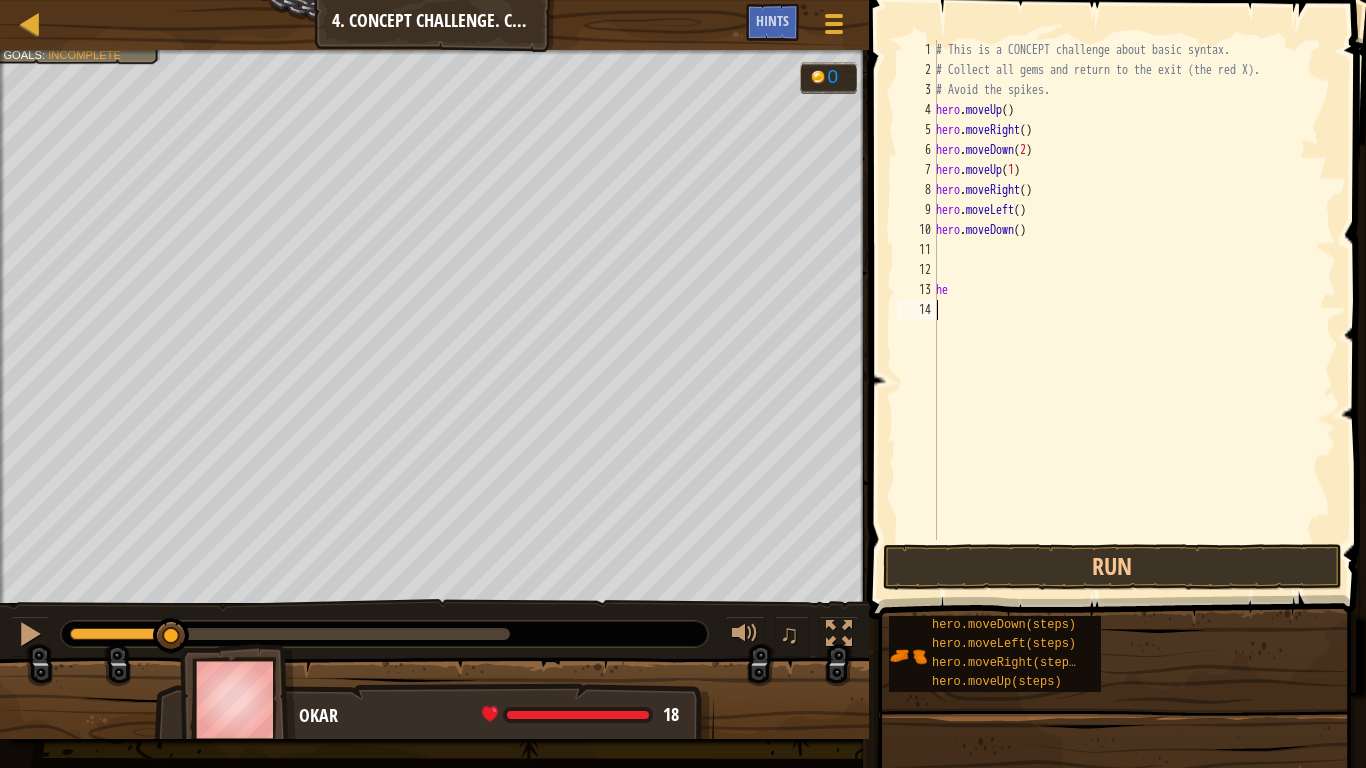 click on "# This is a CONCEPT challenge about basic syntax. # Collect all gems and return to the exit (the red X). # Avoid the spikes. hero . moveUp ( ) hero . moveRight ( ) hero . moveDown ( 2 ) hero . moveUp ( 1 ) hero . moveRight ( ) hero . moveLeft ( ) hero . moveDown ( )   he" at bounding box center [1134, 310] 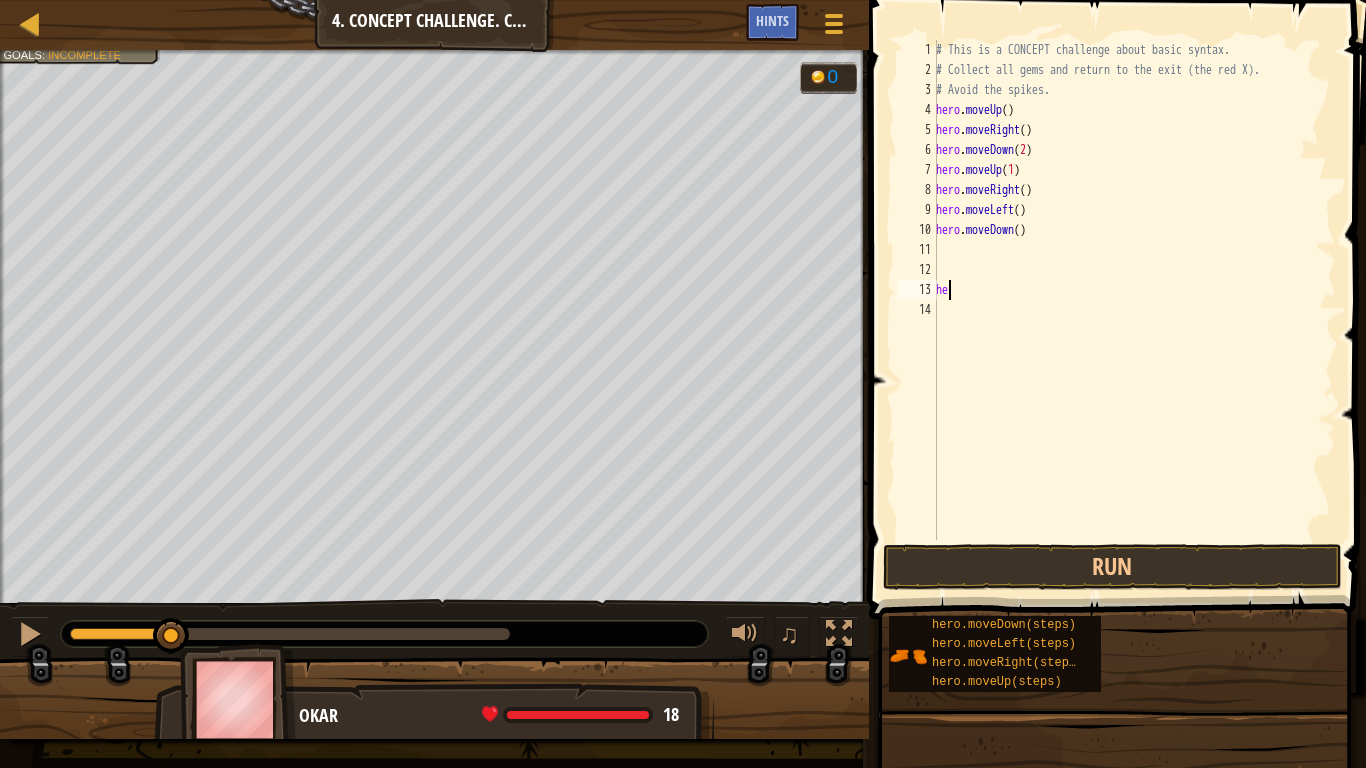 type on "h" 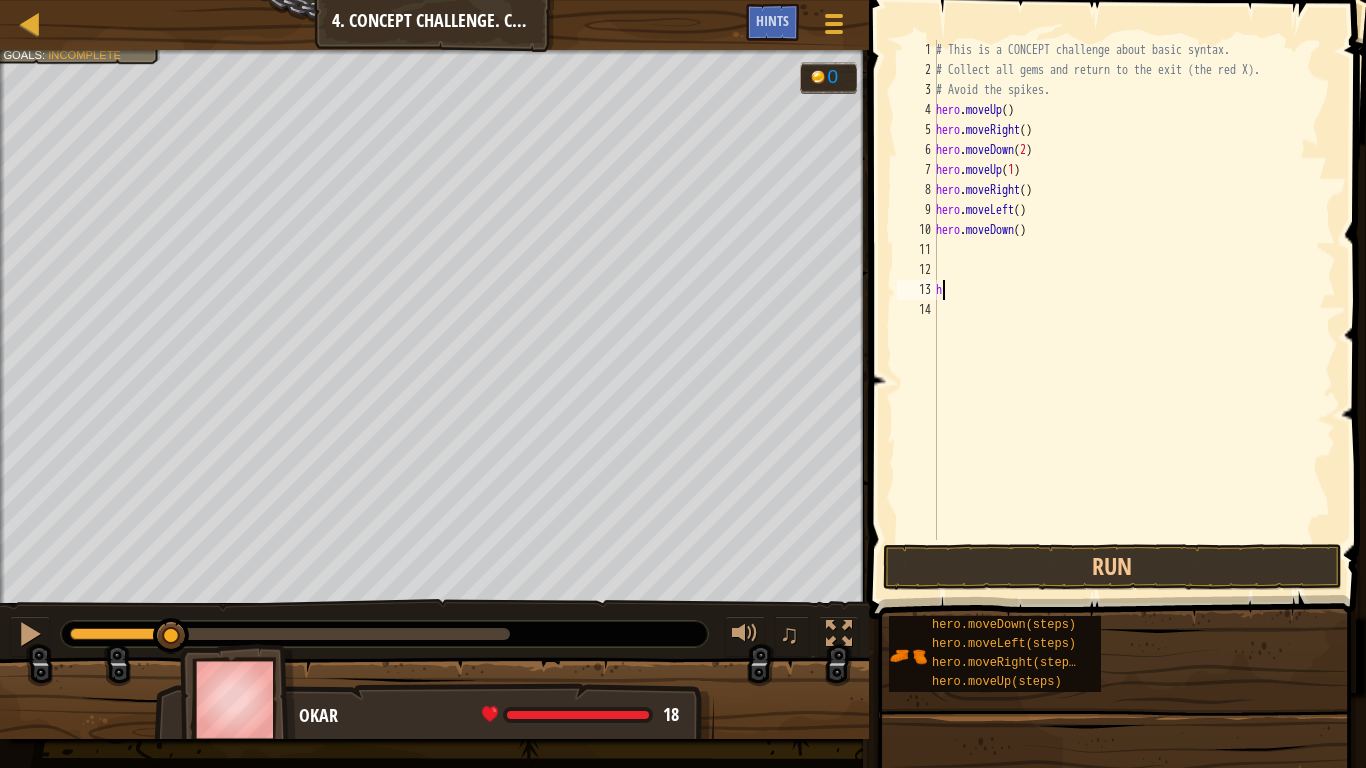 type 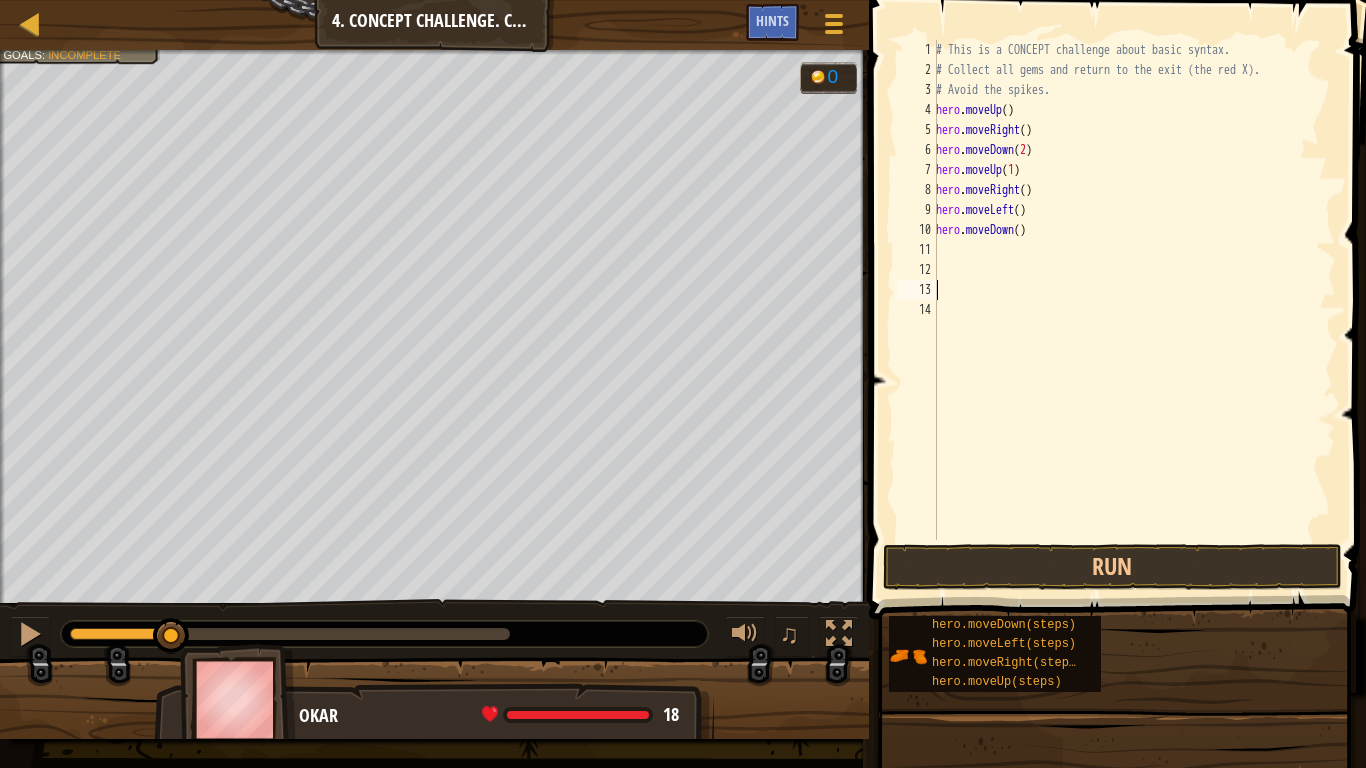 click on "[FIRST] [NUMBER] x: [NUMBER] y: [NUMBER] x: [NUMBER] y: [NUMBER]" at bounding box center [434, 766] 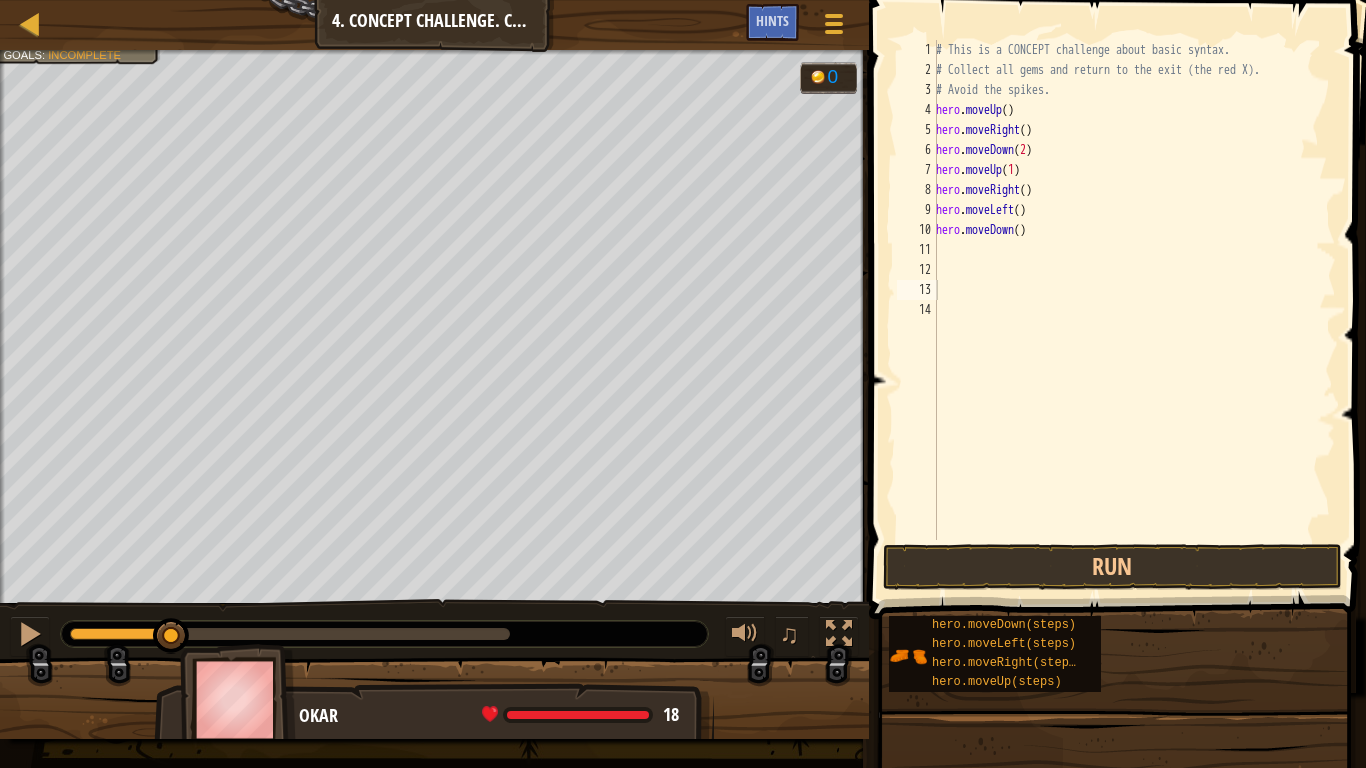 click on "Okar" at bounding box center [496, 716] 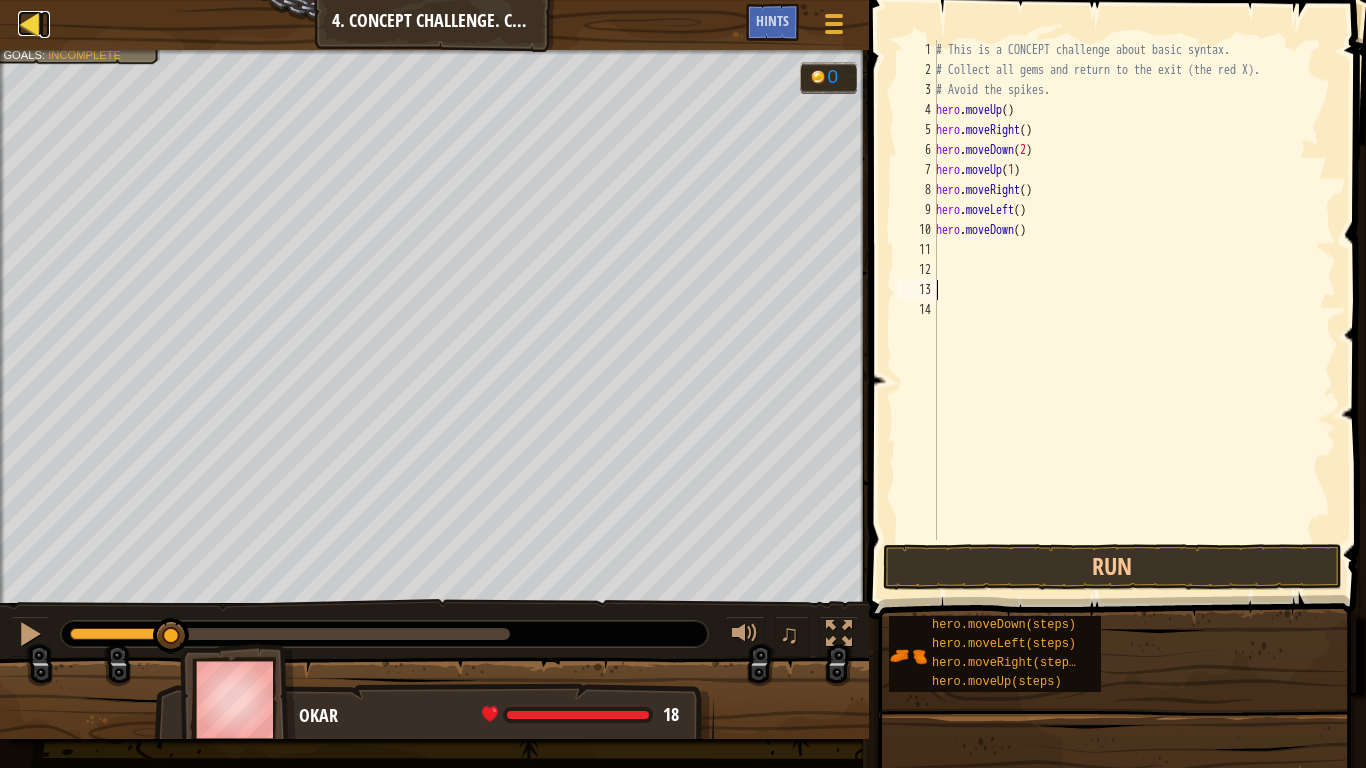 click at bounding box center (30, 23) 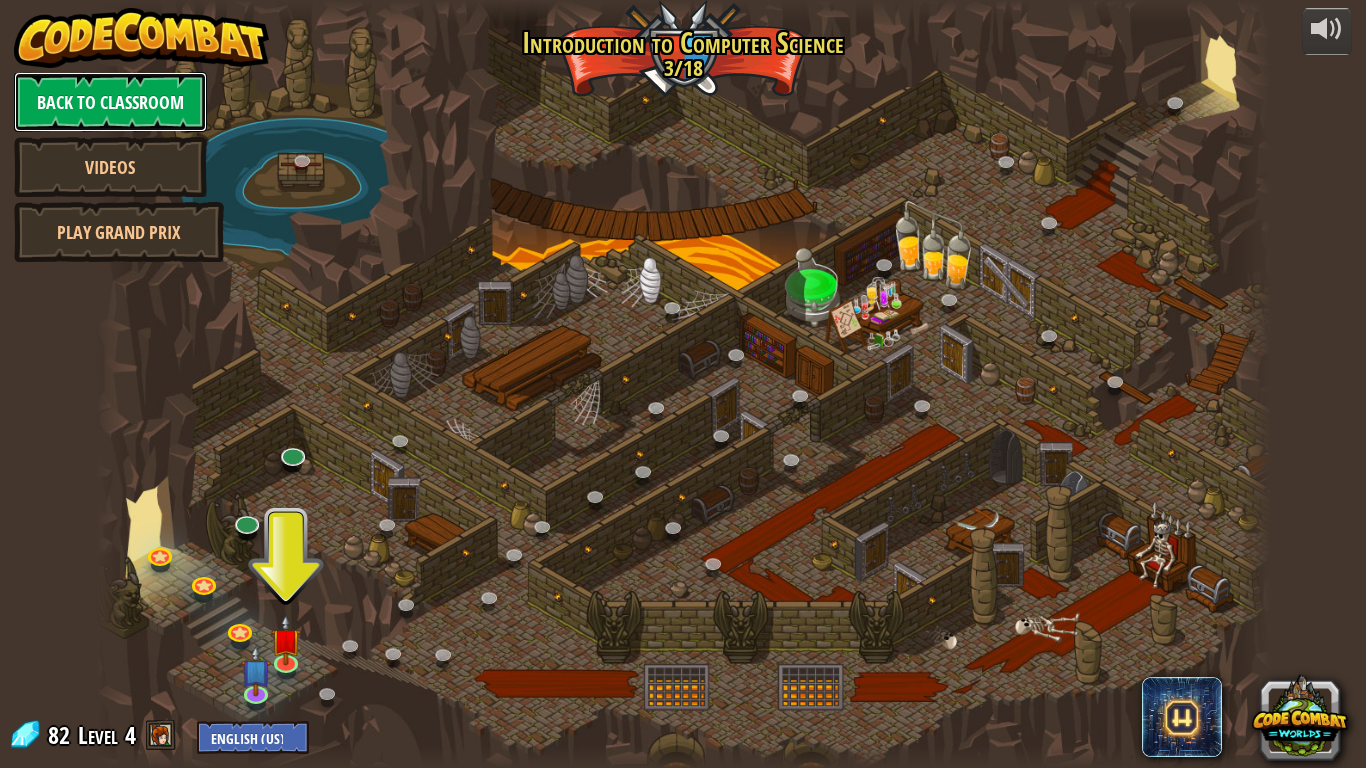 click on "Back to Classroom" at bounding box center [110, 102] 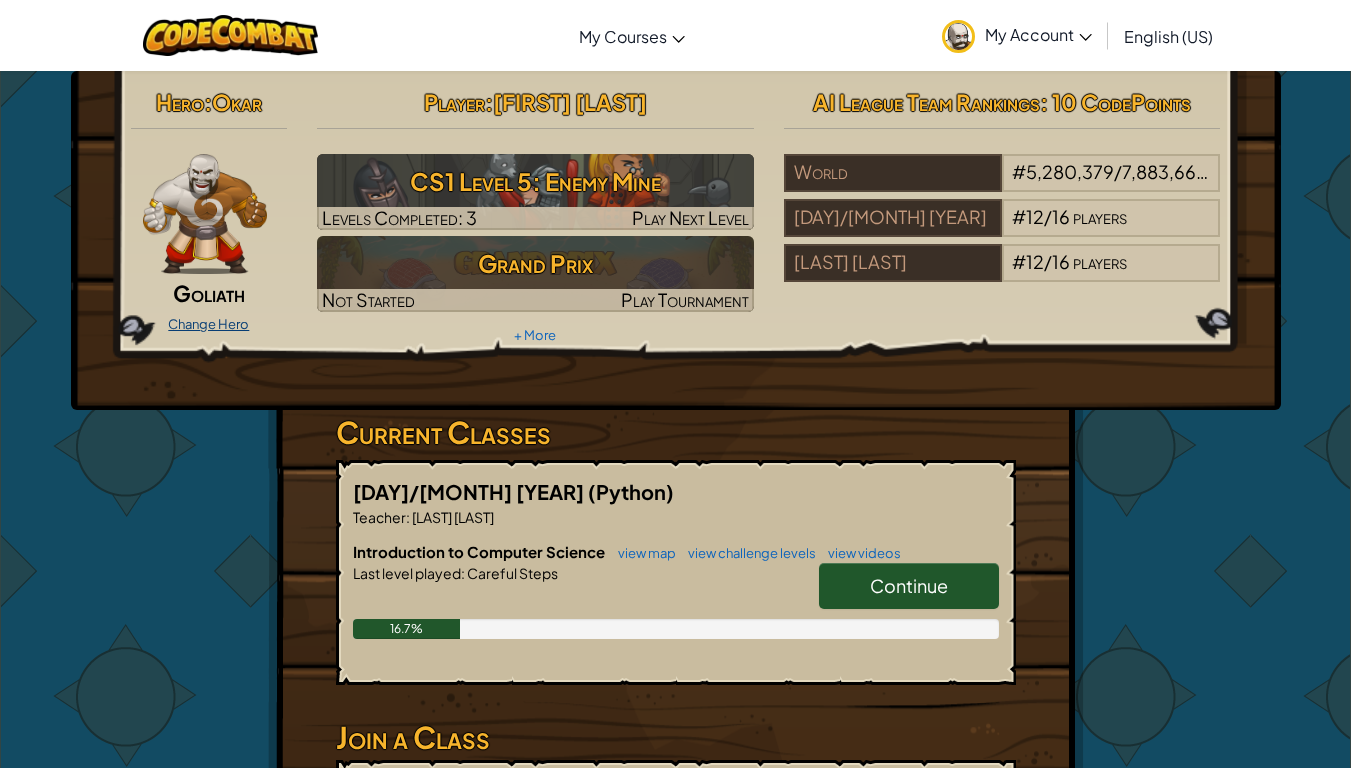 click on "Change Hero" at bounding box center (208, 324) 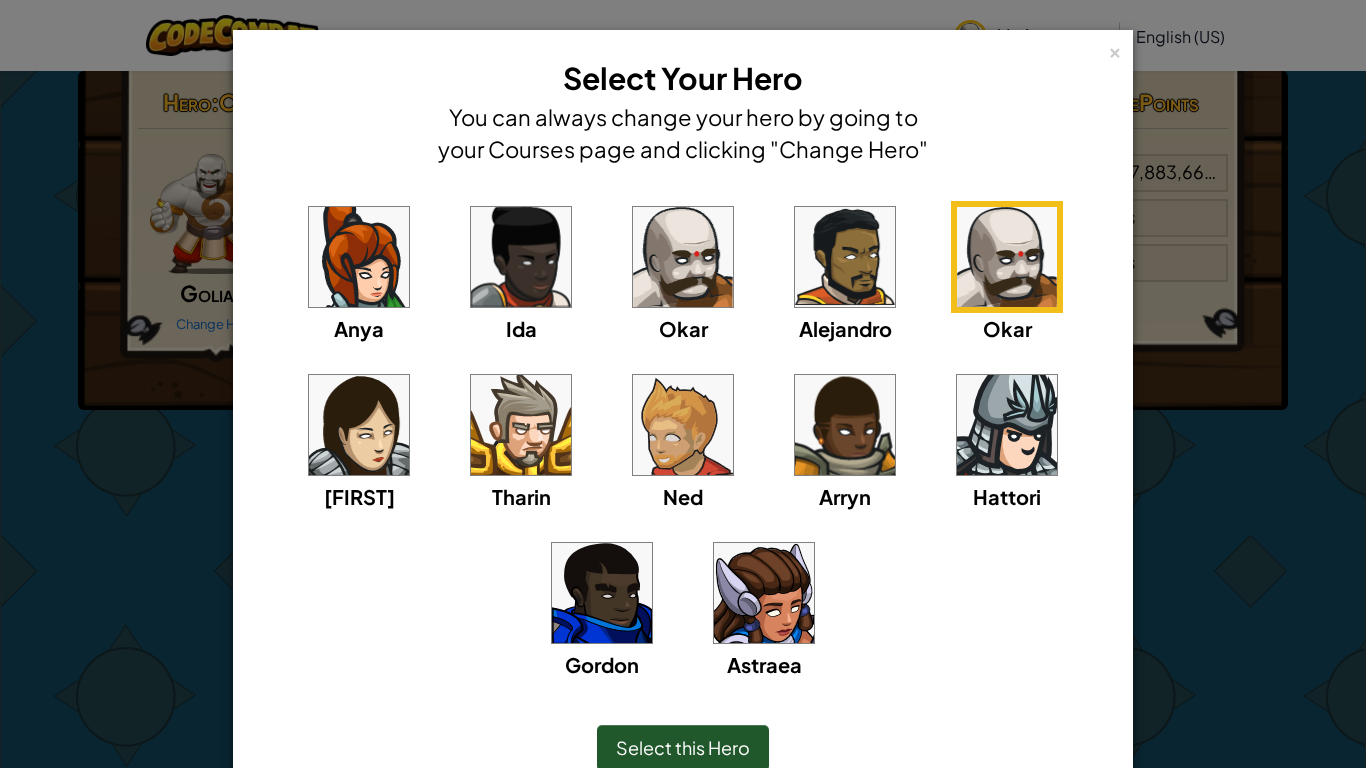 click at bounding box center (602, 593) 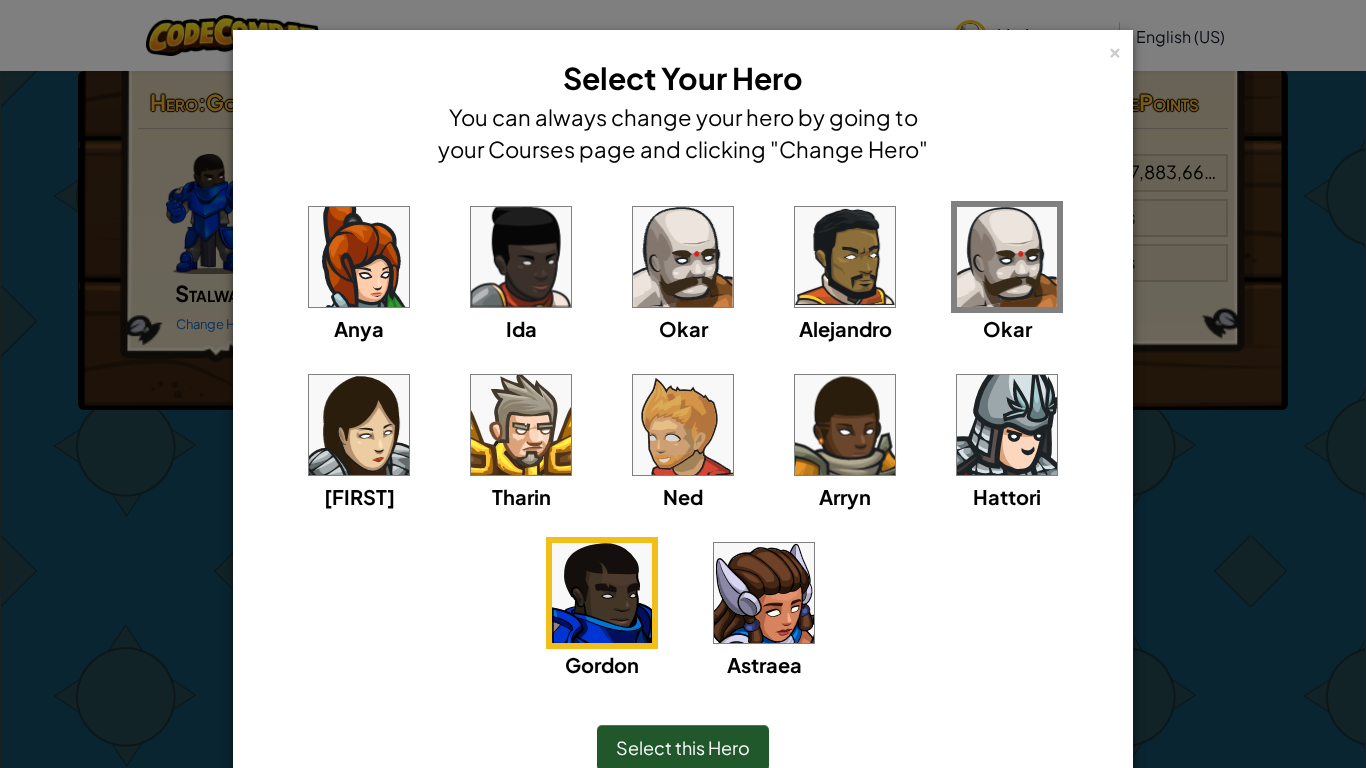 click on "Ned" at bounding box center (683, 440) 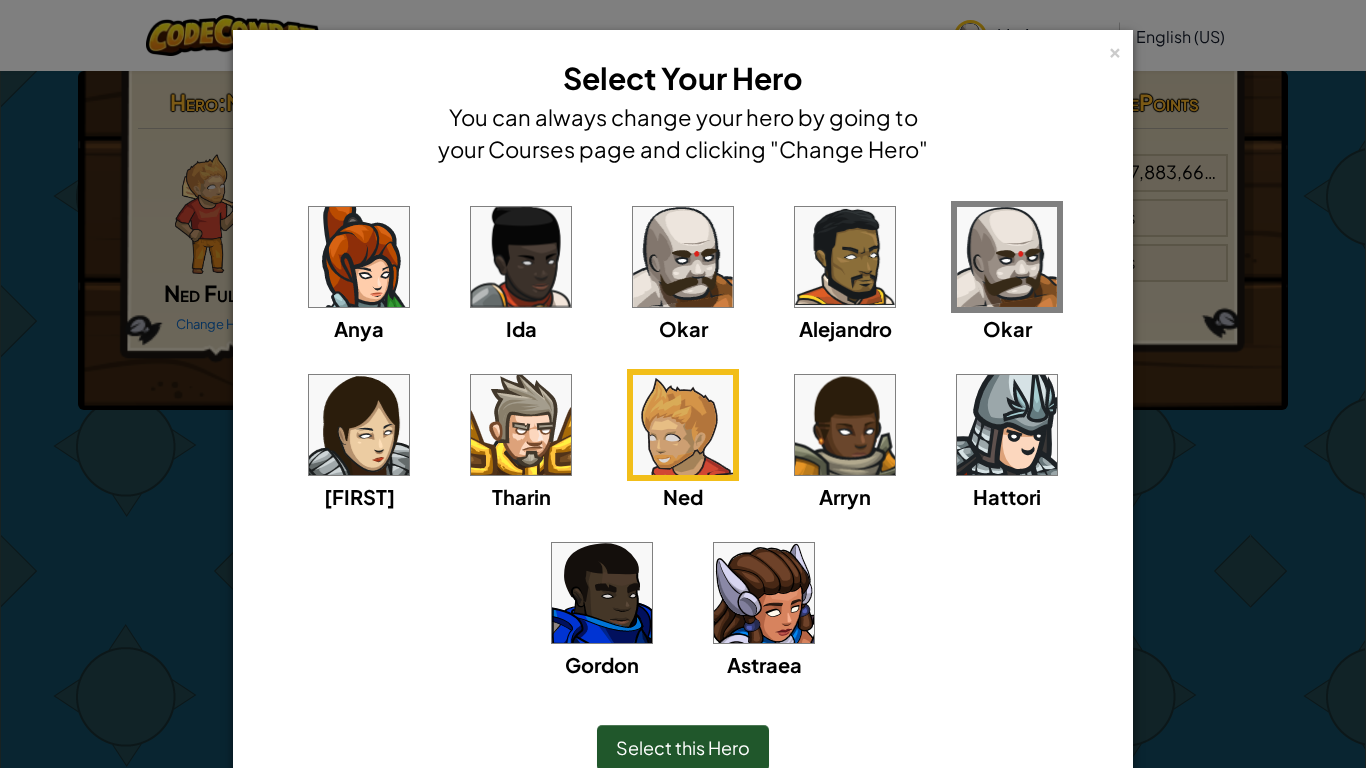click at bounding box center (521, 425) 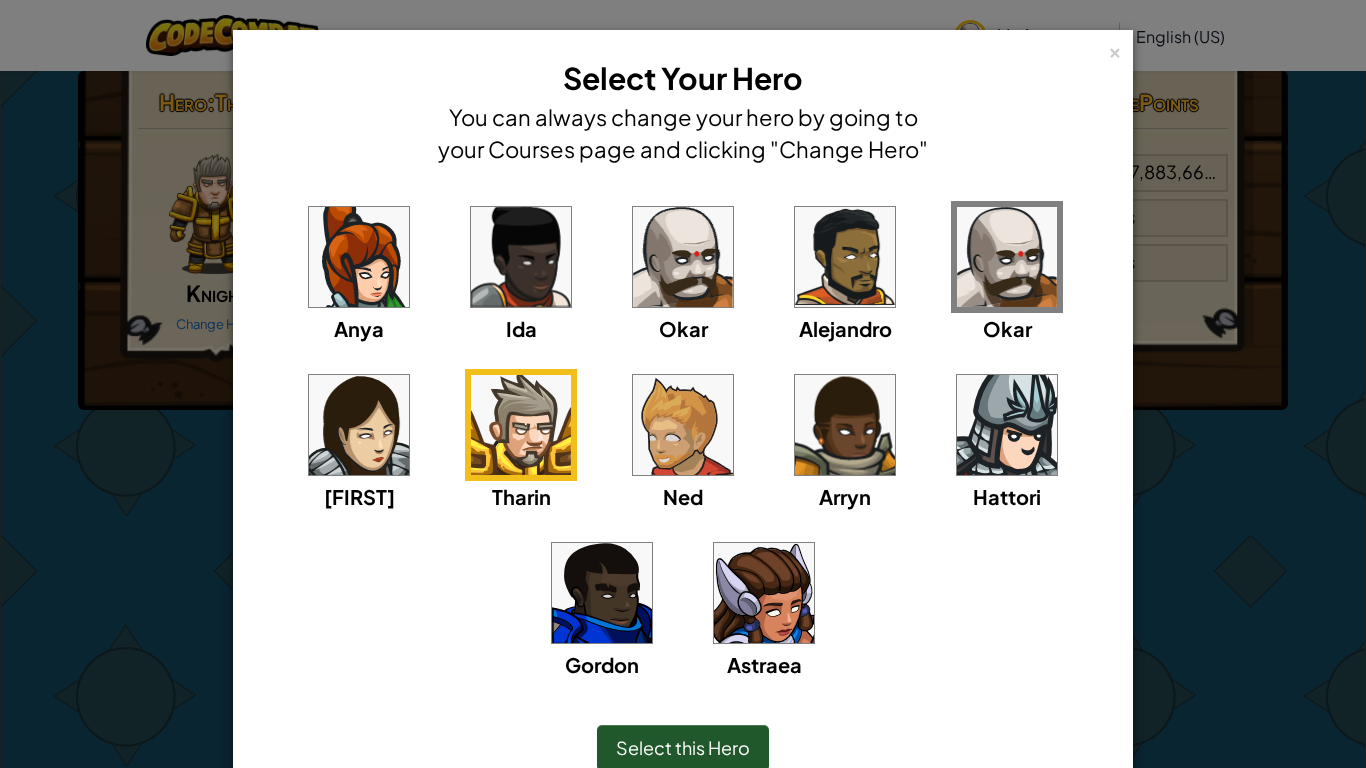 click at bounding box center [359, 257] 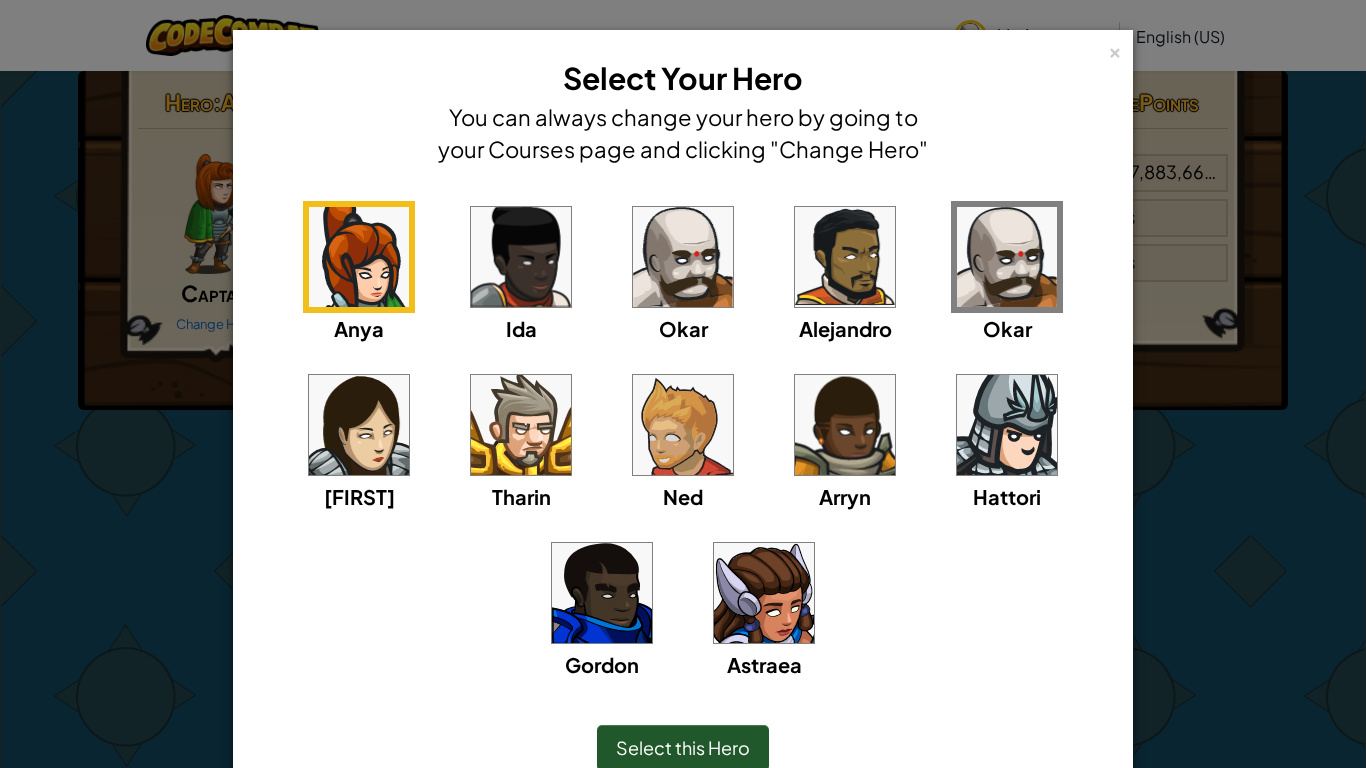 click at bounding box center [521, 425] 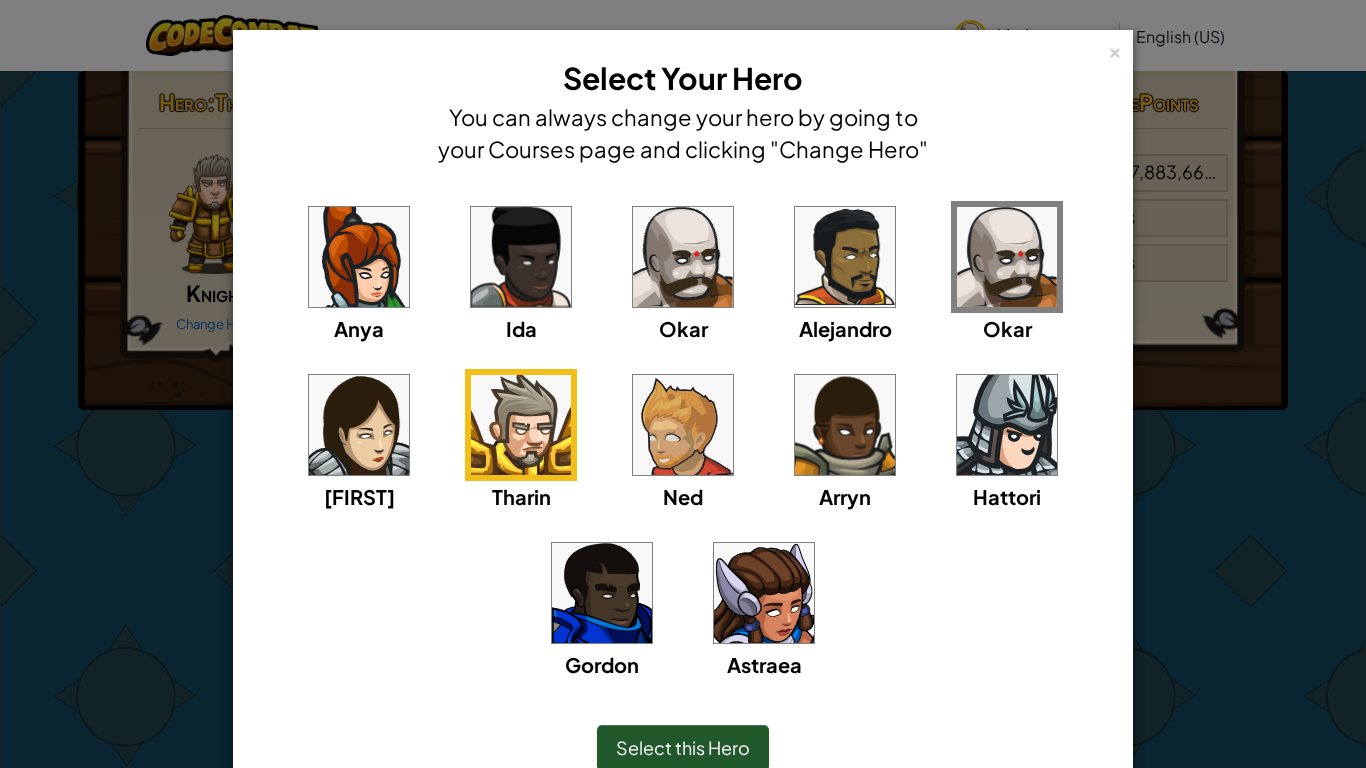 click on "Select this Hero" at bounding box center [683, 748] 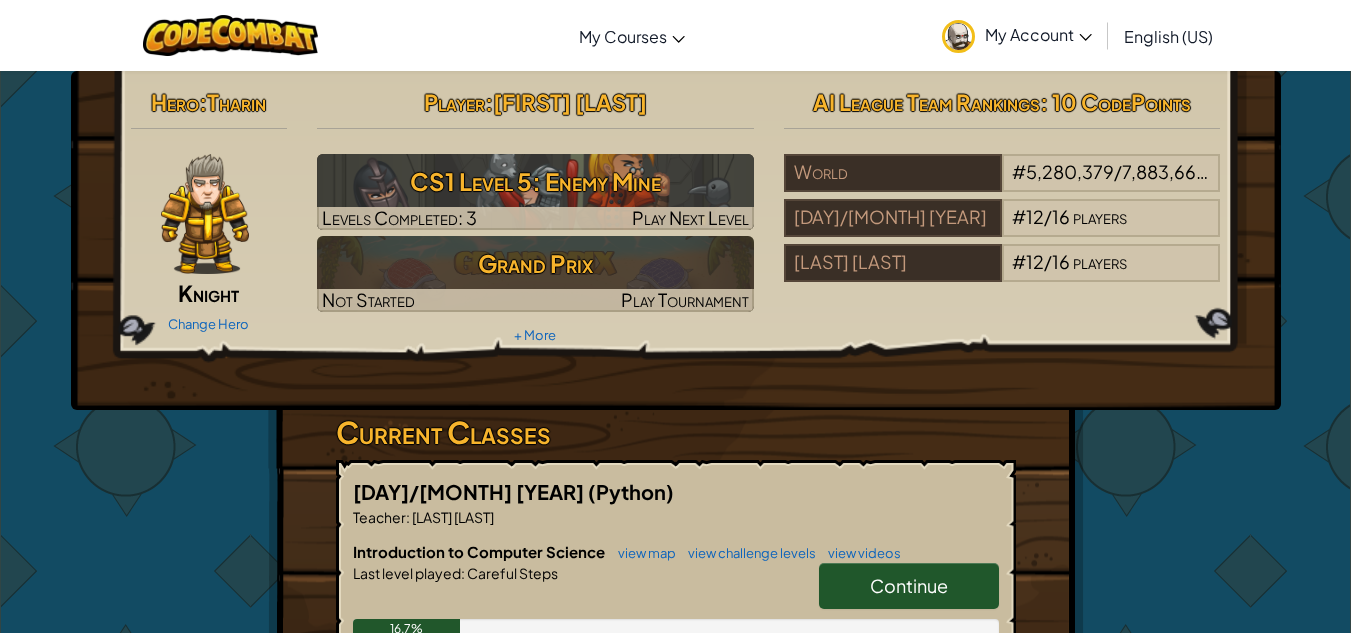 click on "Continue" at bounding box center (909, 586) 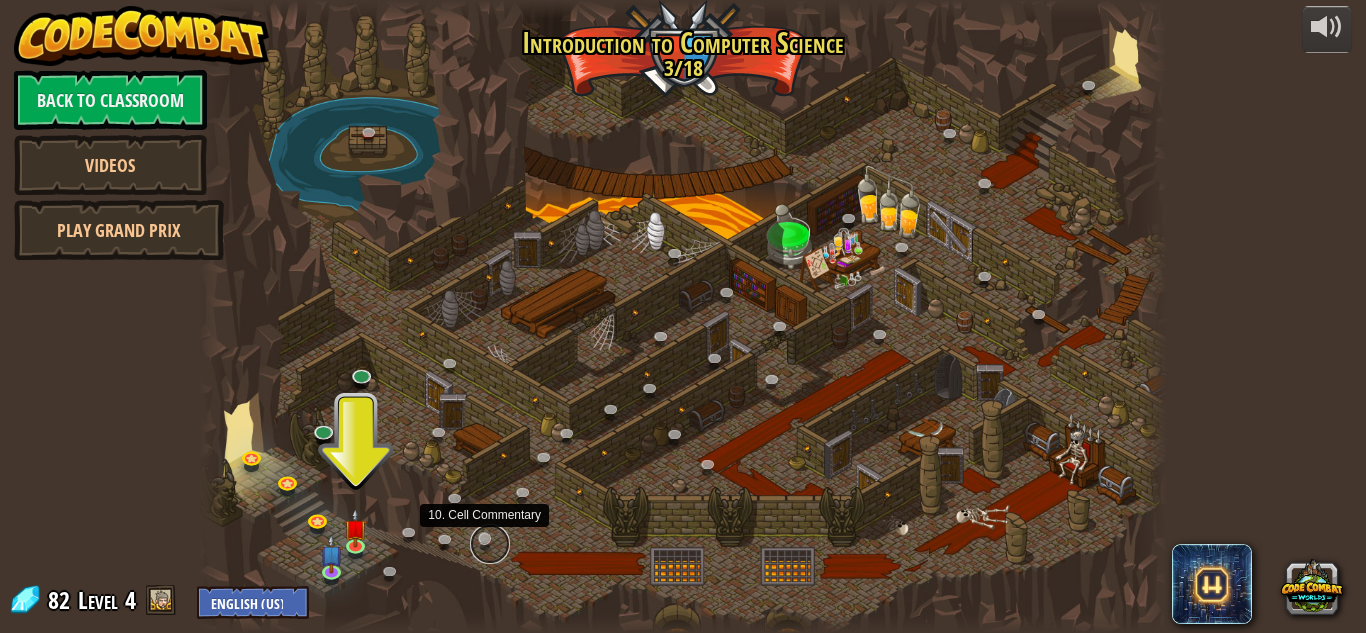 click at bounding box center [490, 544] 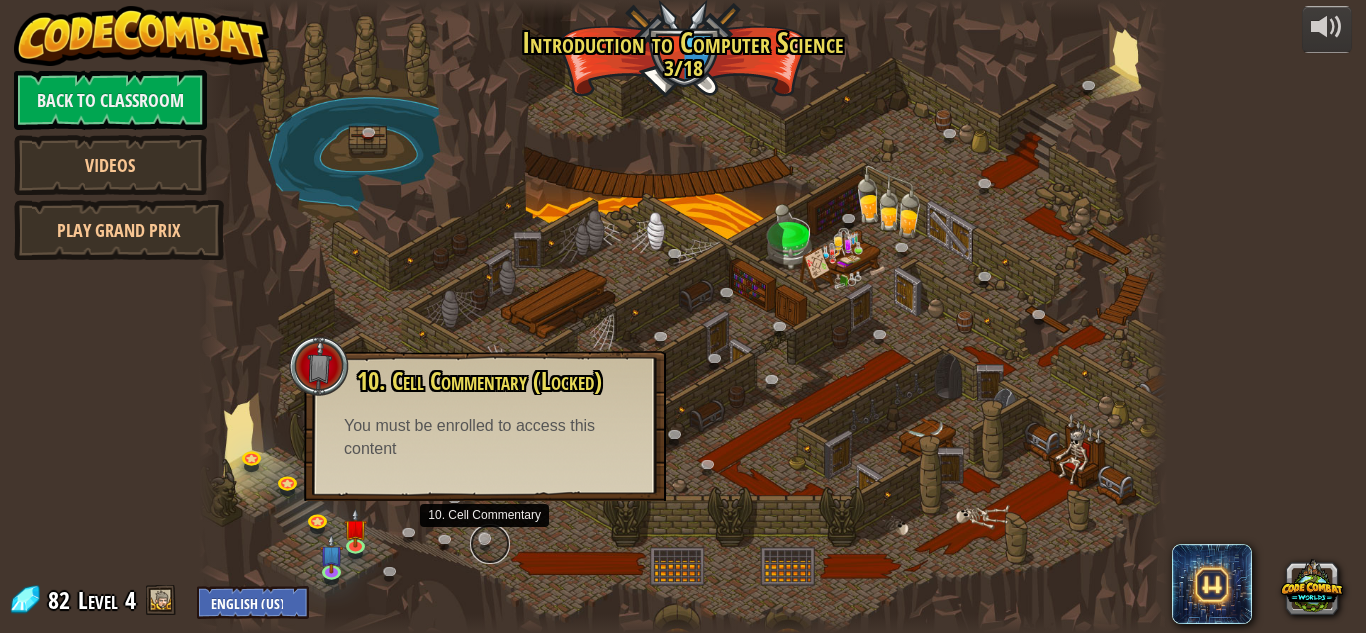 click at bounding box center [490, 544] 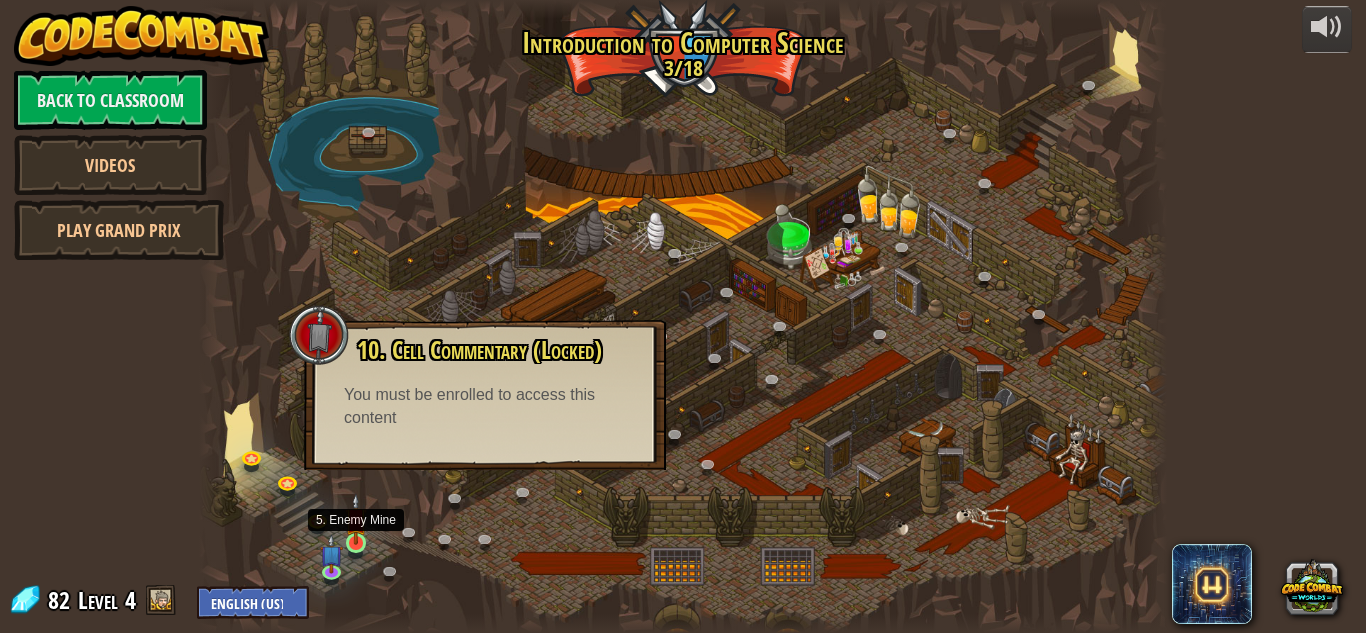 click at bounding box center (356, 519) 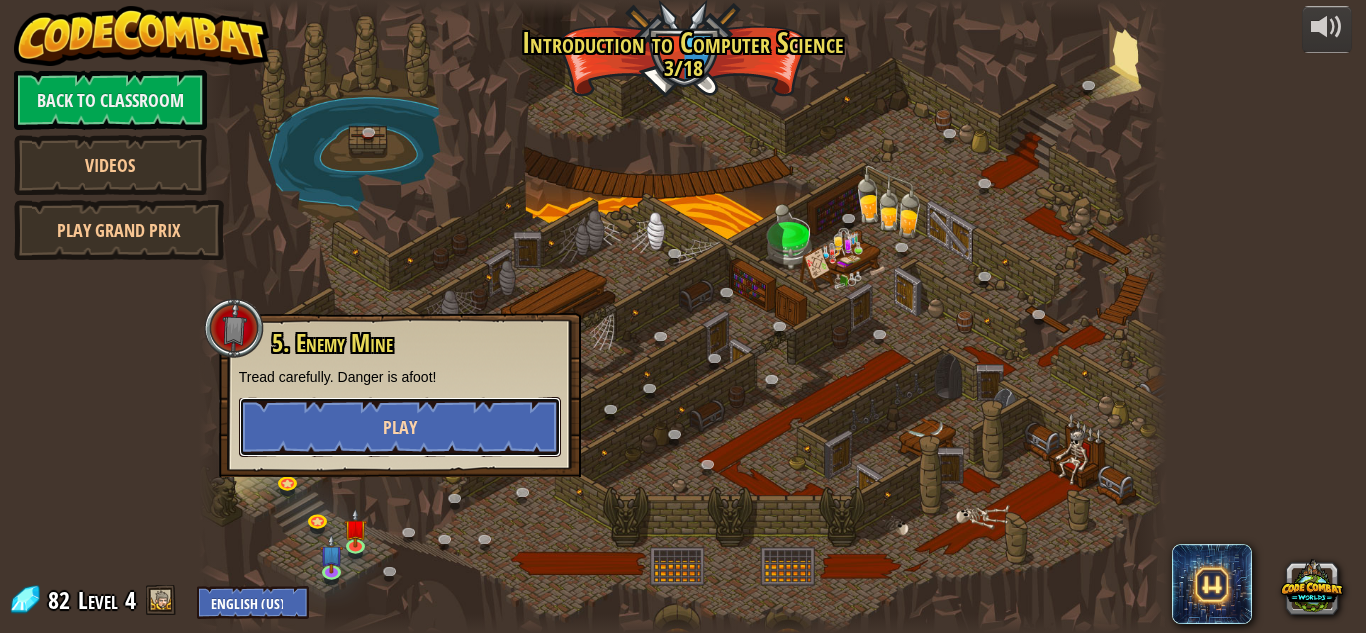 click on "Play" at bounding box center [400, 427] 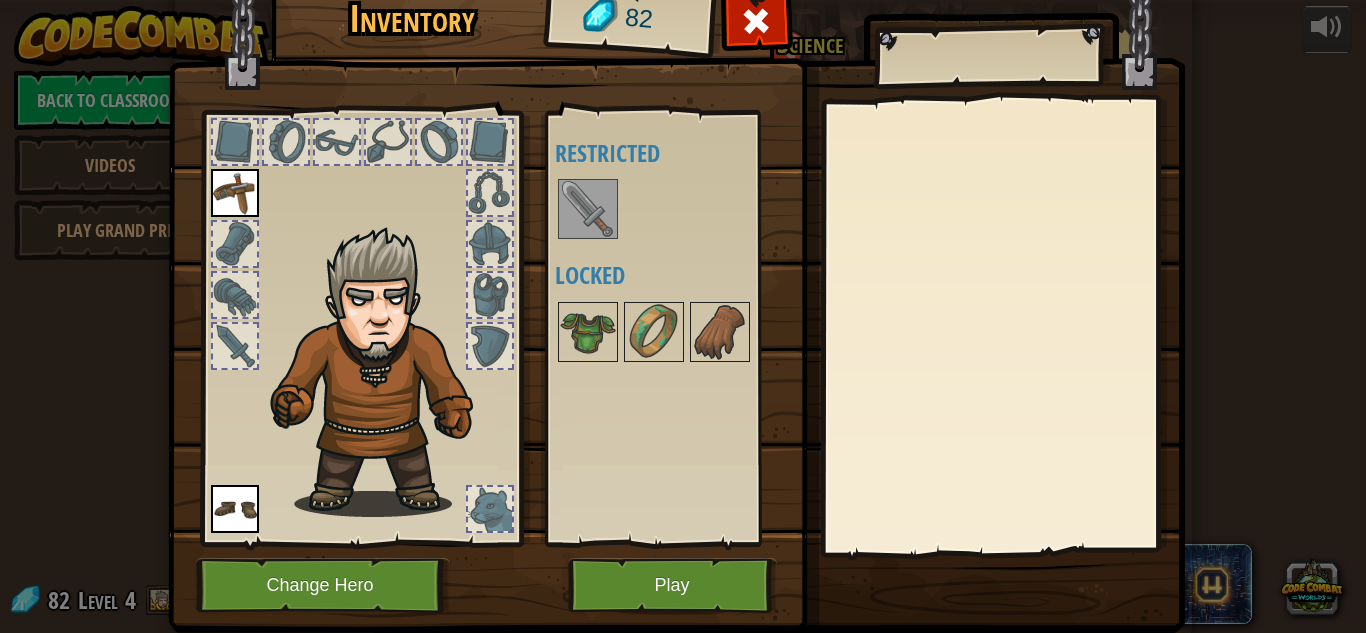 click at bounding box center [588, 209] 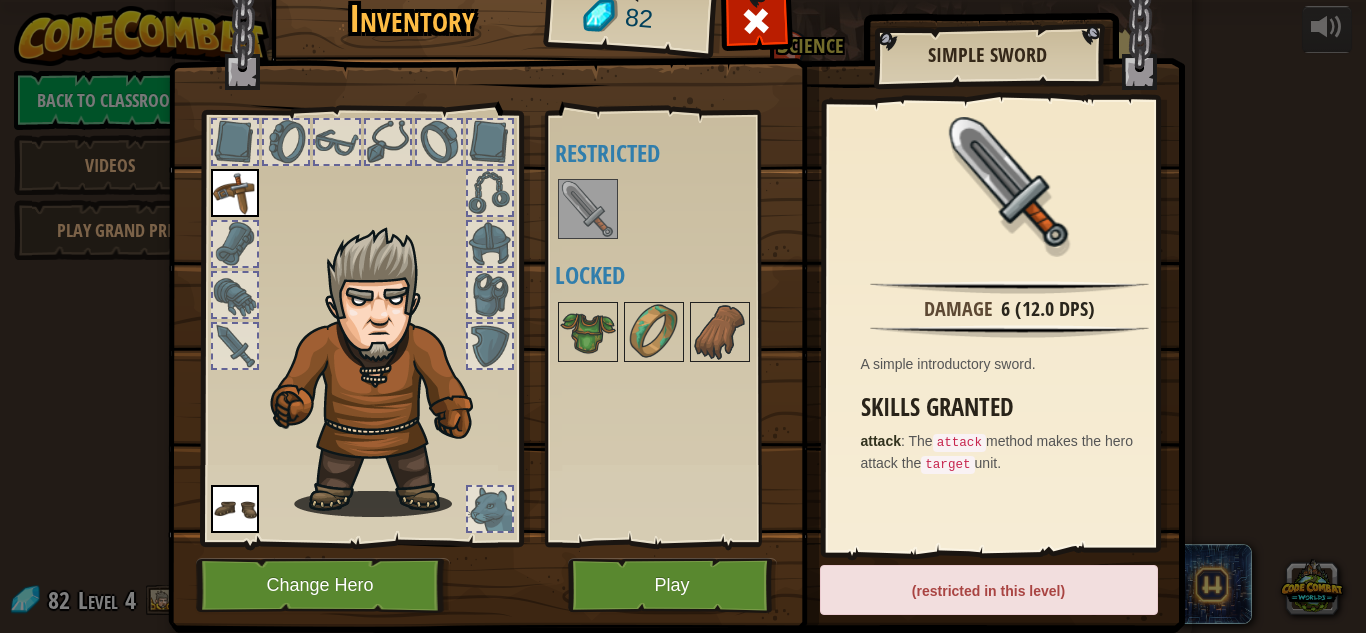 click on "(restricted in this level)" at bounding box center [989, 590] 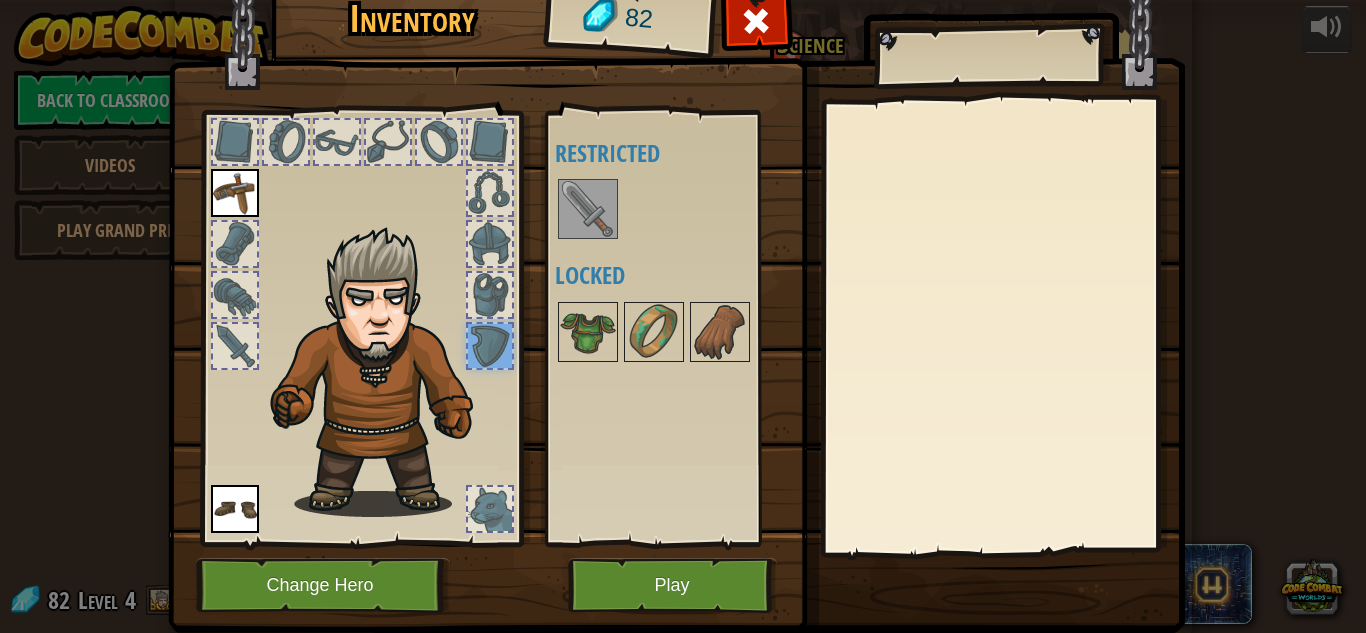 drag, startPoint x: 646, startPoint y: 566, endPoint x: 634, endPoint y: 613, distance: 48.507732 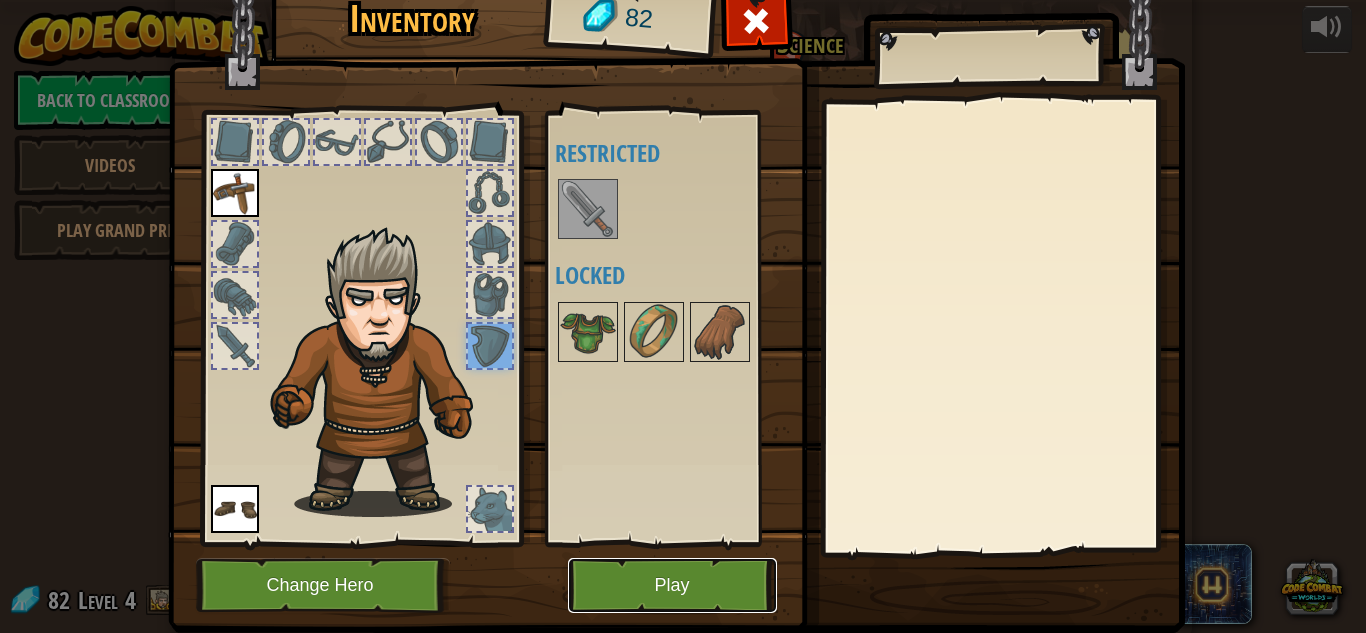 click on "Play" at bounding box center [672, 585] 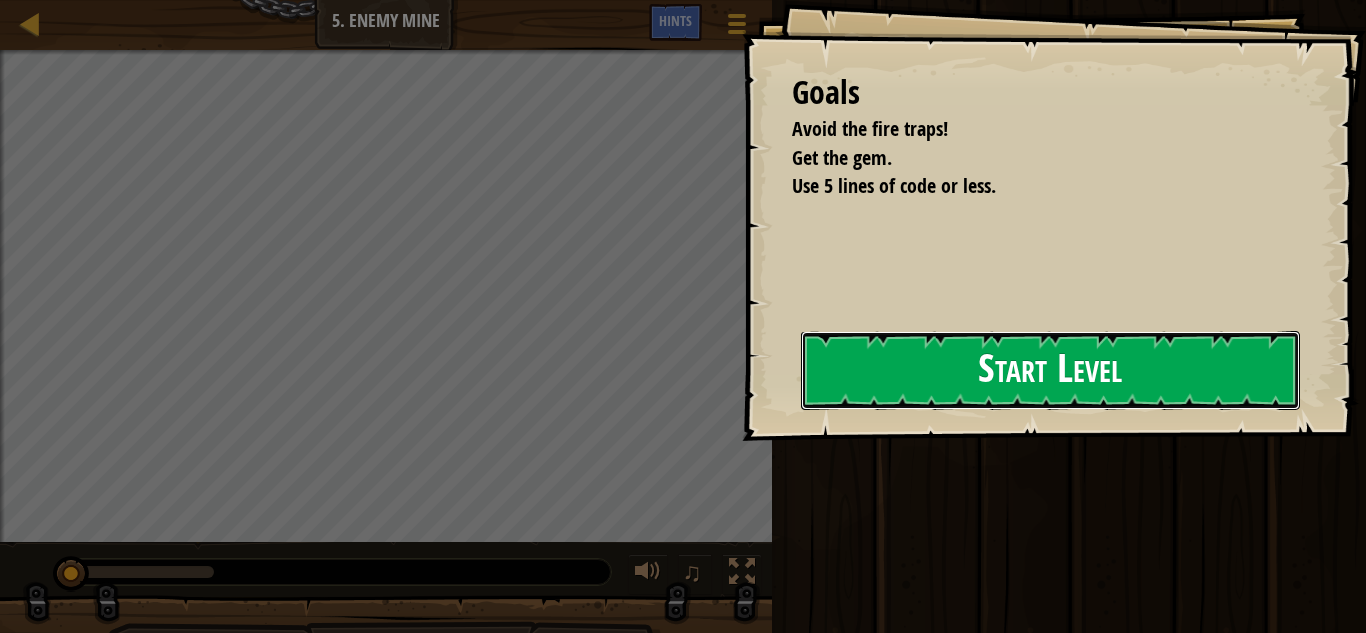click on "Start Level" at bounding box center (1050, 370) 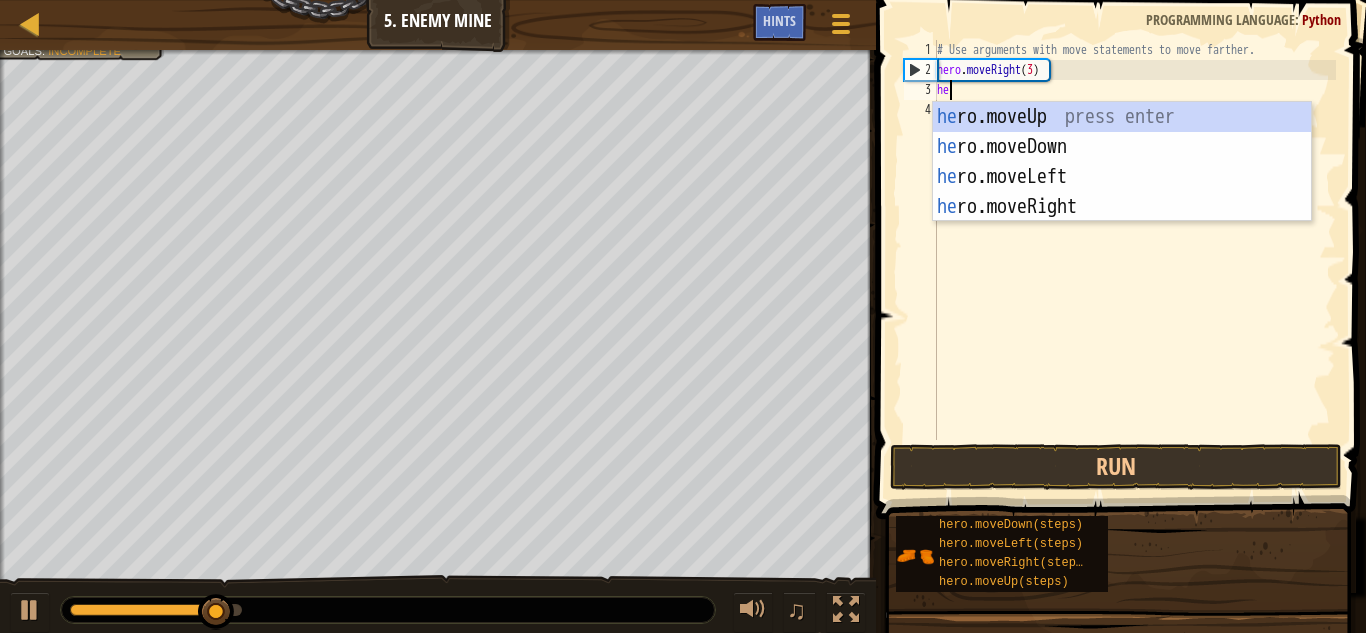 scroll, scrollTop: 9, scrollLeft: 1, axis: both 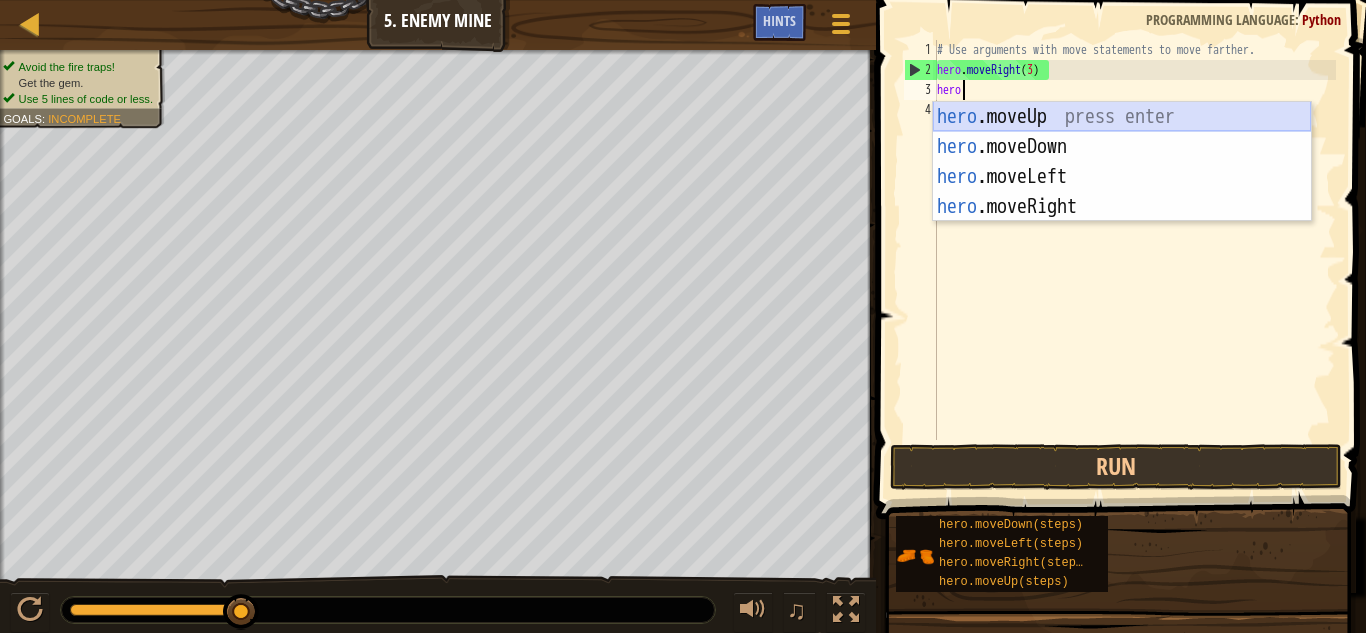 click on "hero .moveUp press enter hero .moveDown press enter hero .moveLeft press enter hero .moveRight press enter" at bounding box center [1122, 192] 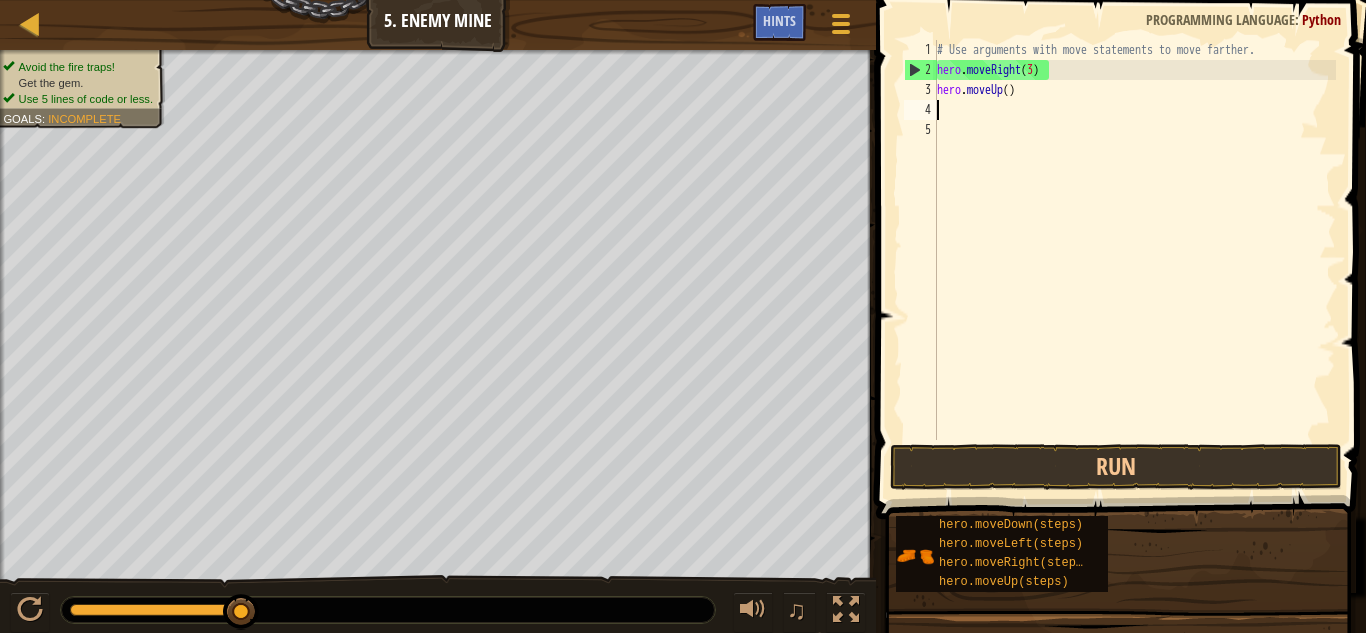 scroll, scrollTop: 9, scrollLeft: 0, axis: vertical 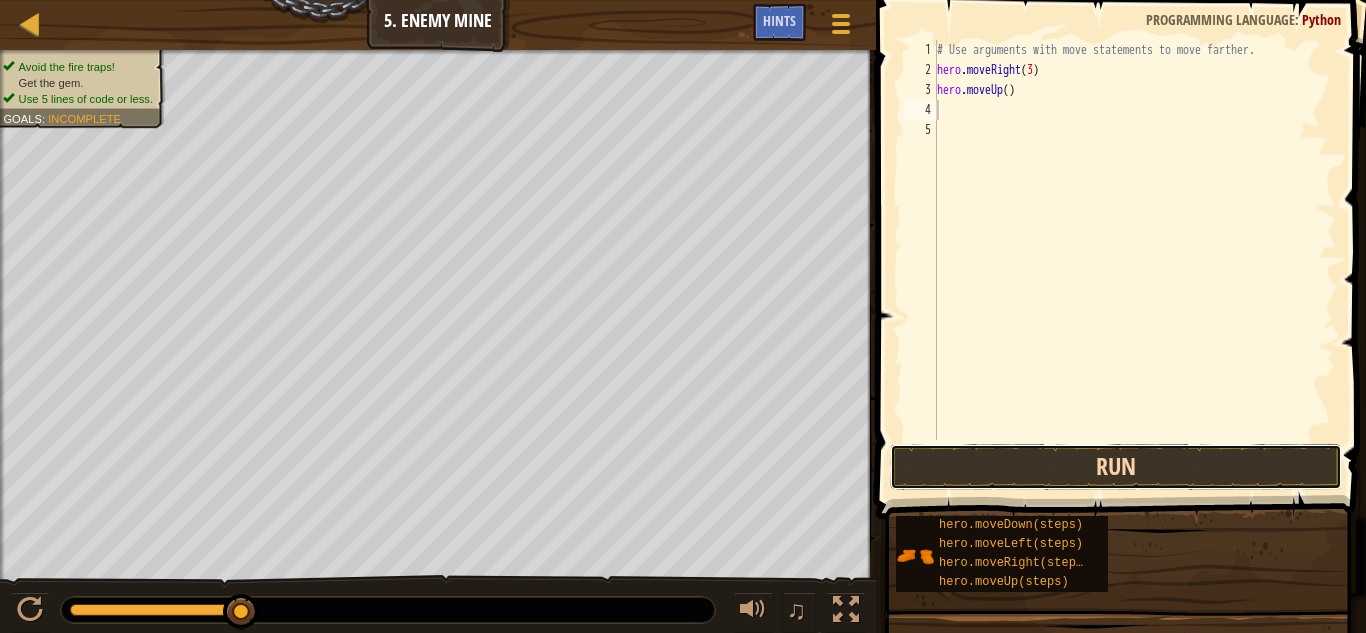 click on "Run" at bounding box center [1116, 467] 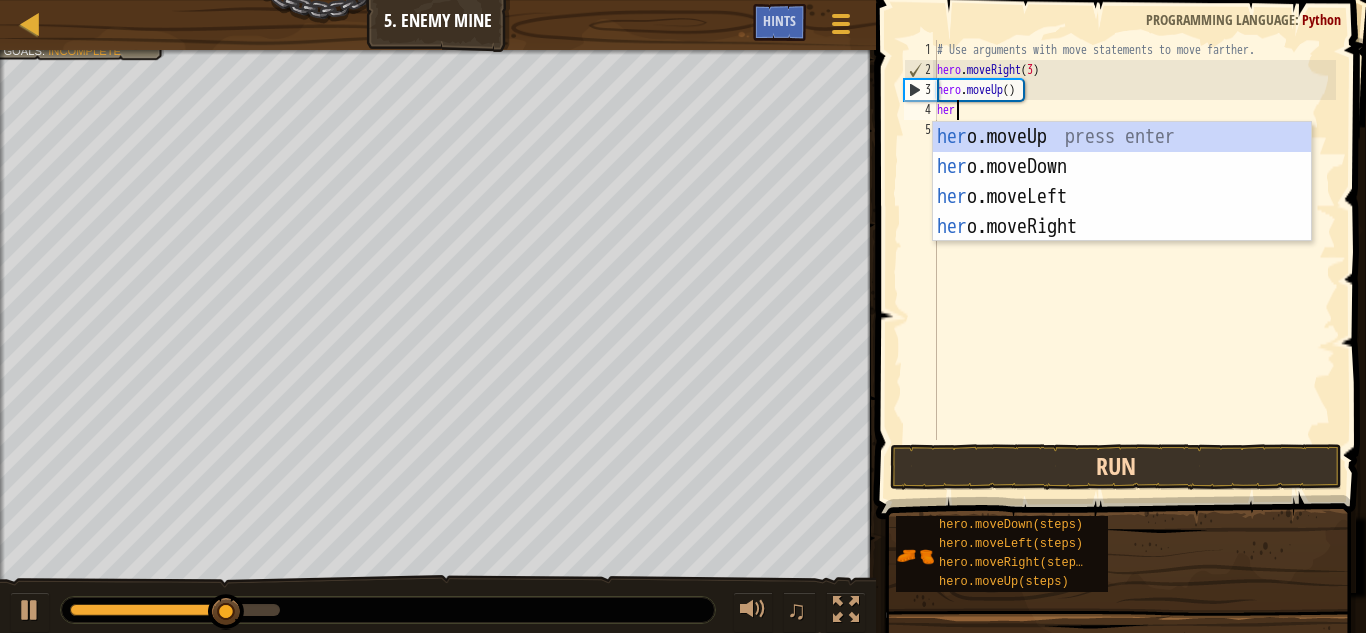 scroll, scrollTop: 9, scrollLeft: 1, axis: both 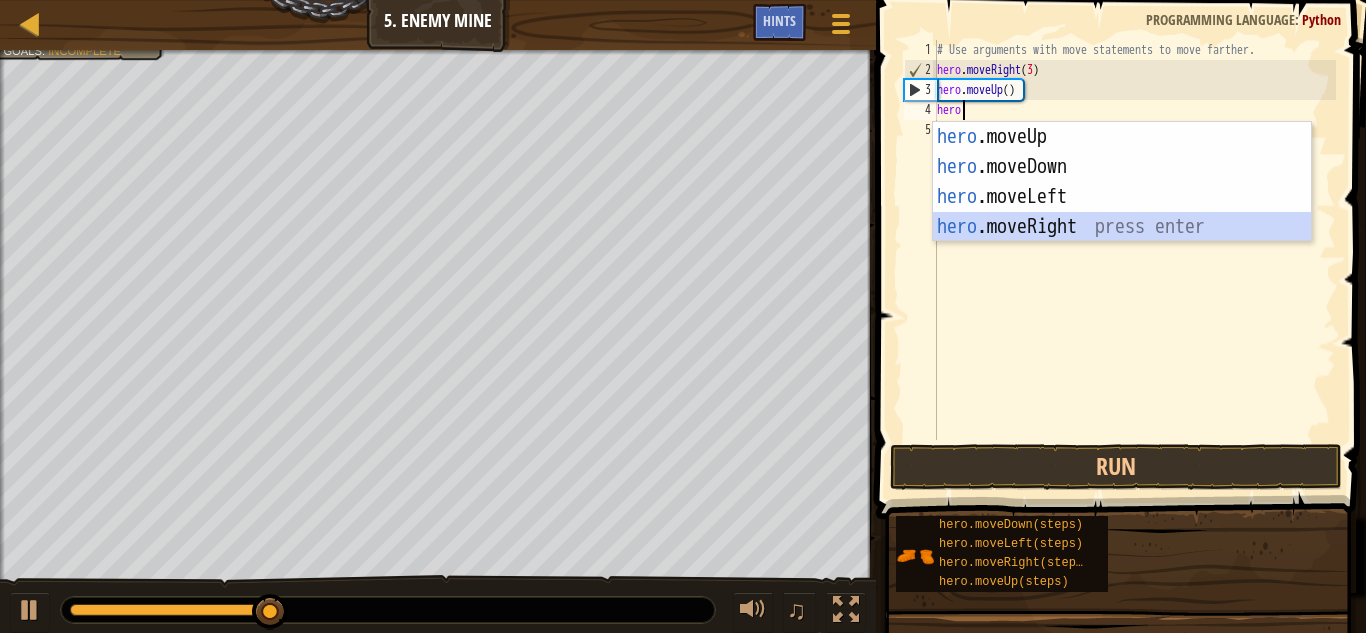 click on "hero .moveUp press enter hero .moveDown press enter hero .moveLeft press enter hero .moveRight press enter" at bounding box center (1122, 212) 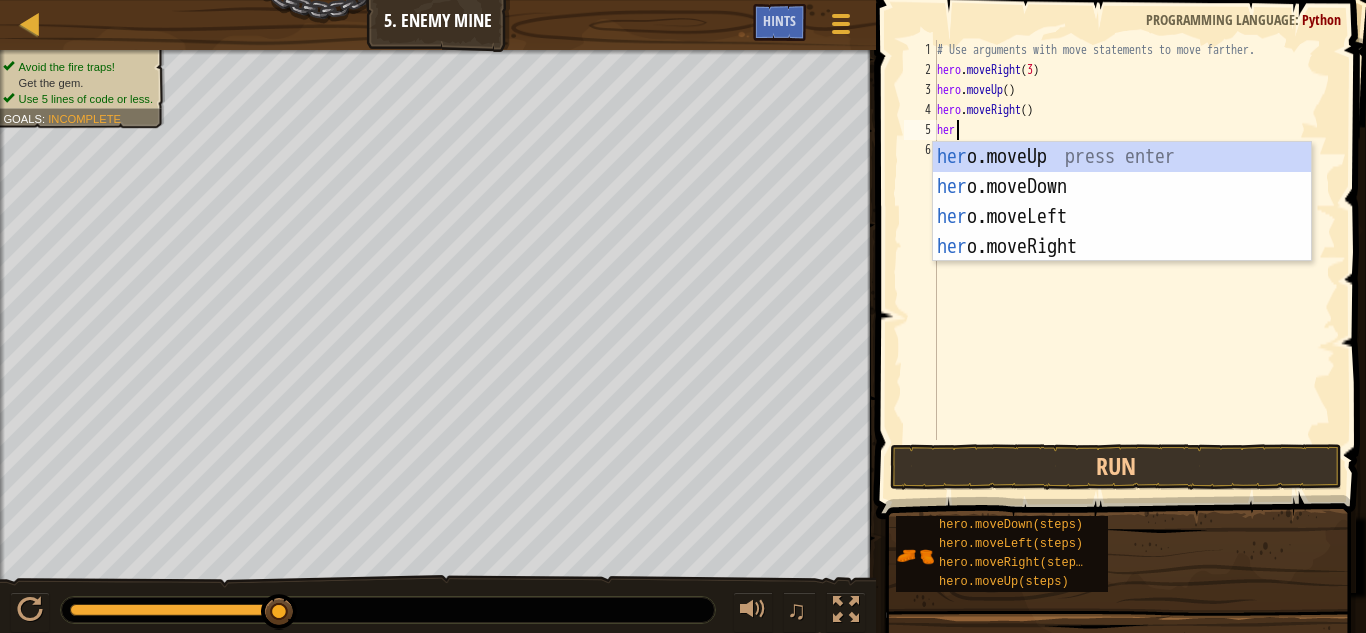 scroll, scrollTop: 9, scrollLeft: 1, axis: both 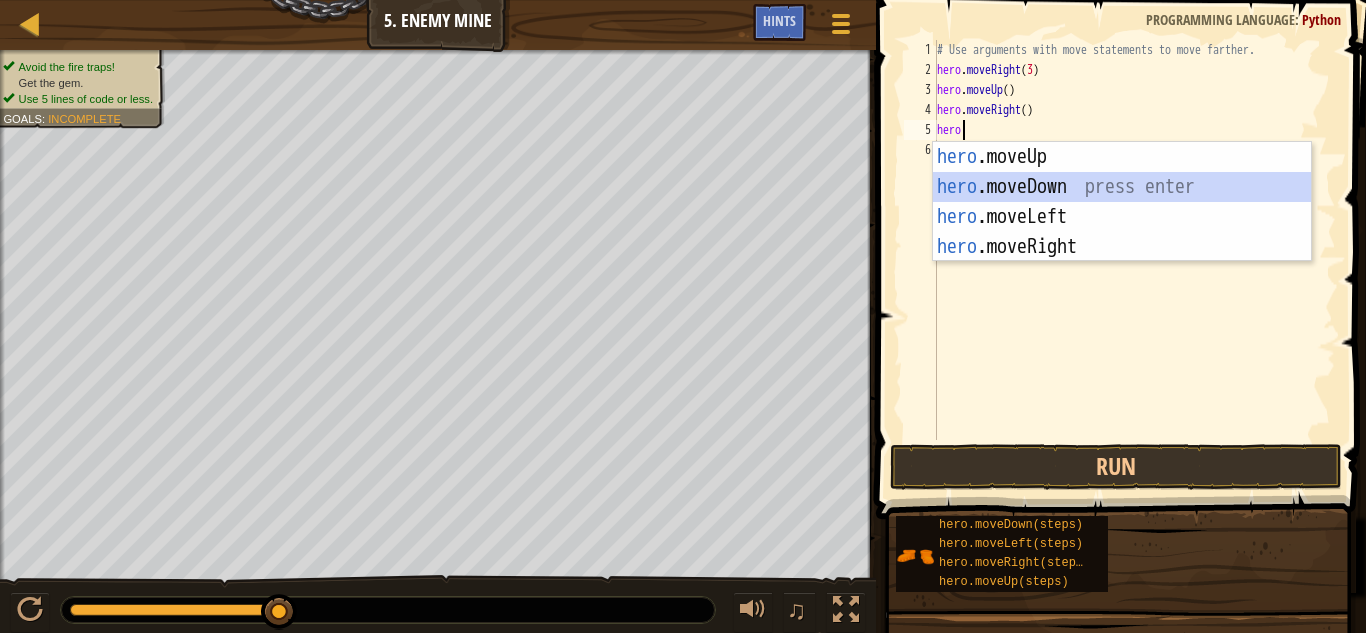 click on "hero .moveUp press enter hero .moveDown press enter hero .moveLeft press enter hero .moveRight press enter" at bounding box center (1122, 232) 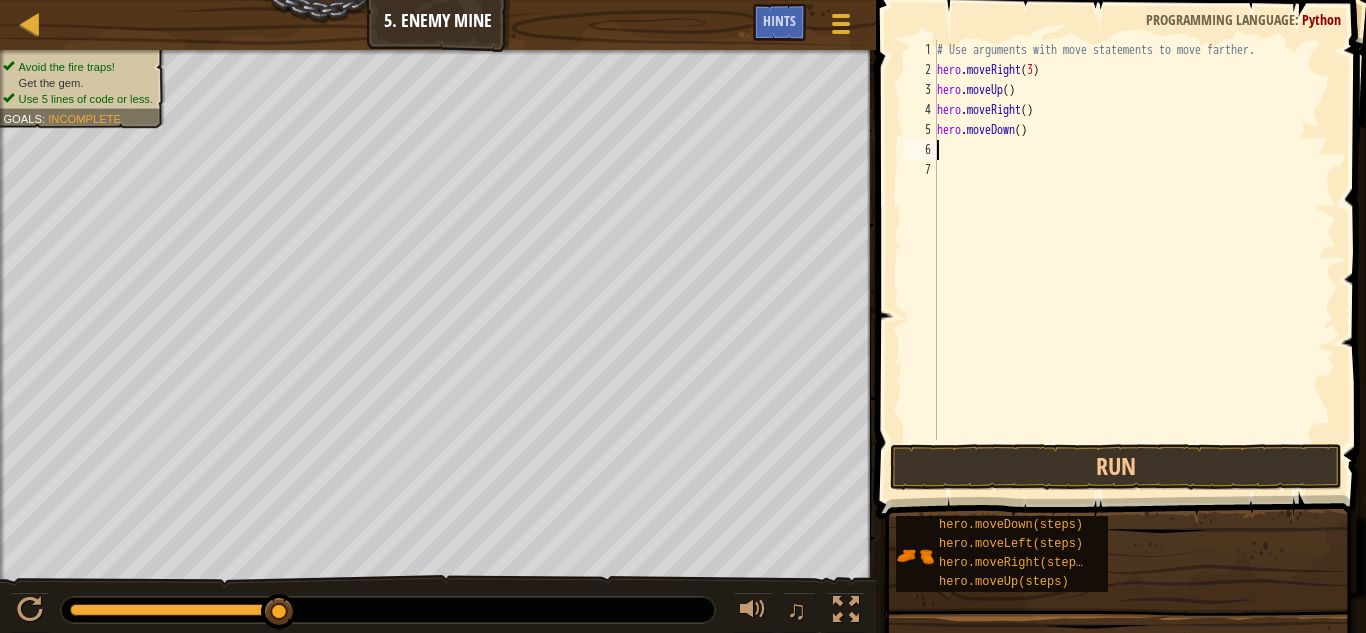 click on "# Use arguments with move statements to move farther. hero . moveRight ( 3 ) hero . moveUp ( ) hero . moveRight ( ) hero . moveDown ( )" at bounding box center (1134, 260) 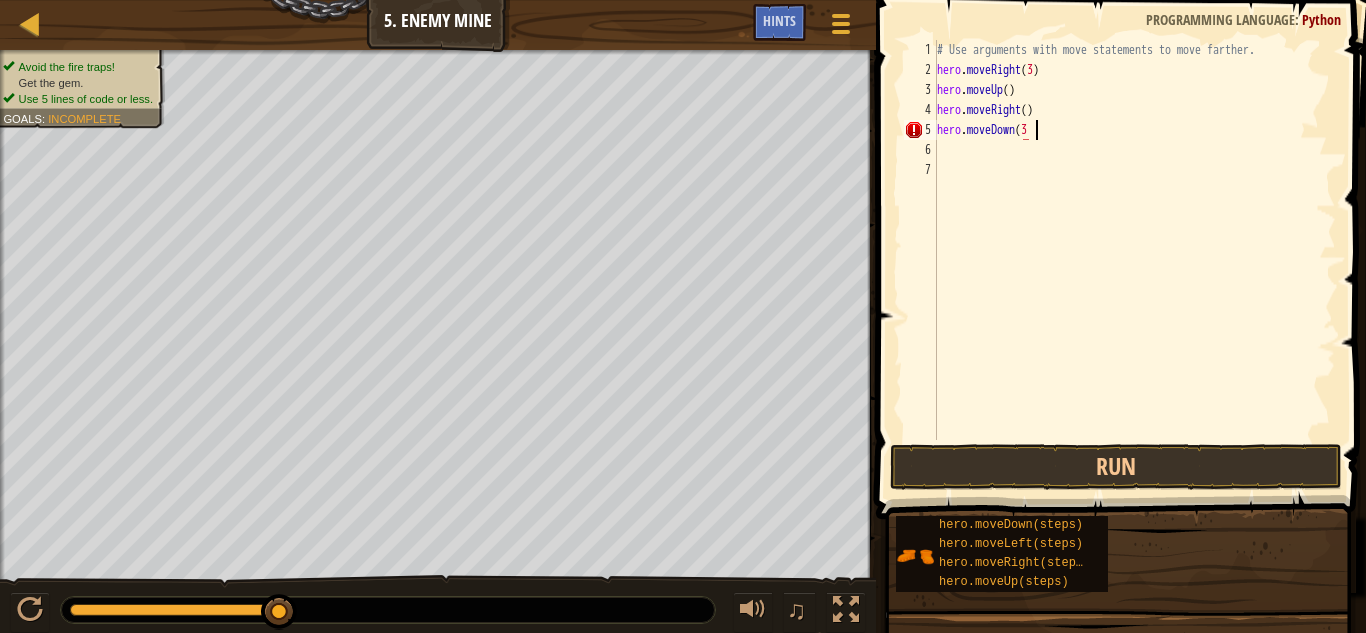 scroll, scrollTop: 9, scrollLeft: 7, axis: both 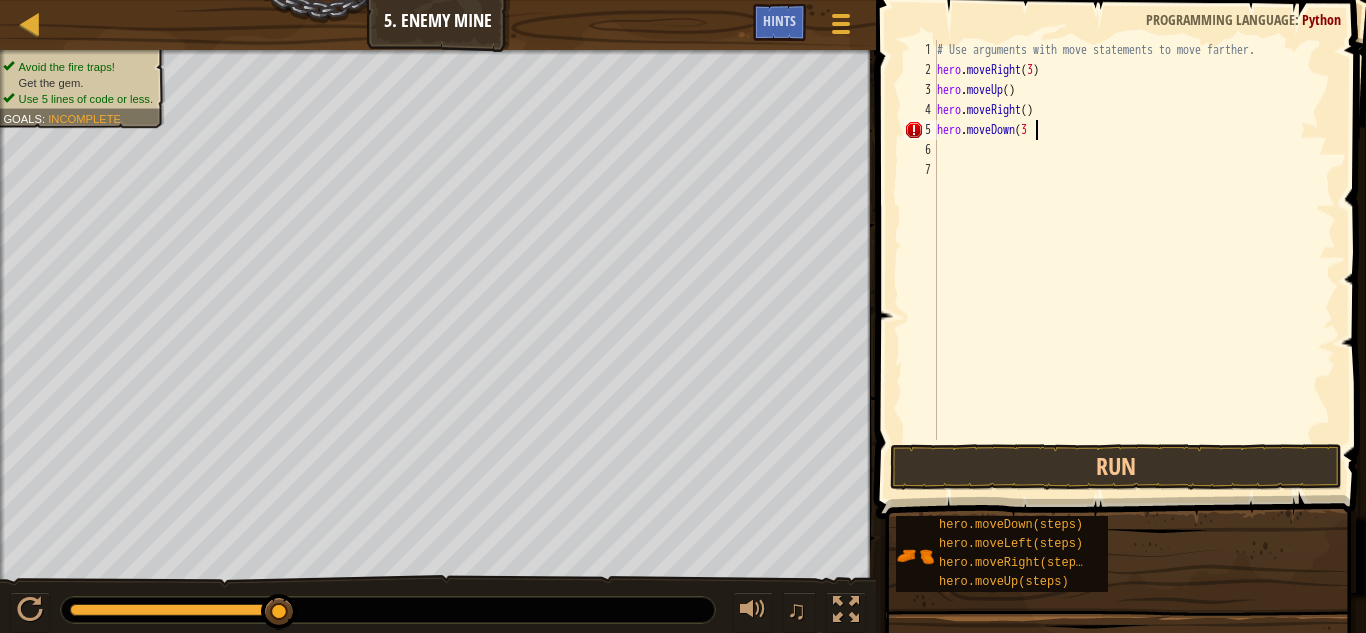 type on "hero.moveDown(3)" 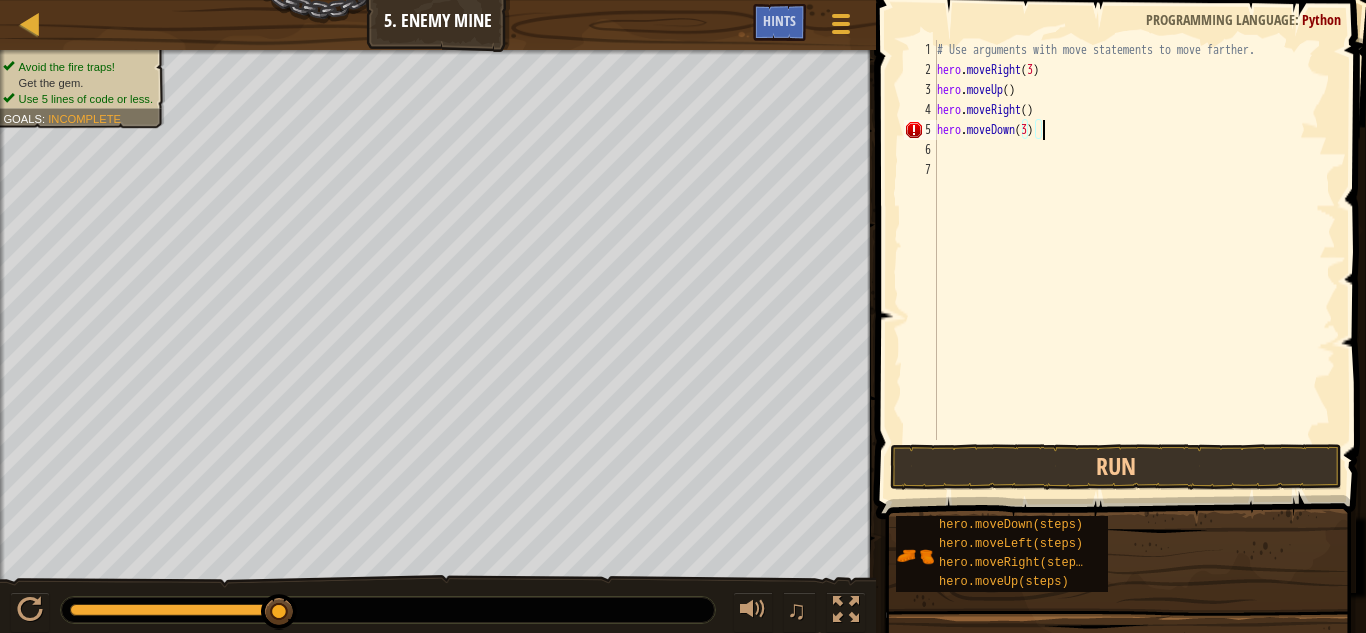 scroll, scrollTop: 9, scrollLeft: 8, axis: both 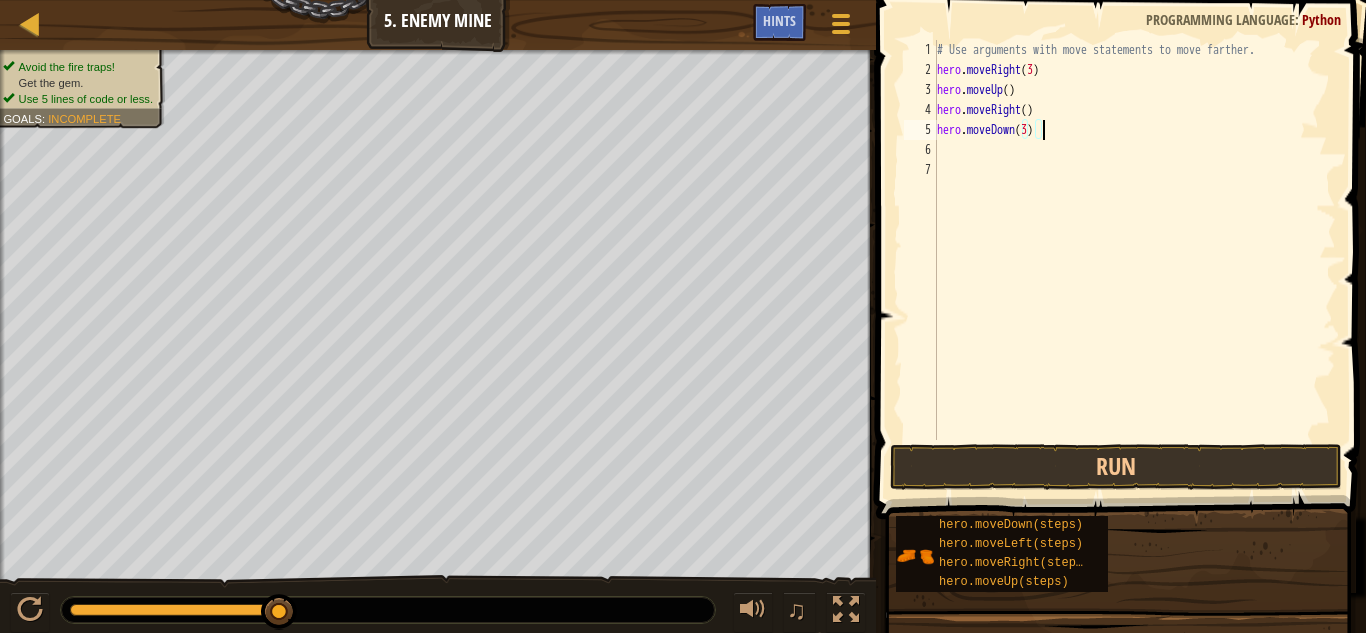 click on "# Use arguments with move statements to move farther. hero . moveRight ( 3 ) hero . moveUp ( ) hero . moveRight ( ) hero . moveDown ( 3 )" at bounding box center [1134, 260] 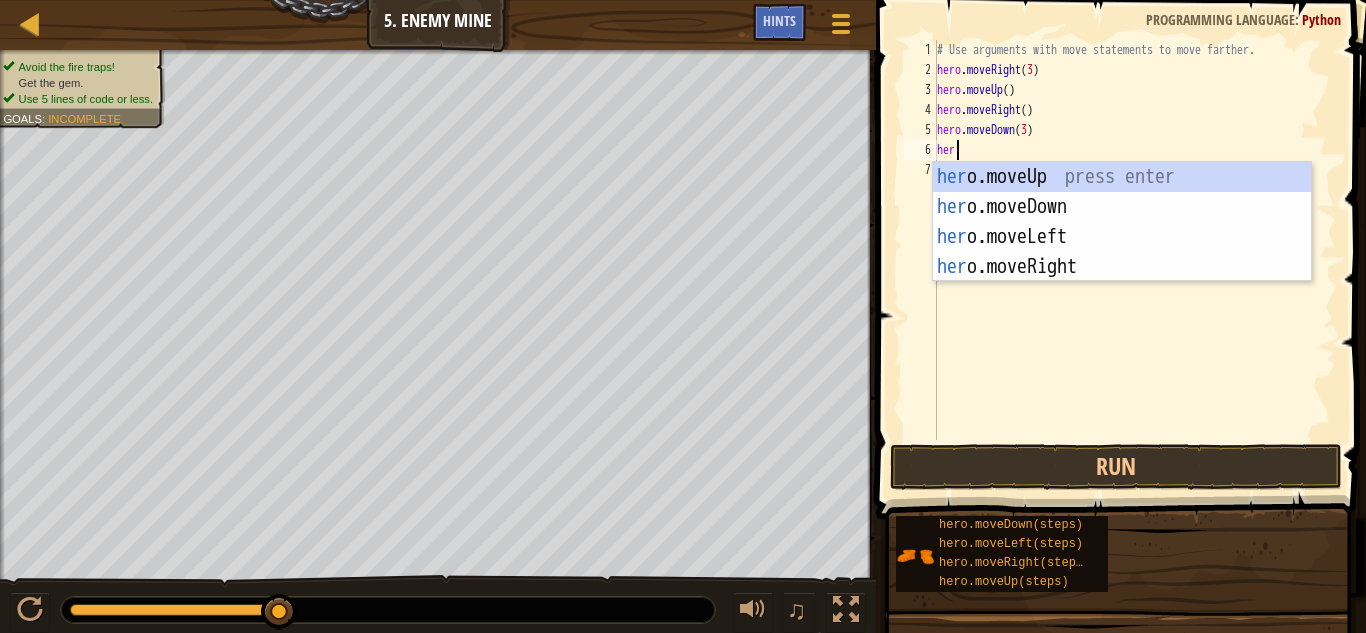 scroll, scrollTop: 9, scrollLeft: 1, axis: both 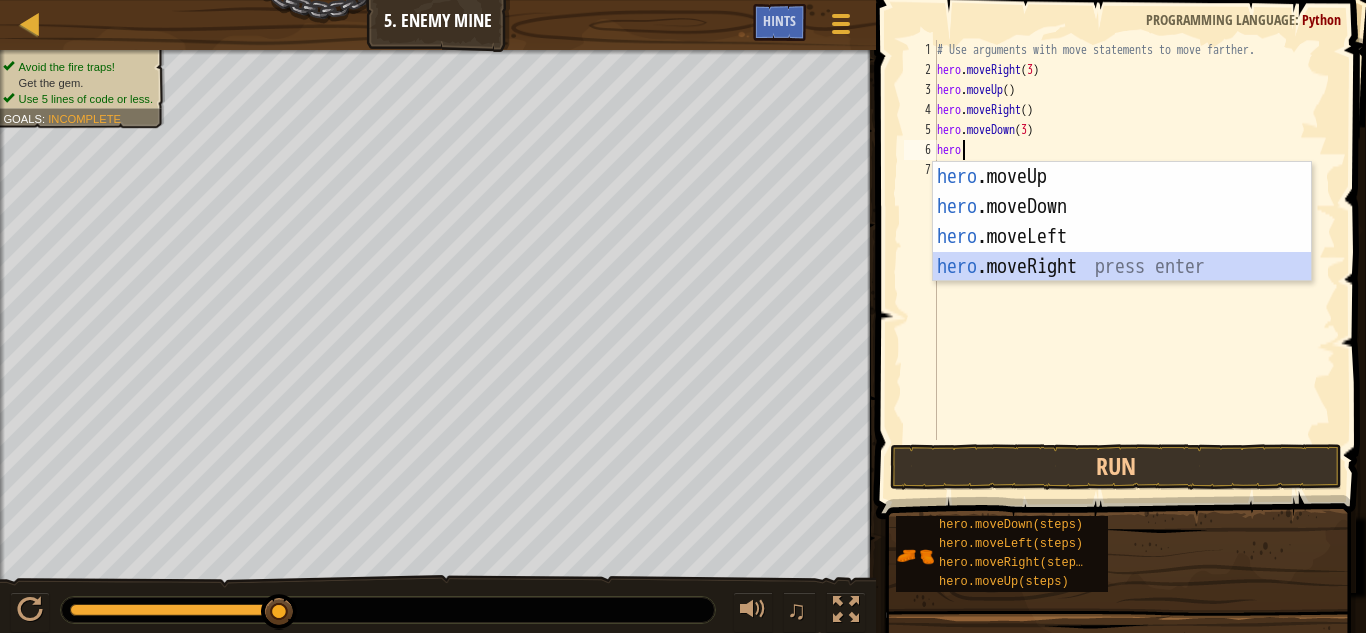 click on "hero .moveUp press enter hero .moveDown press enter hero .moveLeft press enter hero .moveRight press enter" at bounding box center (1122, 252) 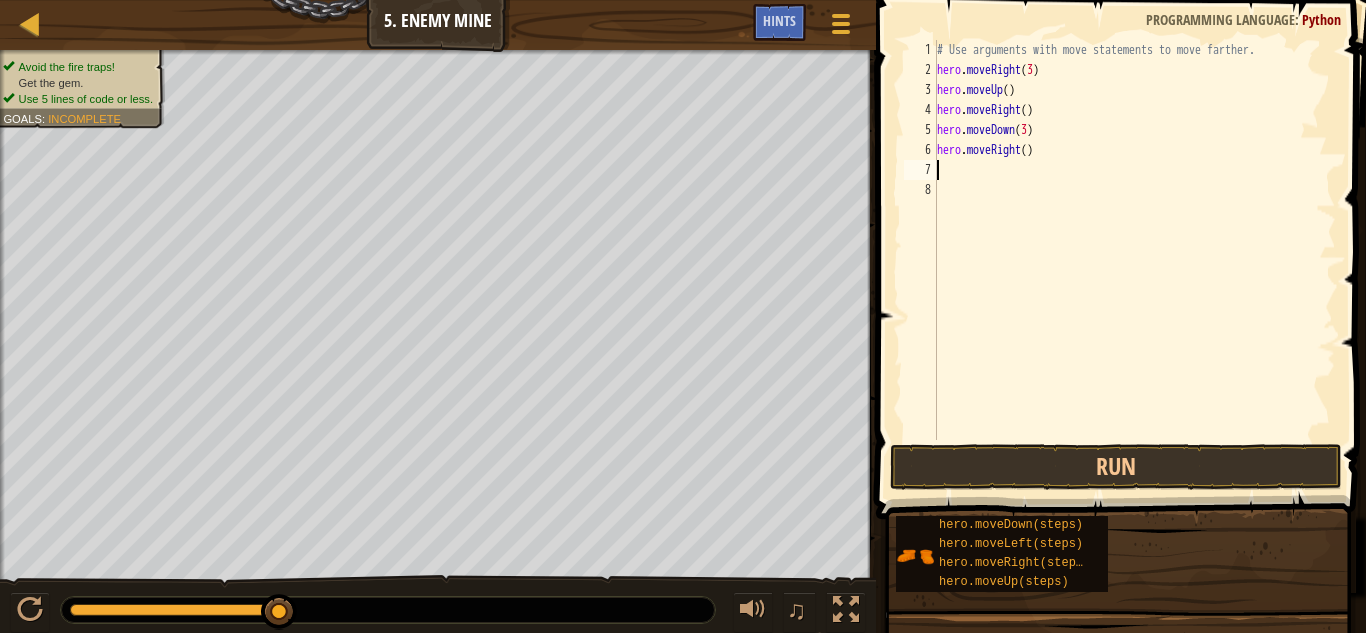 click on "# Use arguments with move statements to move farther. hero . moveRight ( 3 ) hero . moveUp ( ) hero . moveRight ( ) hero . moveDown ( 3 ) hero . moveRight ( )" at bounding box center [1134, 260] 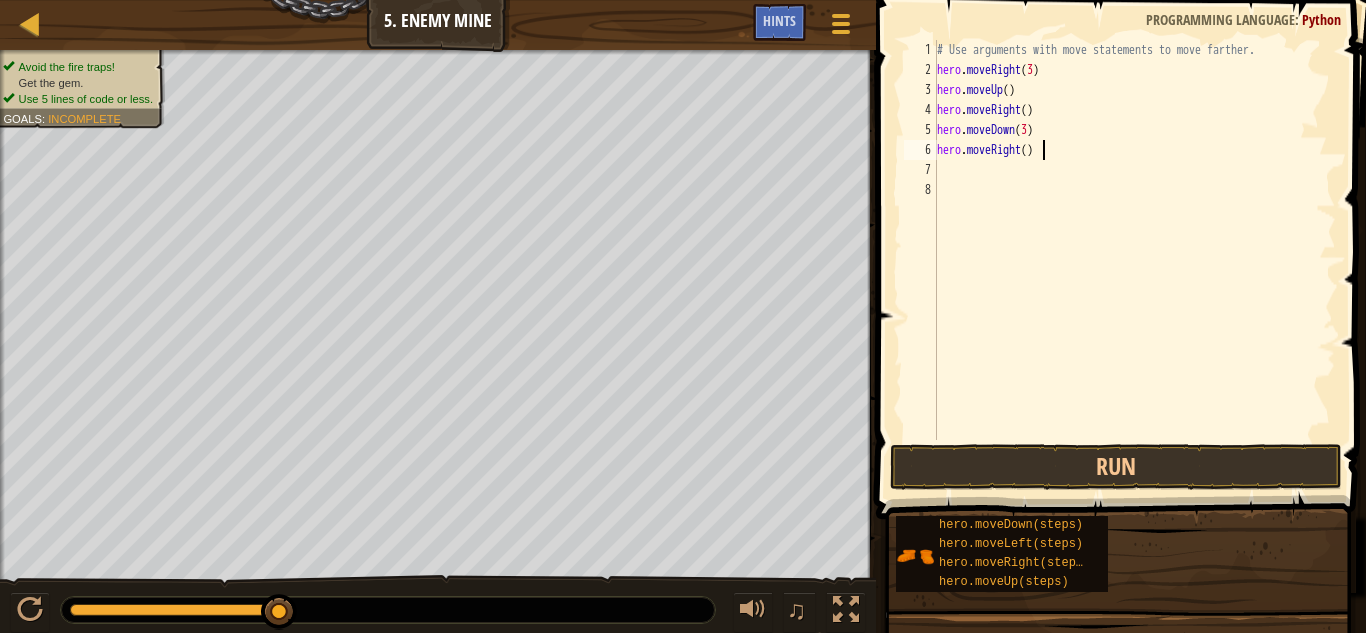 click on "# Use arguments with move statements to move farther. hero . moveRight ( 3 ) hero . moveUp ( ) hero . moveRight ( ) hero . moveDown ( 3 ) hero . moveRight ( )" at bounding box center (1134, 260) 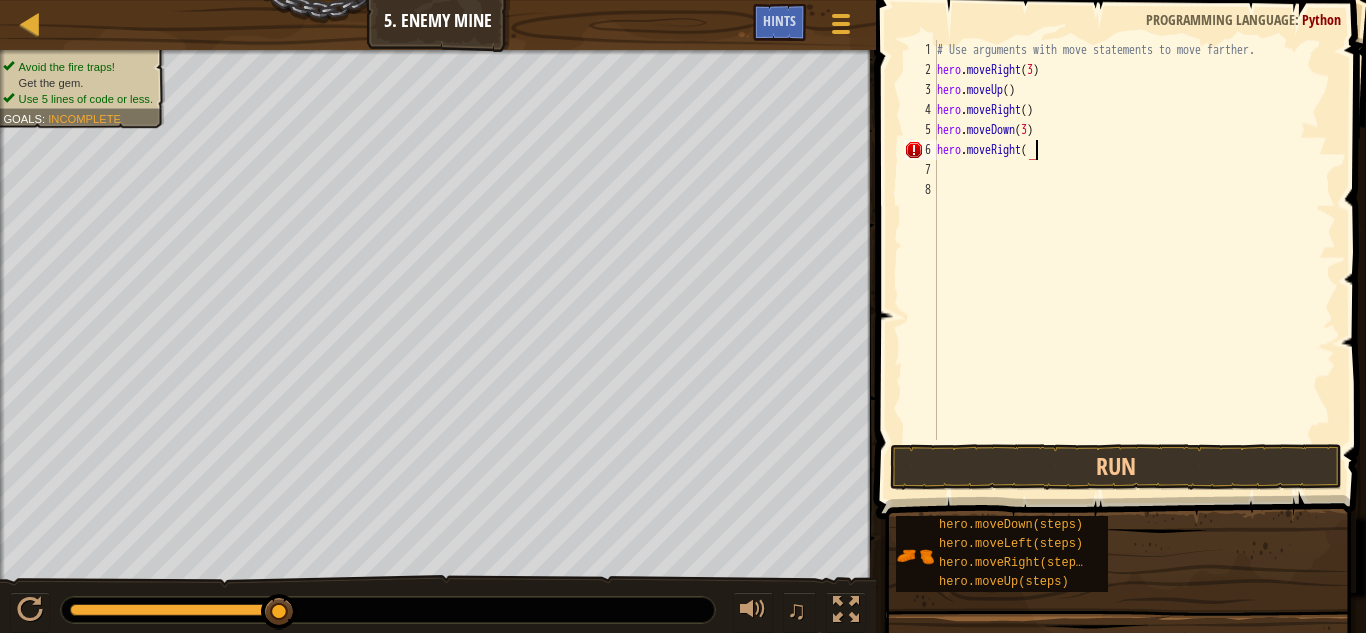 scroll, scrollTop: 9, scrollLeft: 8, axis: both 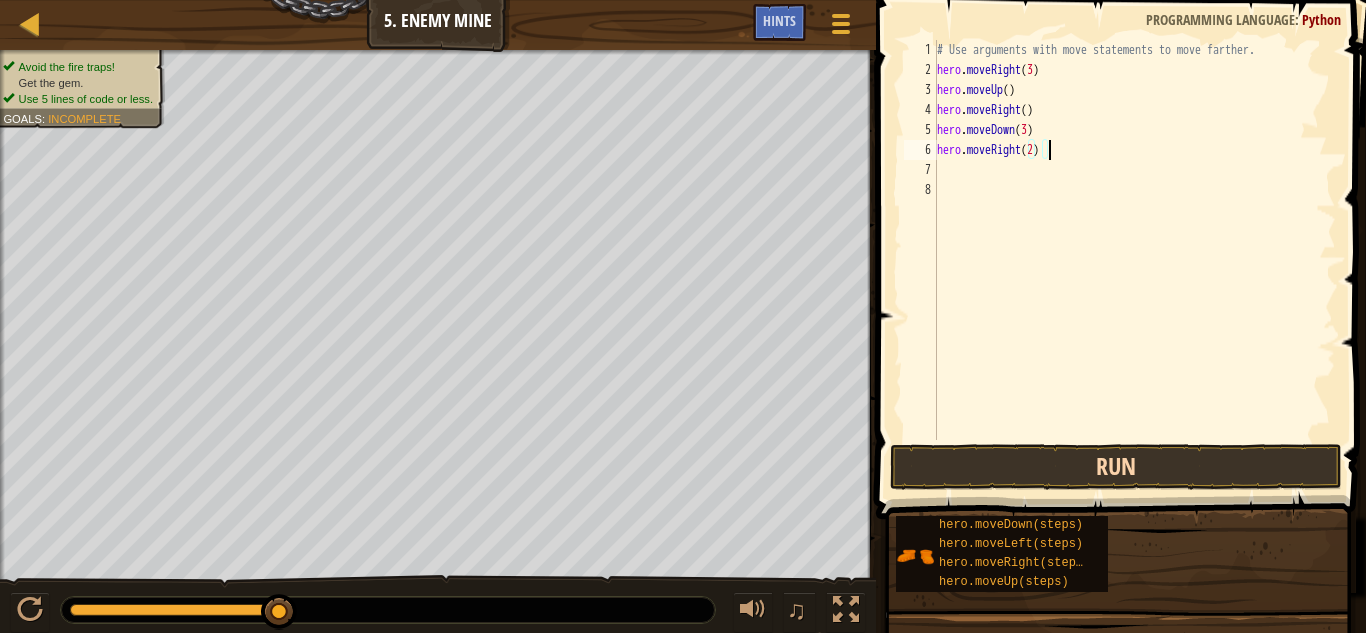 type on "hero.moveRight(2)" 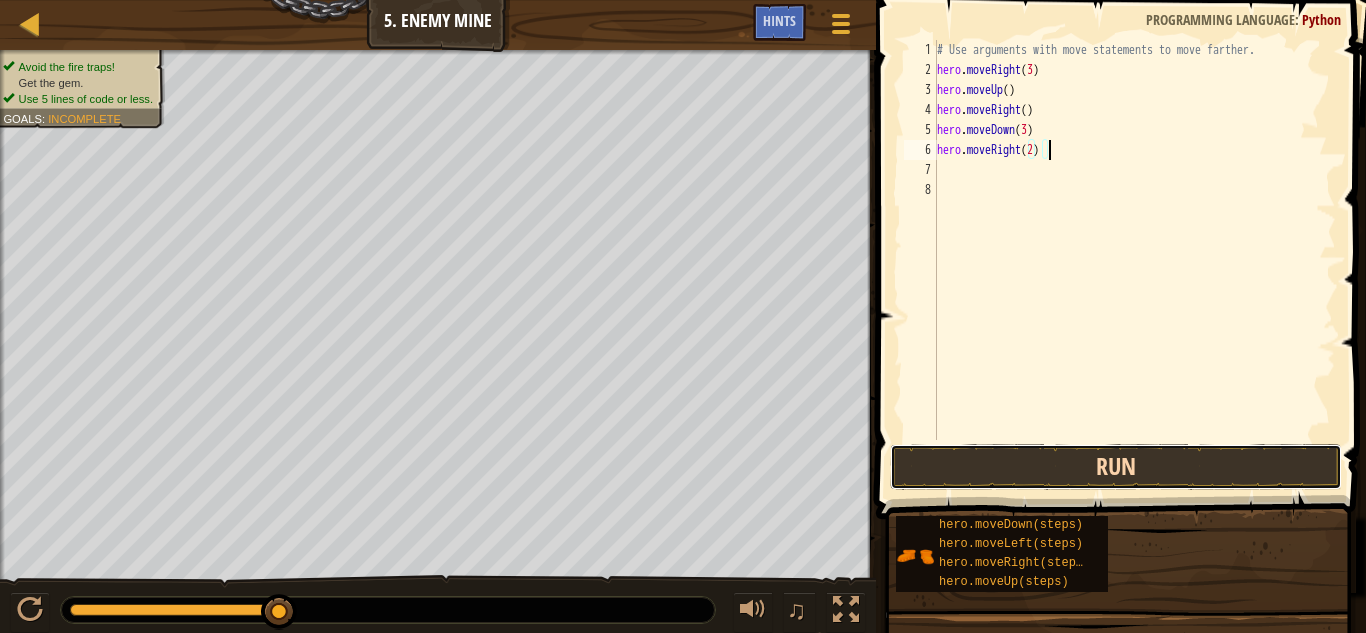 click on "Run" at bounding box center [1116, 467] 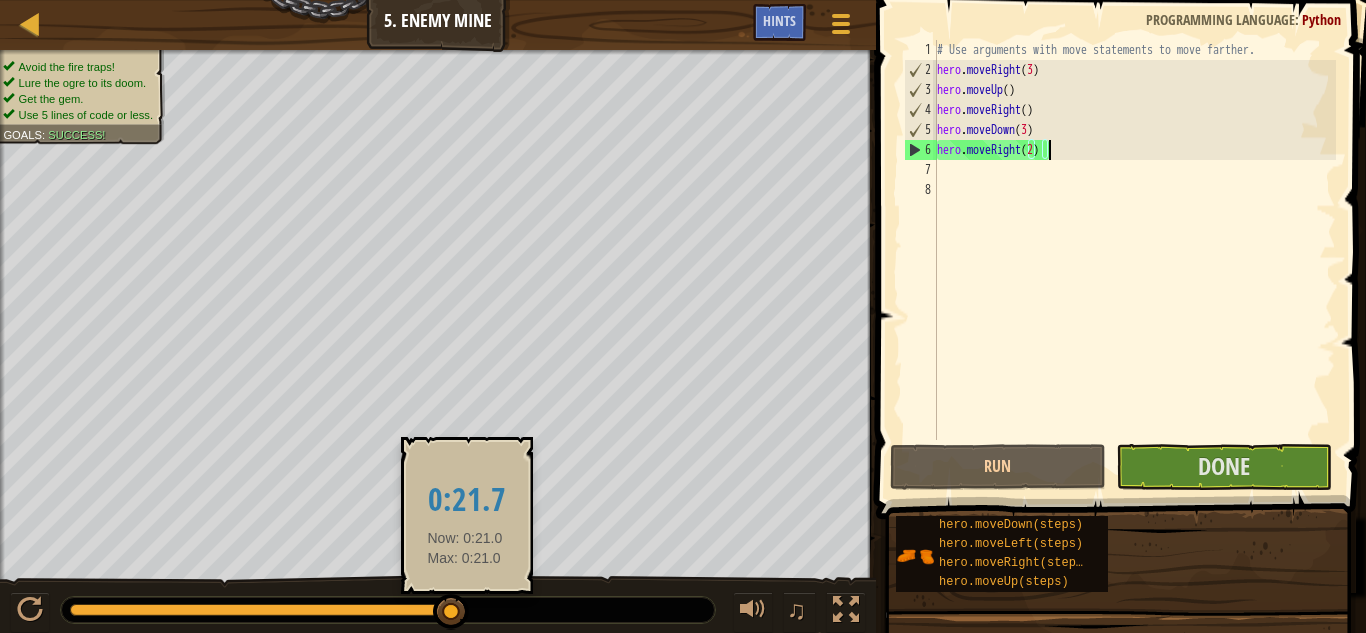 drag, startPoint x: 233, startPoint y: 616, endPoint x: 543, endPoint y: 636, distance: 310.6445 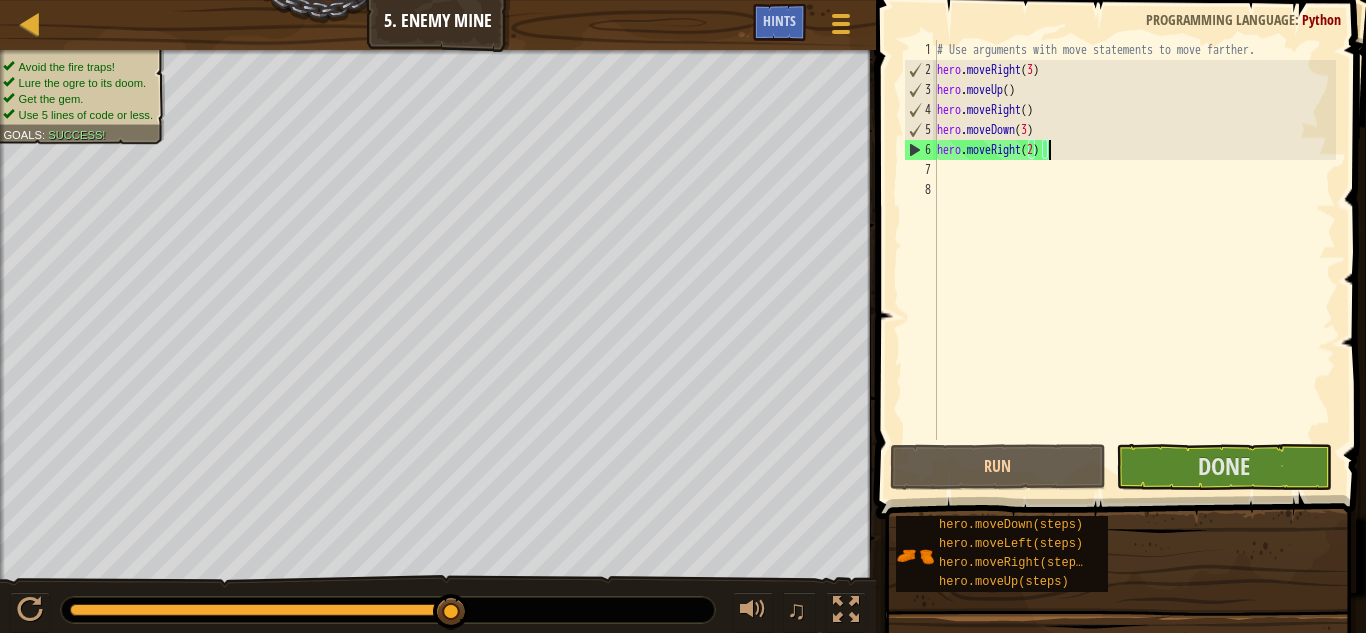 drag, startPoint x: 101, startPoint y: 605, endPoint x: 586, endPoint y: 585, distance: 485.4122 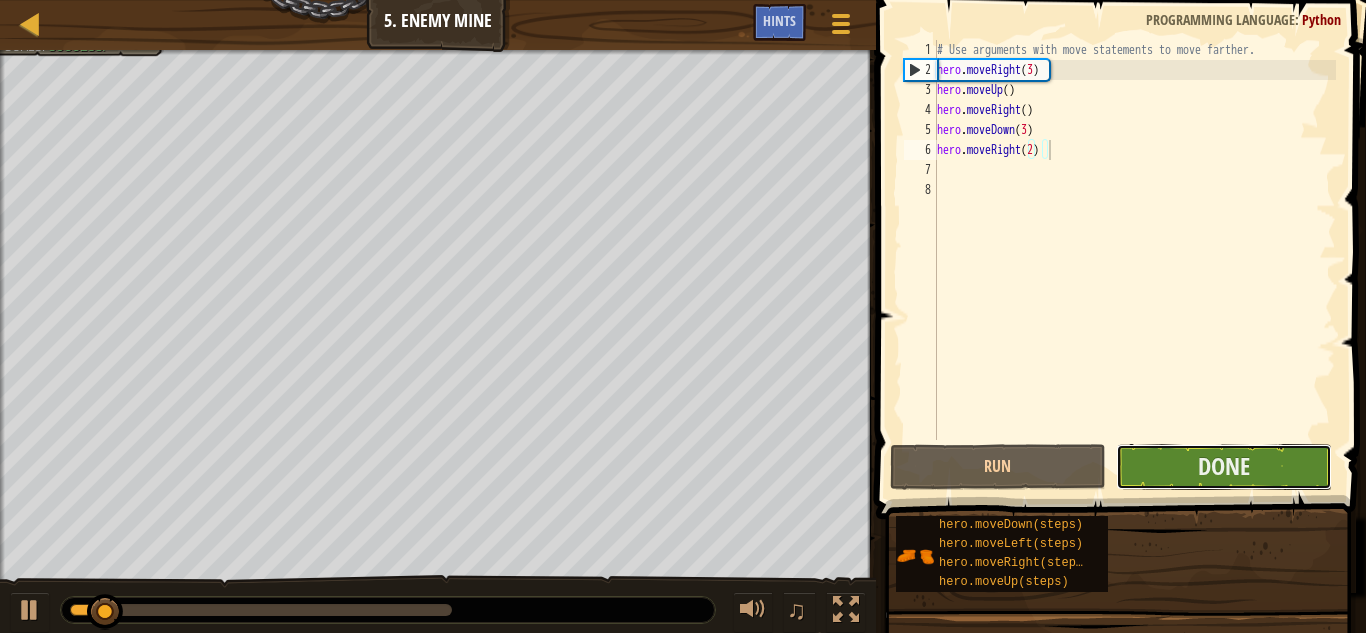 click on "Done" at bounding box center [1224, 467] 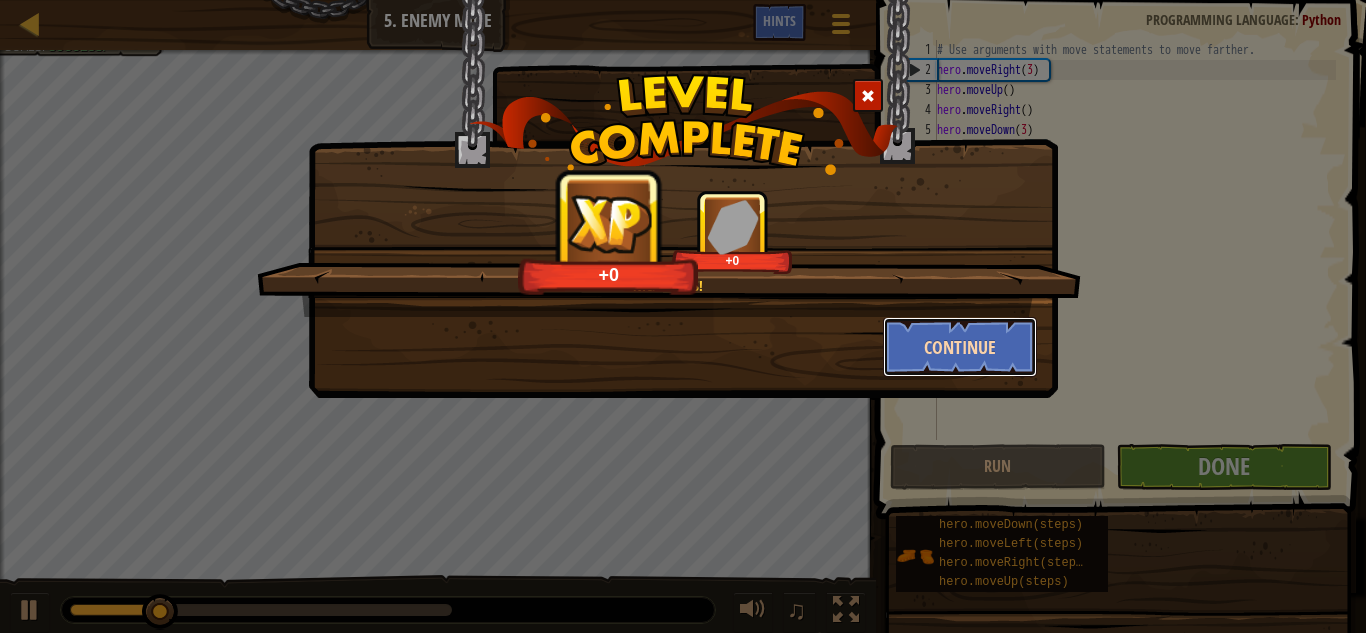 click on "Continue" at bounding box center [960, 347] 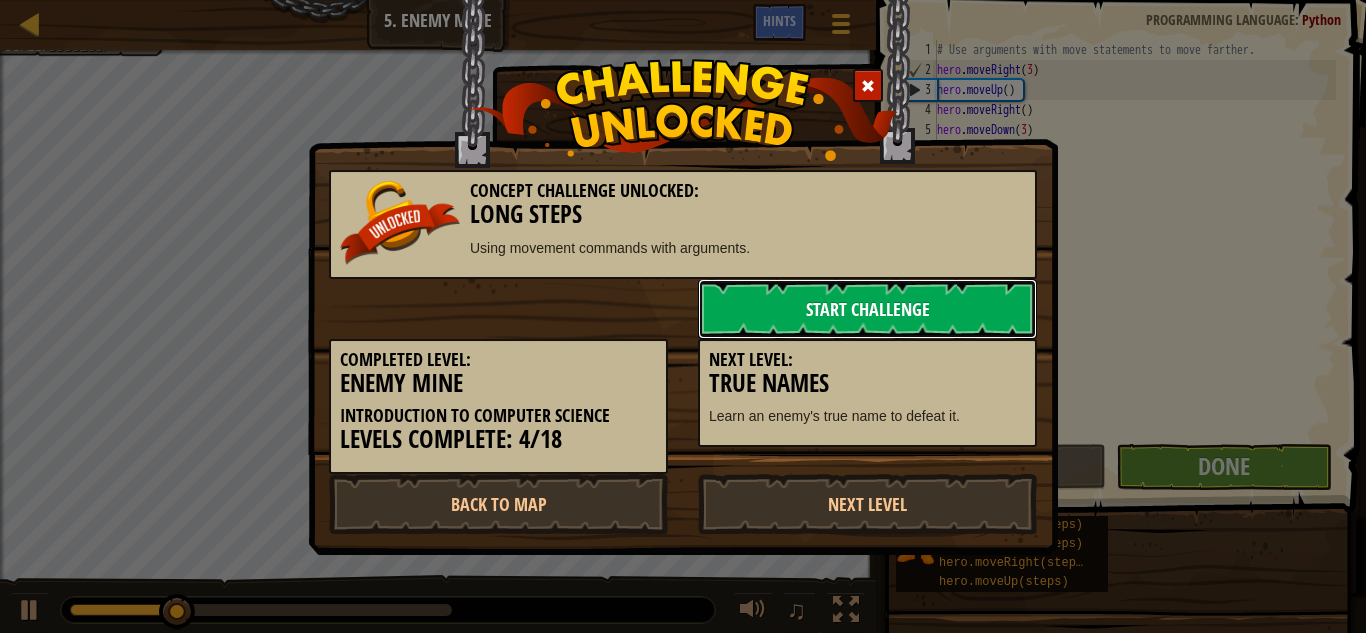click on "Start Challenge" at bounding box center [867, 309] 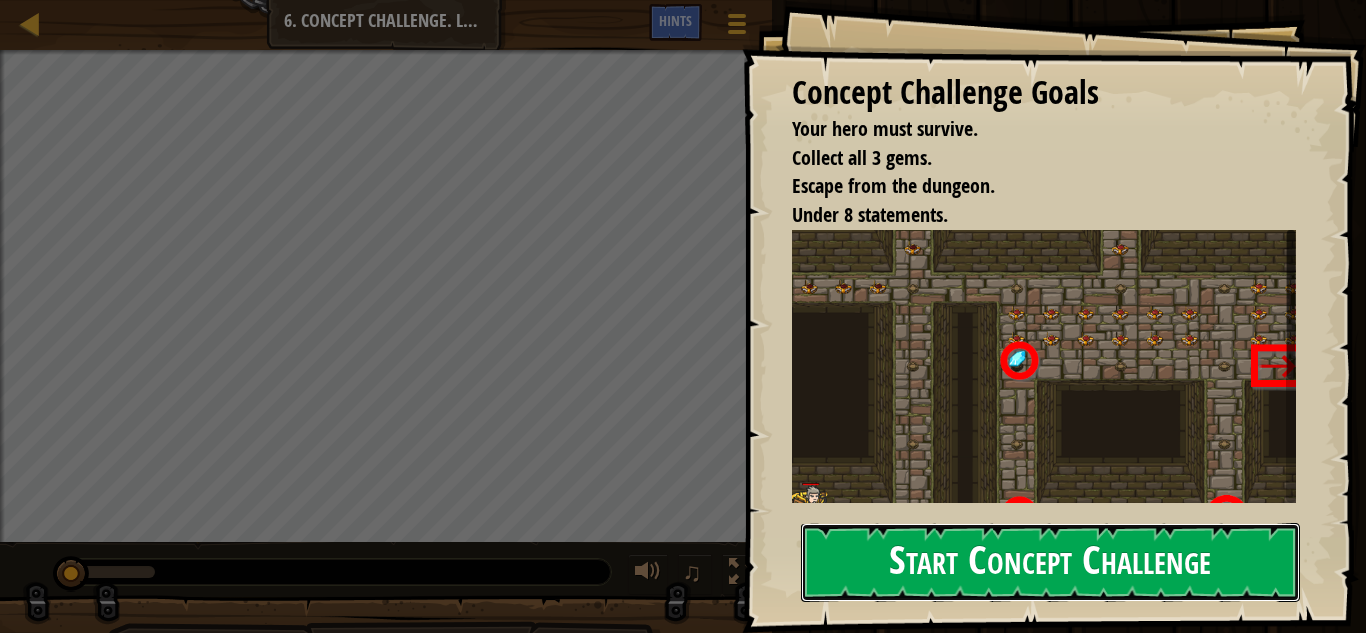 click on "Start Concept Challenge" at bounding box center [1050, 562] 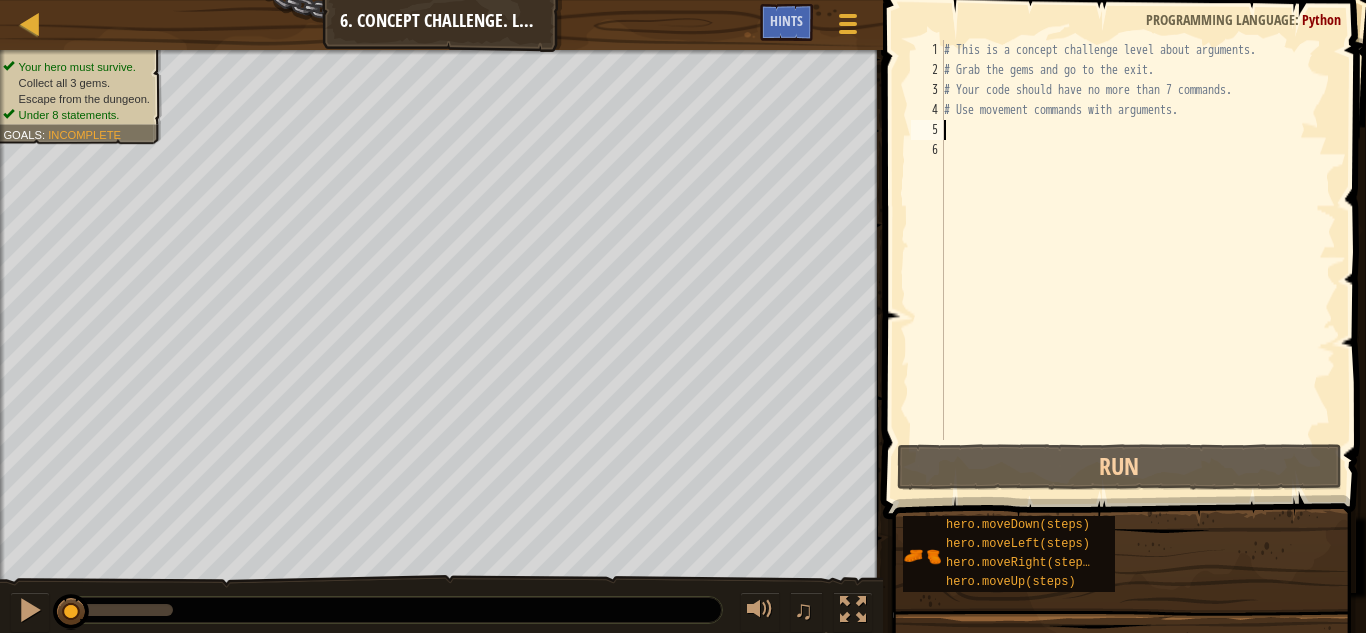 click on "# This is a concept challenge level about arguments. # Grab the gems and go to the exit. # Your code should have no more than 7 commands. # Use movement commands with arguments." at bounding box center [1138, 260] 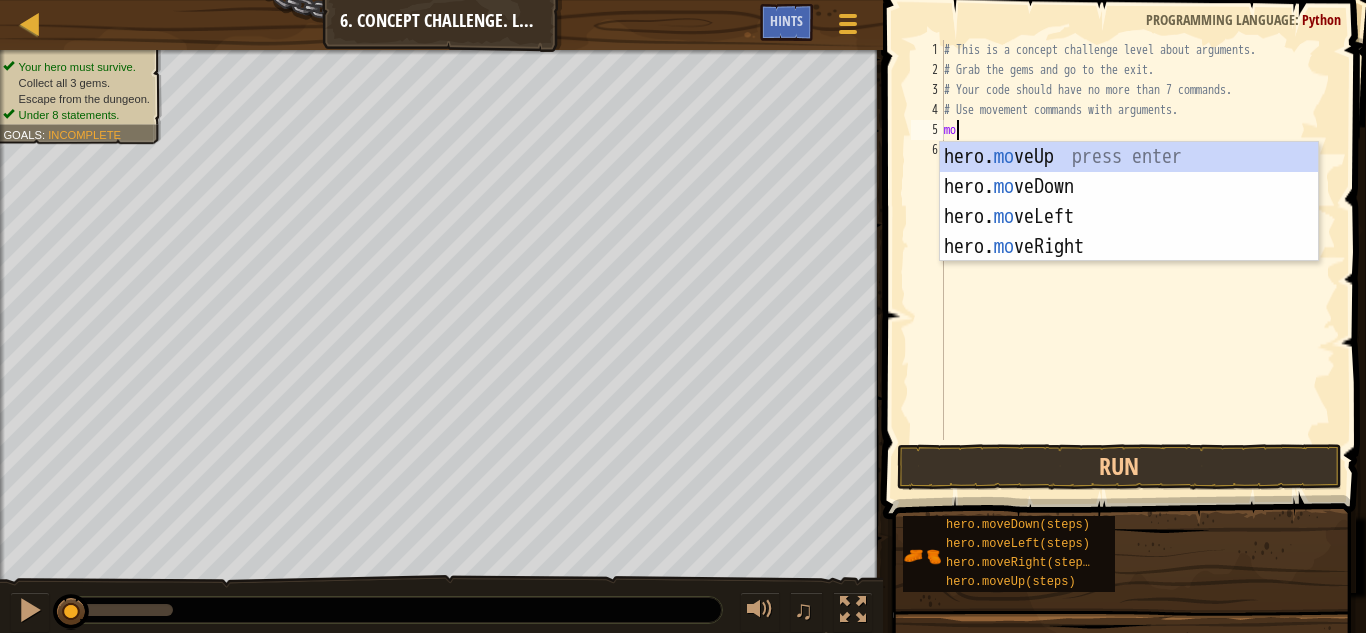 scroll, scrollTop: 9, scrollLeft: 1, axis: both 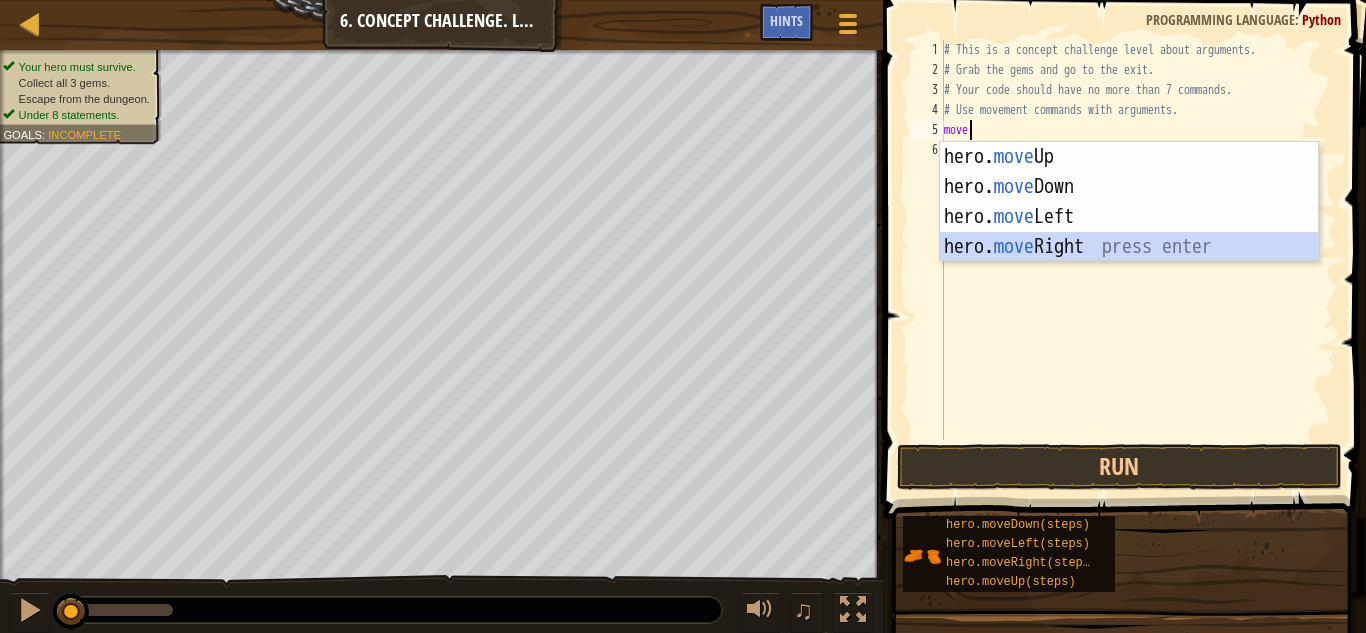 click on "hero. move Up press enter hero. move Down press enter hero. move Left press enter hero. move Right press enter" at bounding box center (1129, 232) 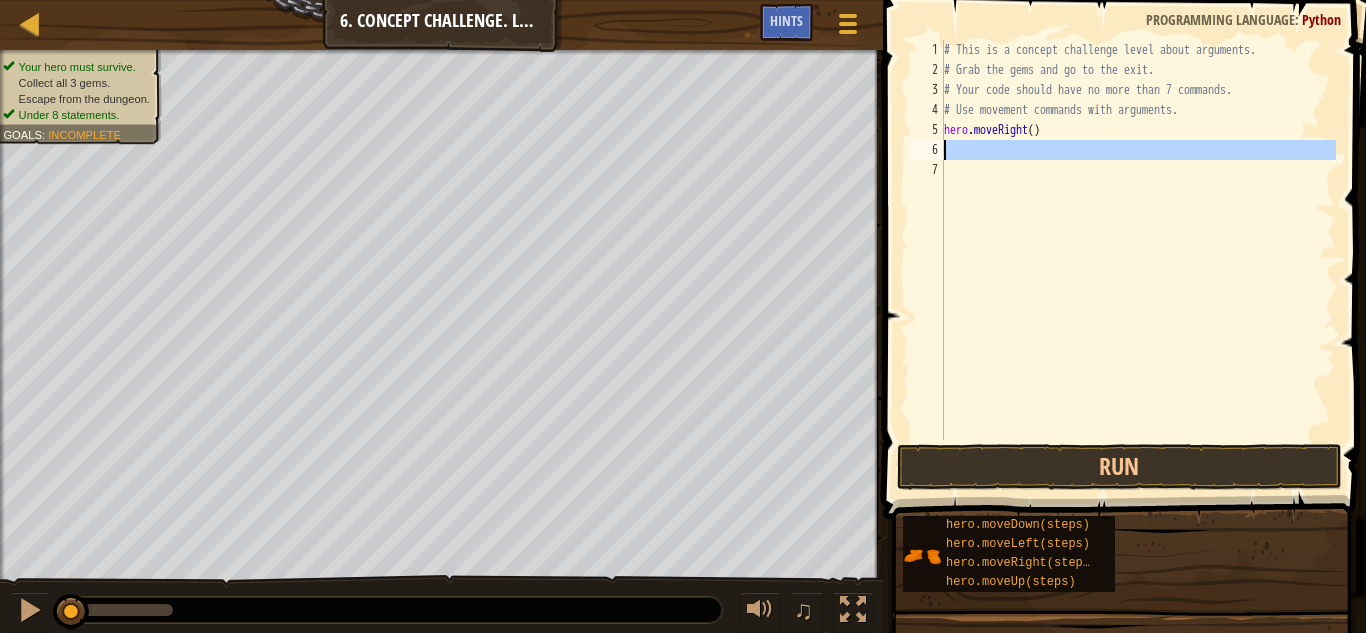 drag, startPoint x: 1036, startPoint y: 246, endPoint x: 966, endPoint y: 155, distance: 114.80853 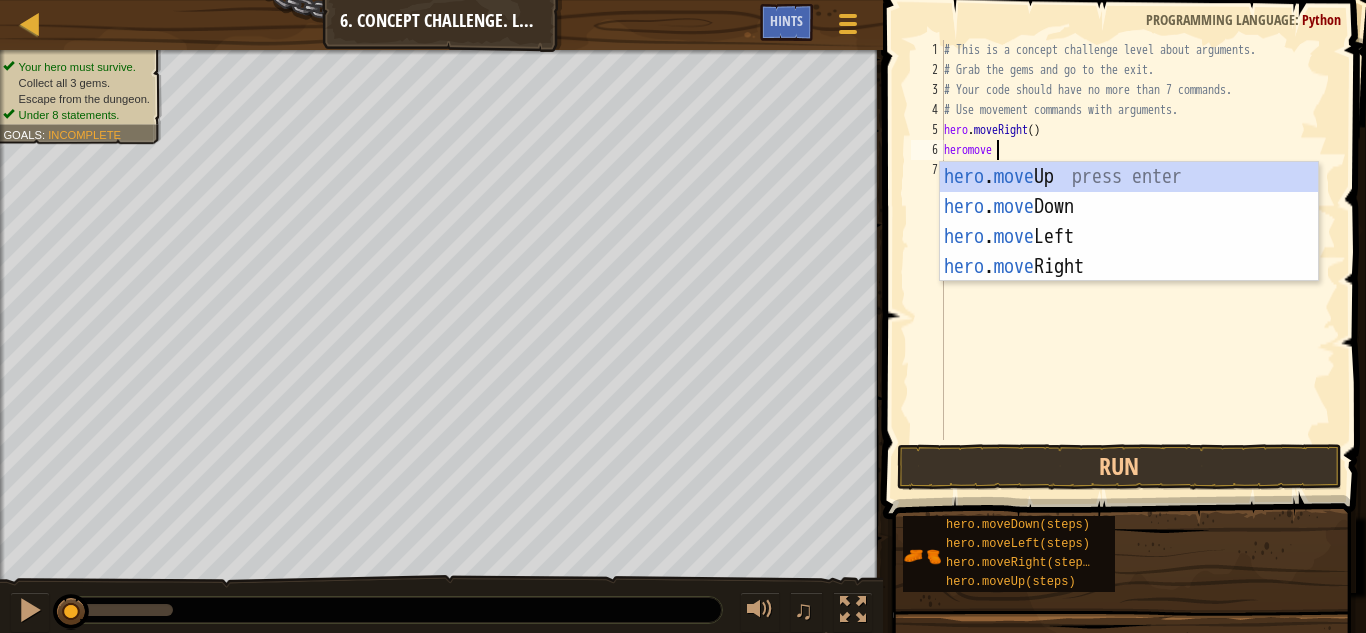 type on "heromoveu" 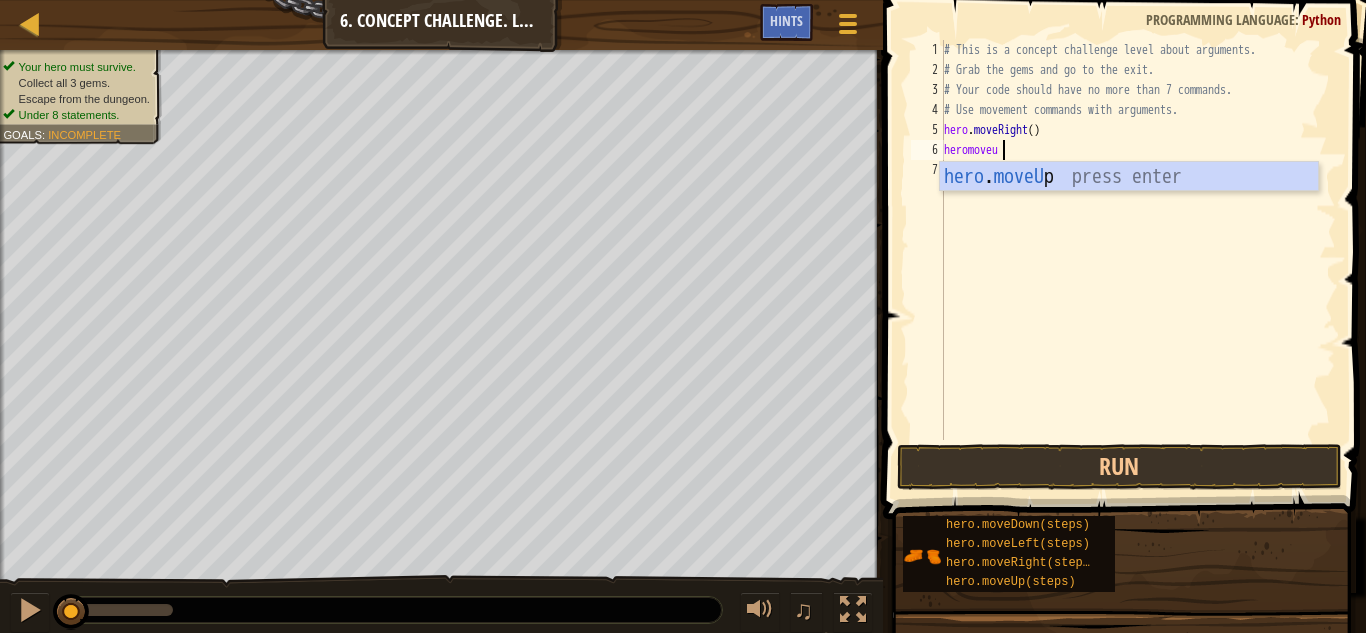 scroll, scrollTop: 9, scrollLeft: 4, axis: both 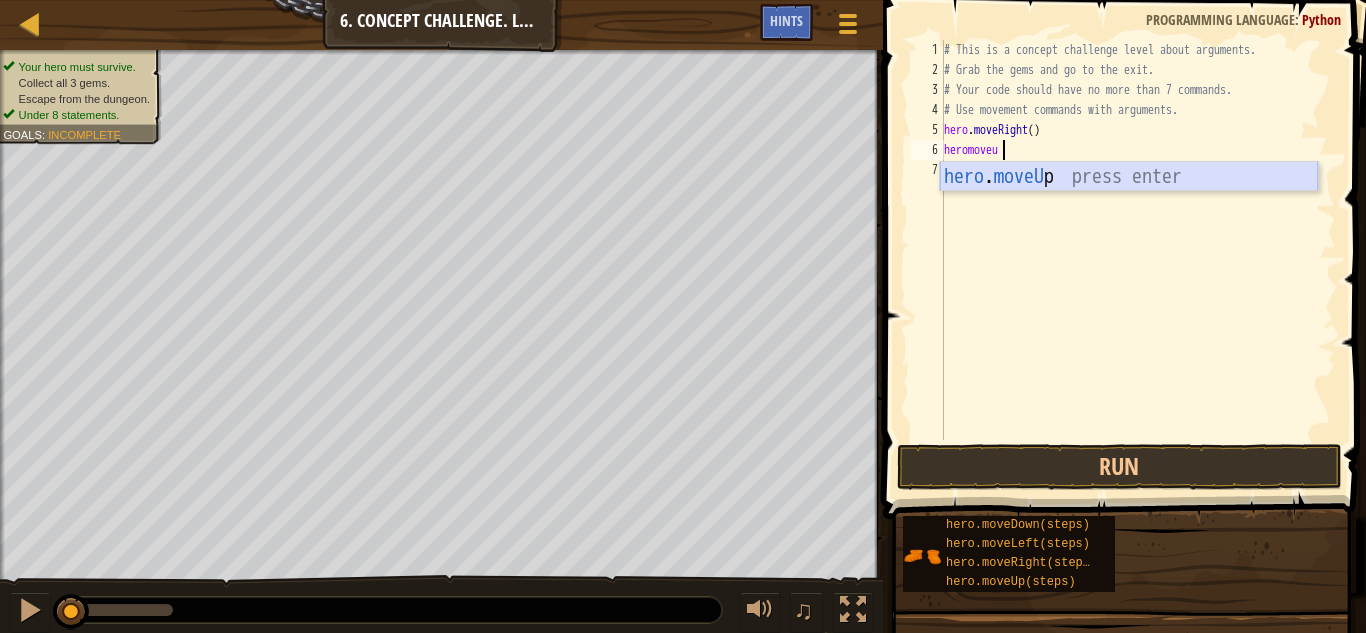 click on "hero . moveU p press enter" at bounding box center (1129, 207) 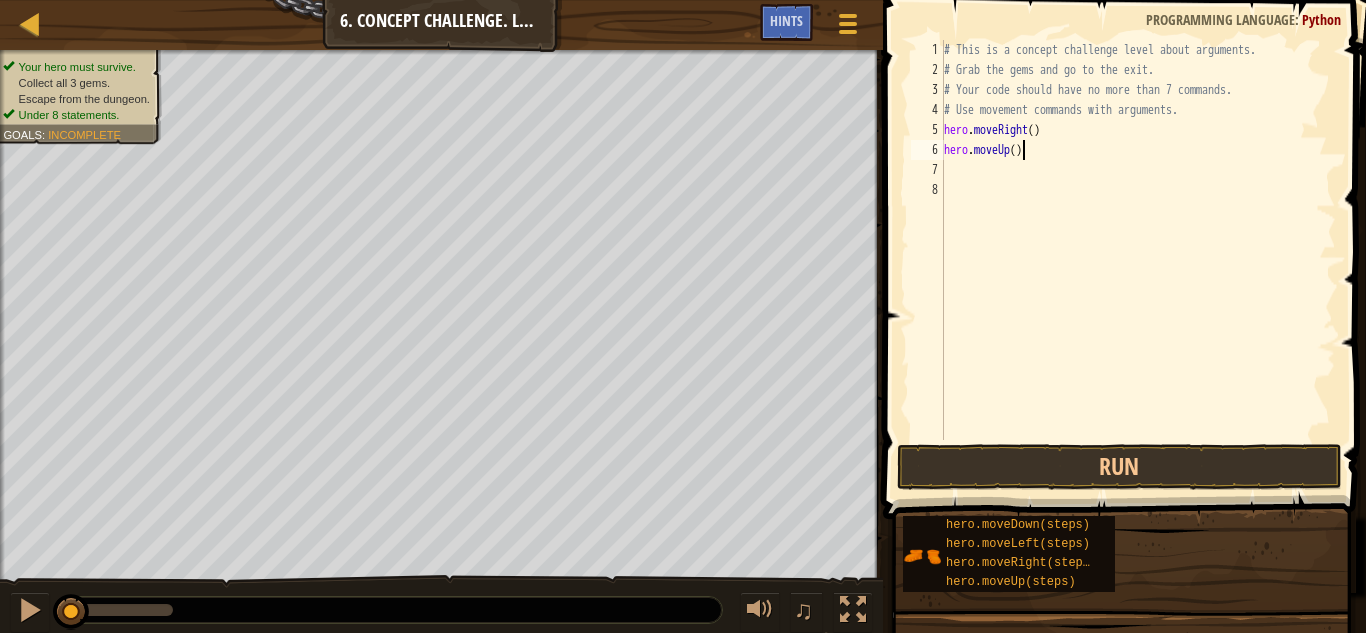 click on "# This is a concept challenge level about arguments. # Grab the gems and go to the exit. # Your code should have no more than 7 commands. # Use movement commands with arguments. hero . moveRight ( ) hero . moveUp ( )" at bounding box center (1138, 260) 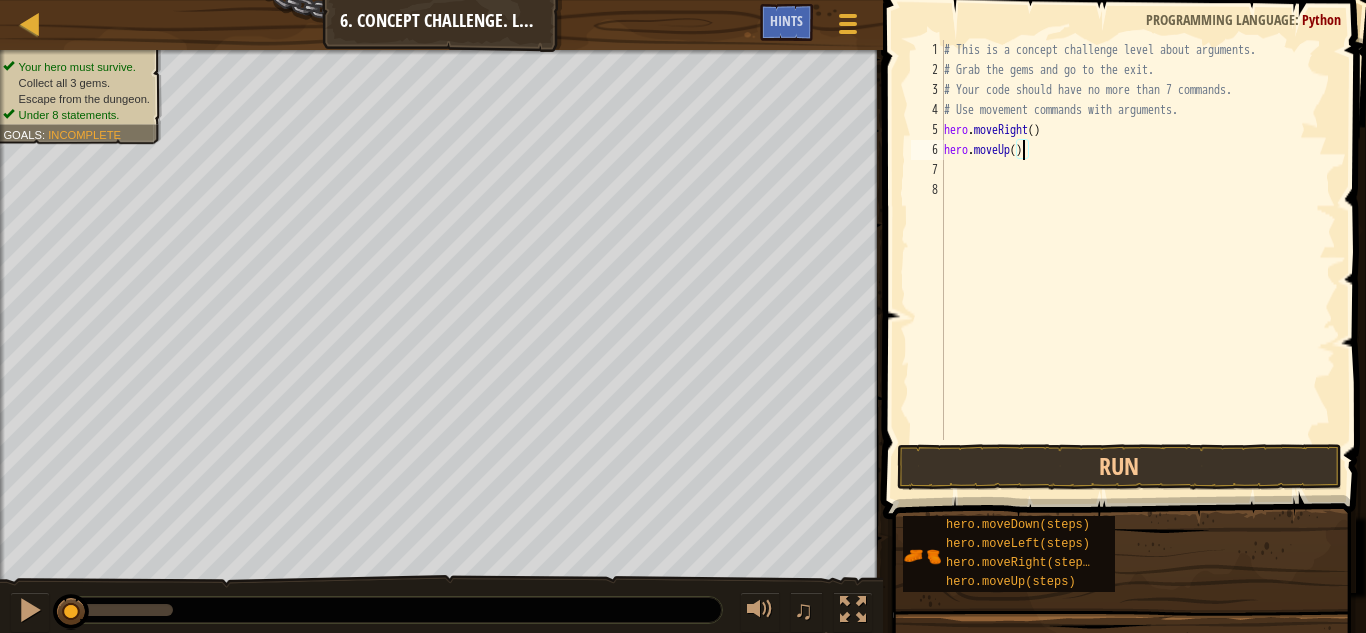 type on "hero.moveUp(3)" 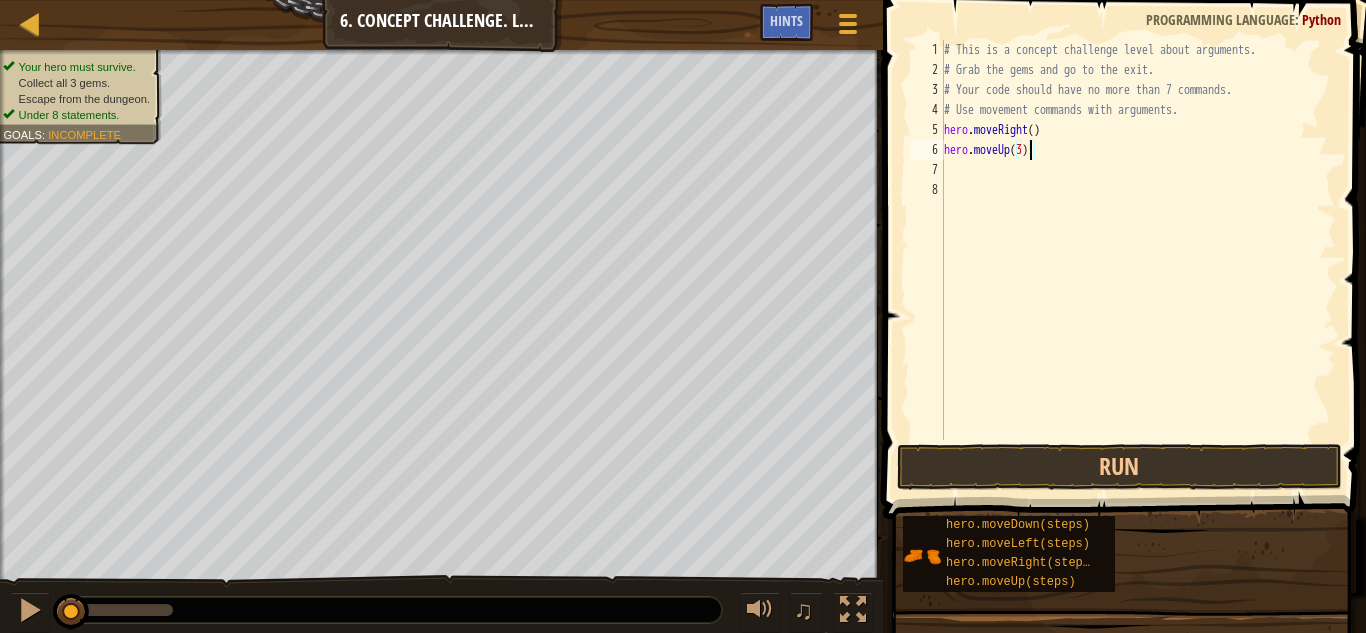click on "# This is a concept challenge level about arguments. # Grab the gems and go to the exit. # Your code should have no more than 7 commands. # Use movement commands with arguments. hero . moveRight ( ) hero . moveUp ( 3 )" at bounding box center [1138, 260] 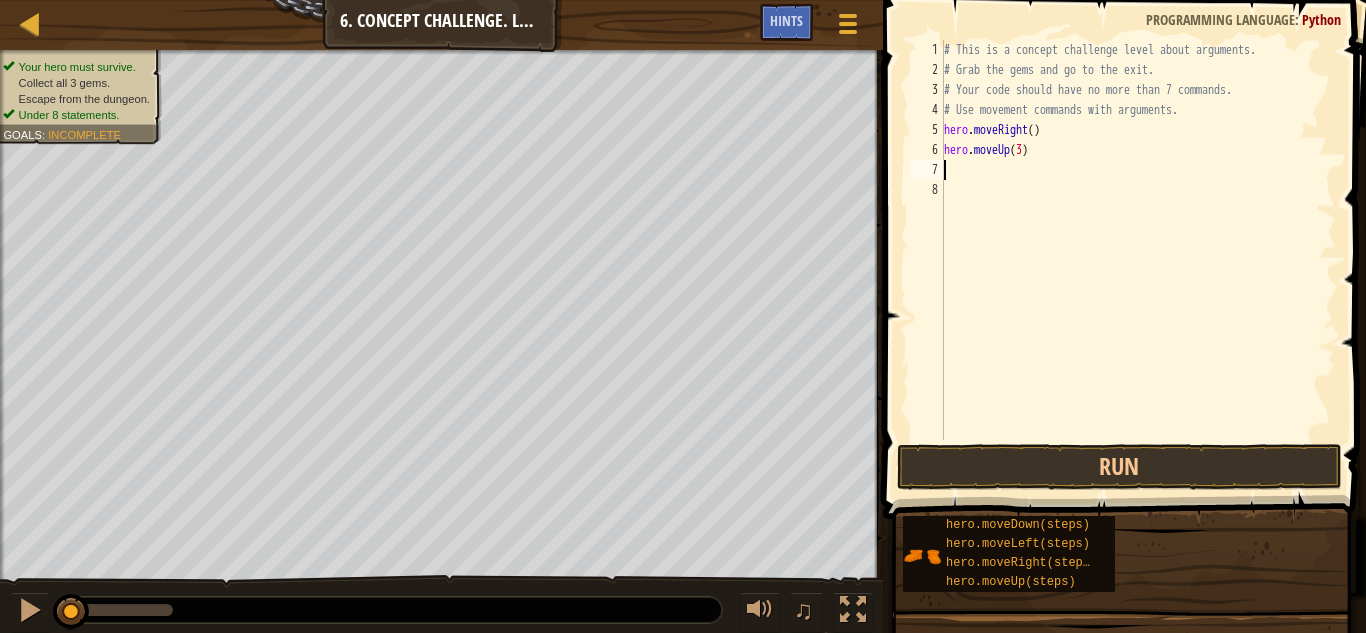 scroll, scrollTop: 9, scrollLeft: 0, axis: vertical 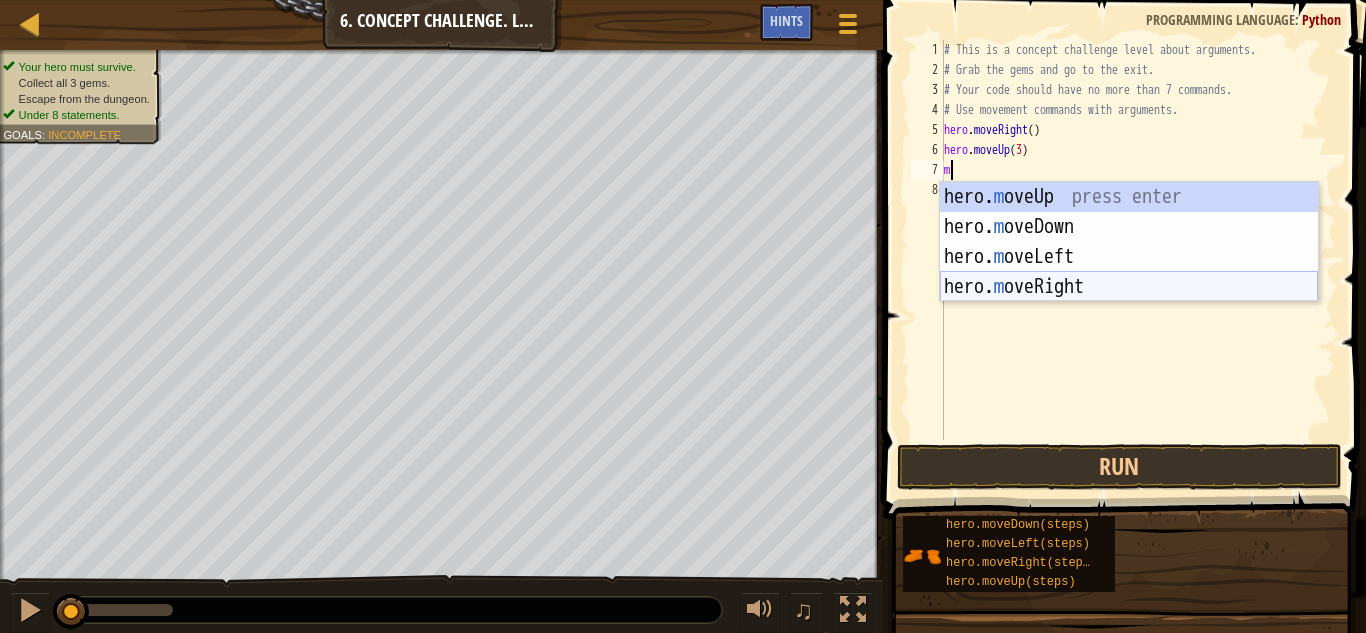 click on "hero. m oveUp press enter hero. m oveDown press enter hero. m oveLeft press enter hero. m oveRight press enter" at bounding box center [1129, 272] 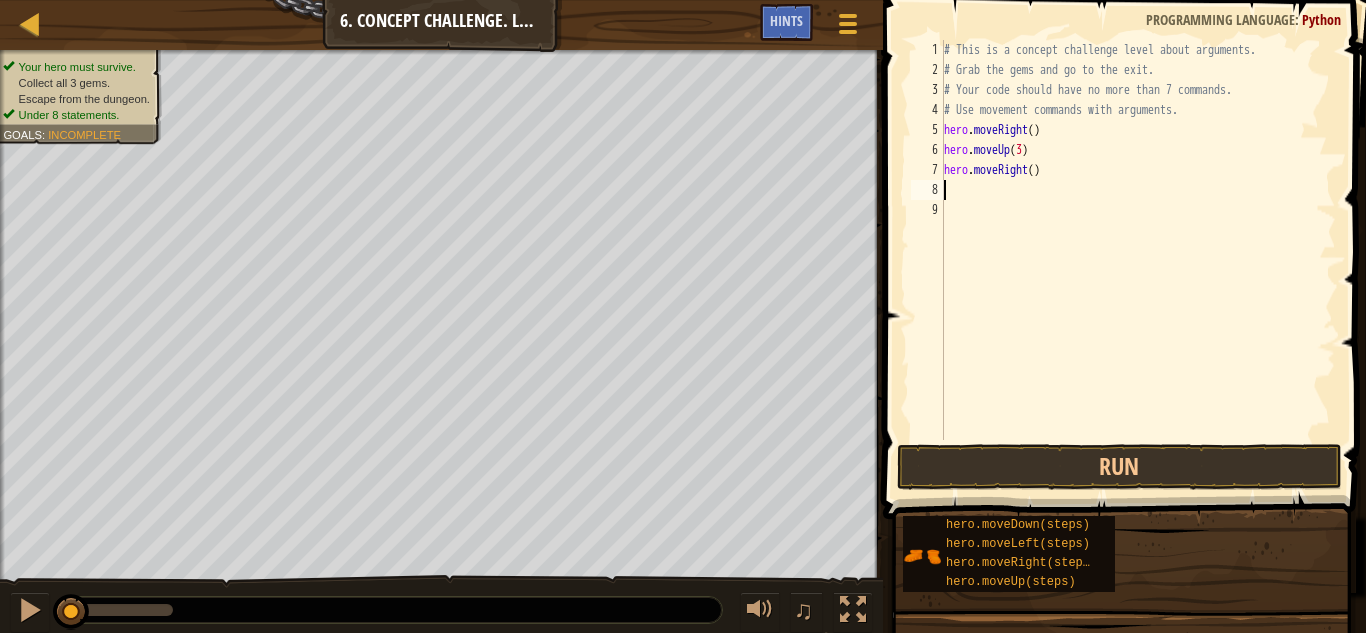 click on "hero . moveRight ( ) hero . moveUp ( 3 ) hero . moveRight ( )" at bounding box center (1138, 260) 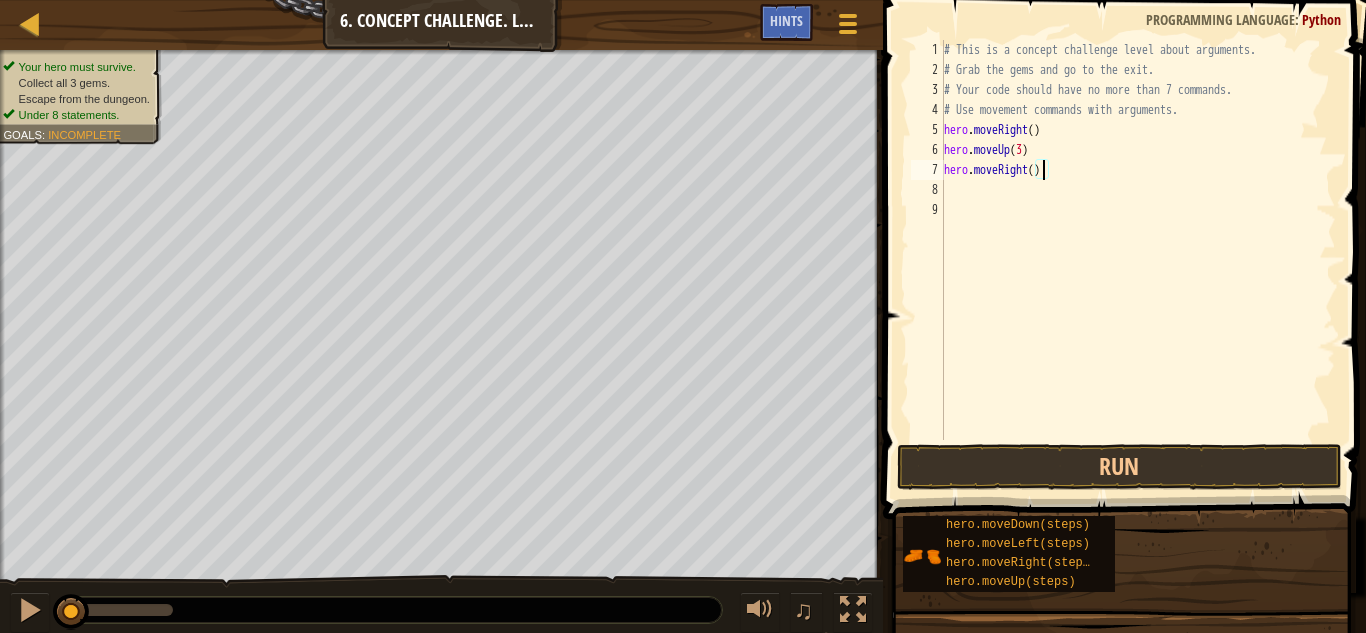 click on "hero . moveRight ( ) hero . moveUp ( 3 ) hero . moveRight ( )" at bounding box center [1138, 260] 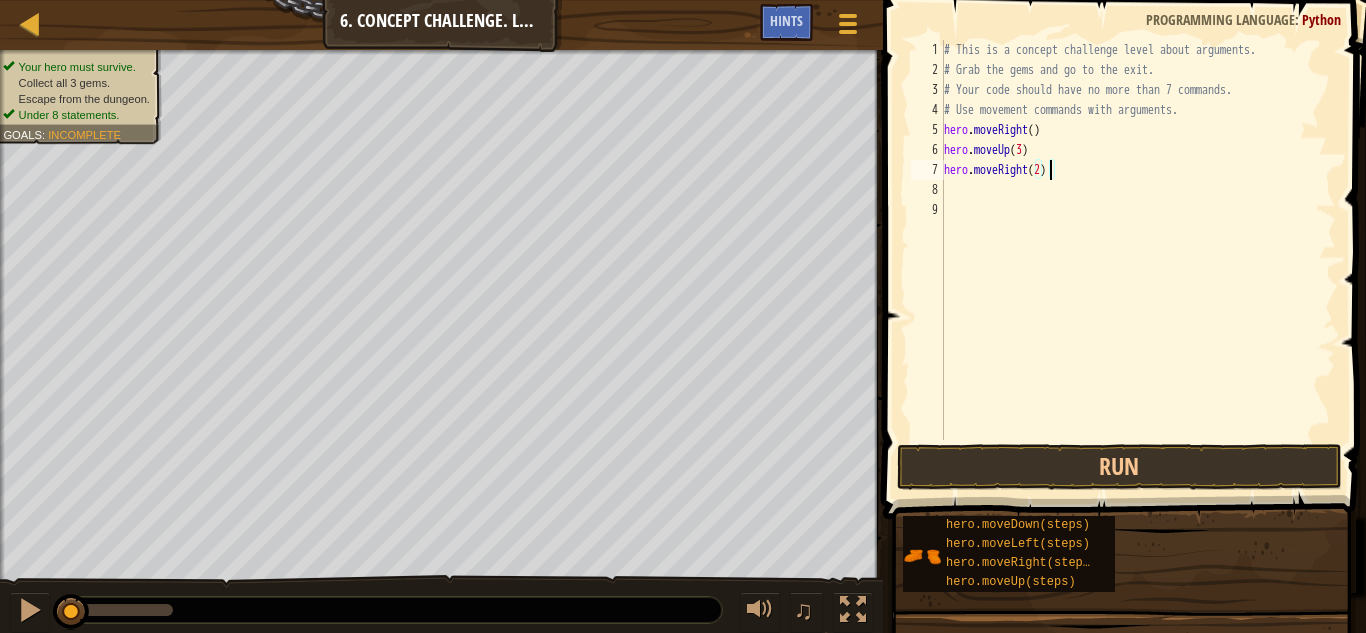 click on "hero . moveRight ( ) hero . moveUp ( 3 ) hero . moveRight ( 2 )" at bounding box center (1138, 260) 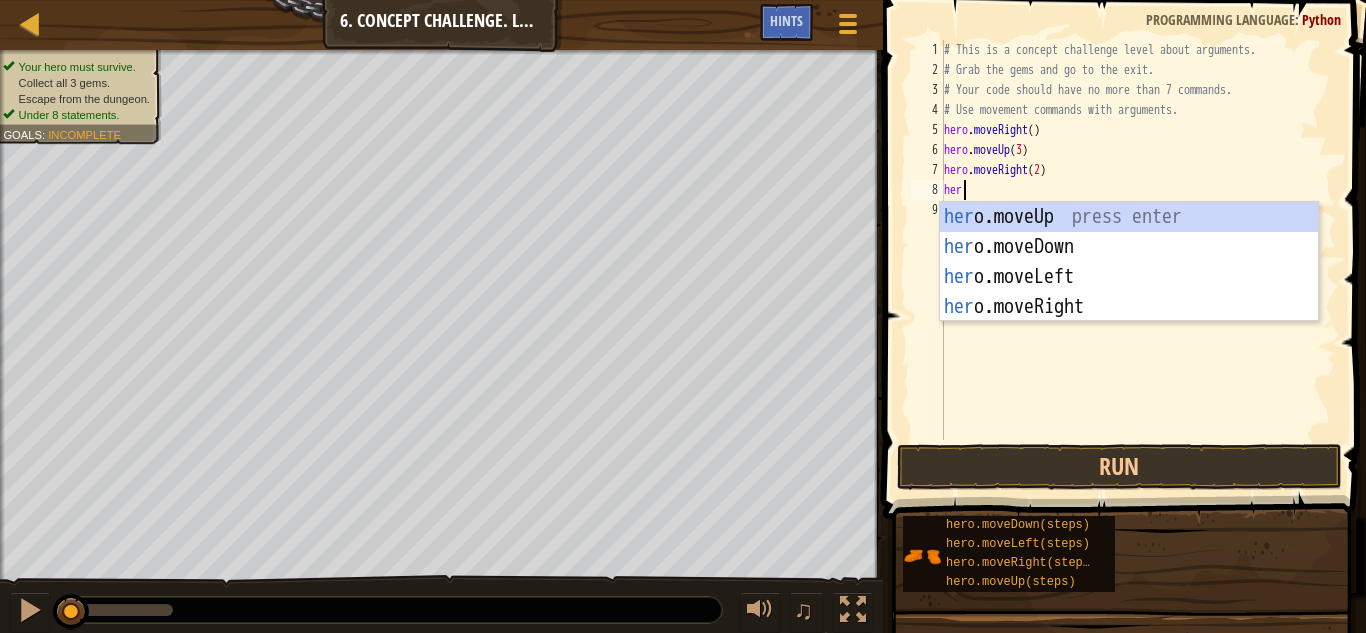 scroll, scrollTop: 9, scrollLeft: 1, axis: both 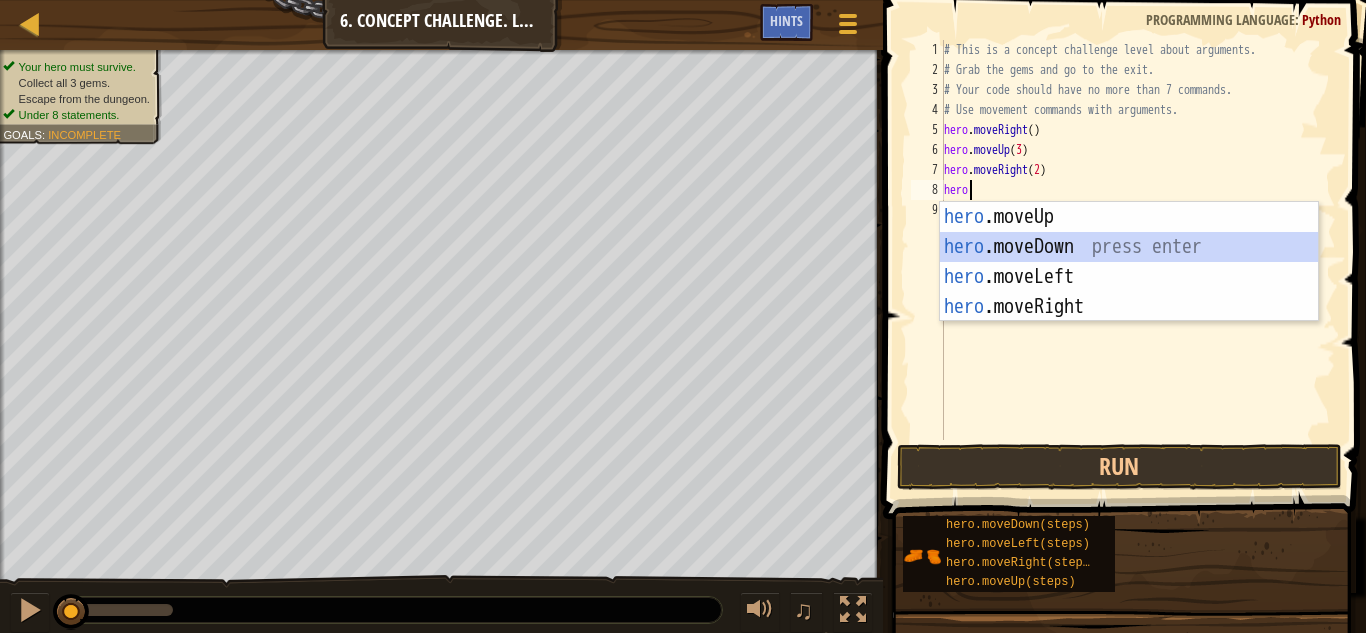 click on "hero .moveUp press enter hero .moveDown press enter hero .moveLeft press enter hero .moveRight press enter" at bounding box center (1129, 292) 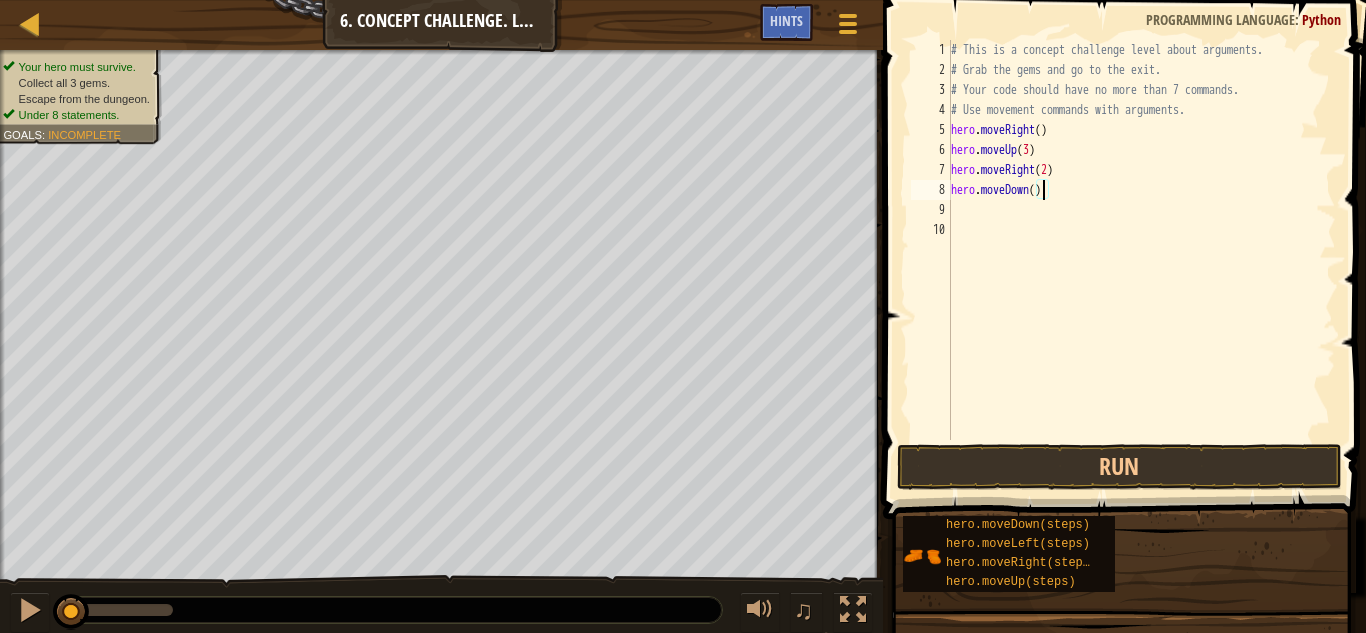 click on "# This is a concept challenge level about arguments. # Grab the gems and go to the exit. # Your code should have no more than 7 commands. # Use movement commands with arguments. hero . moveRight ( ) hero . moveUp ( 3 ) hero . moveRight ( 2 ) hero . moveDown ( )" at bounding box center [1142, 260] 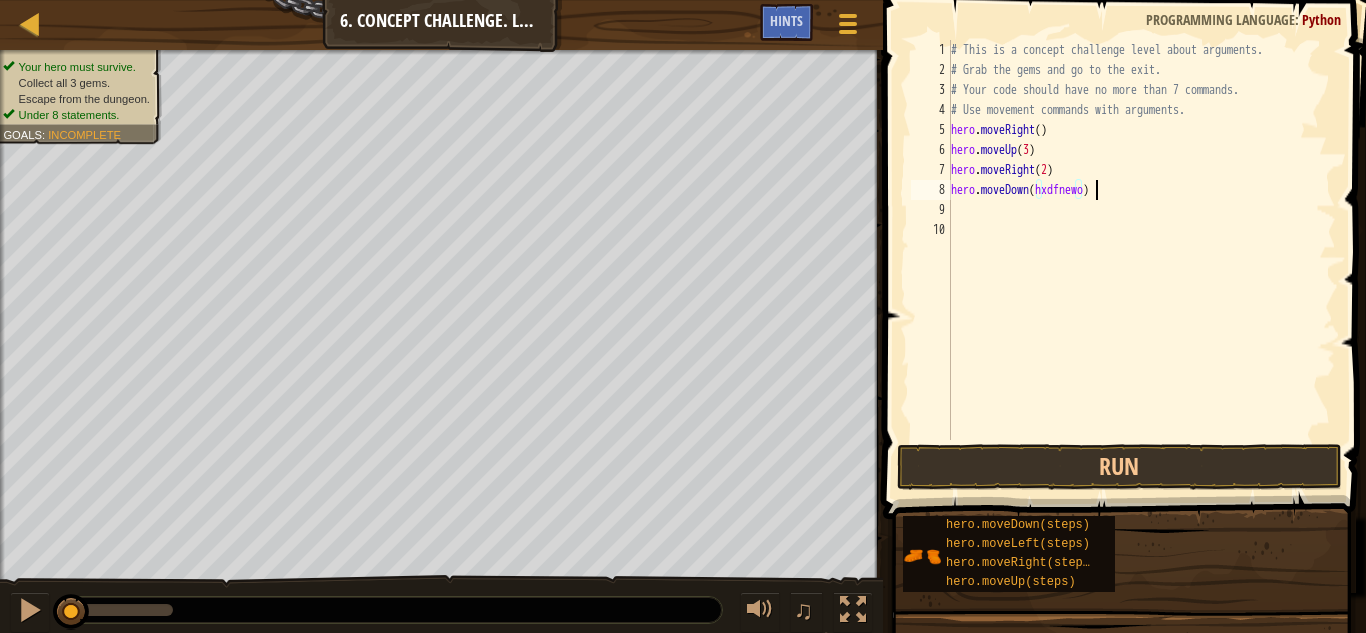 type on "hero.moveDown([LAST])" 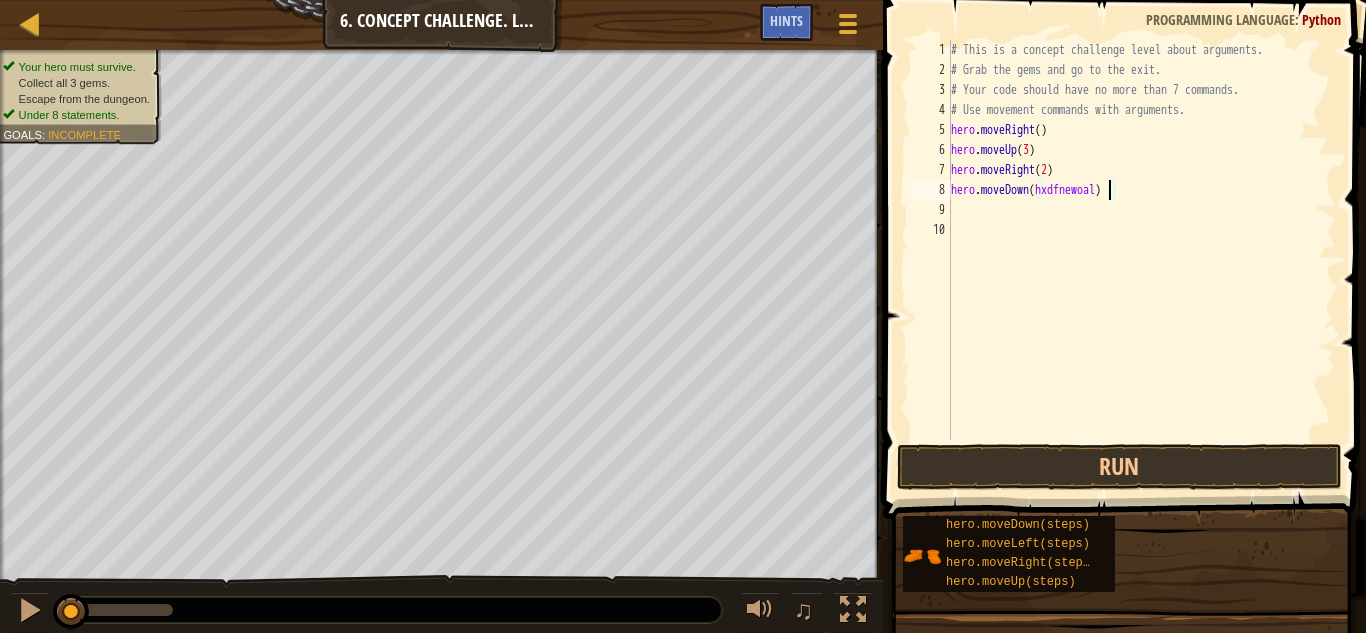 scroll, scrollTop: 9, scrollLeft: 0, axis: vertical 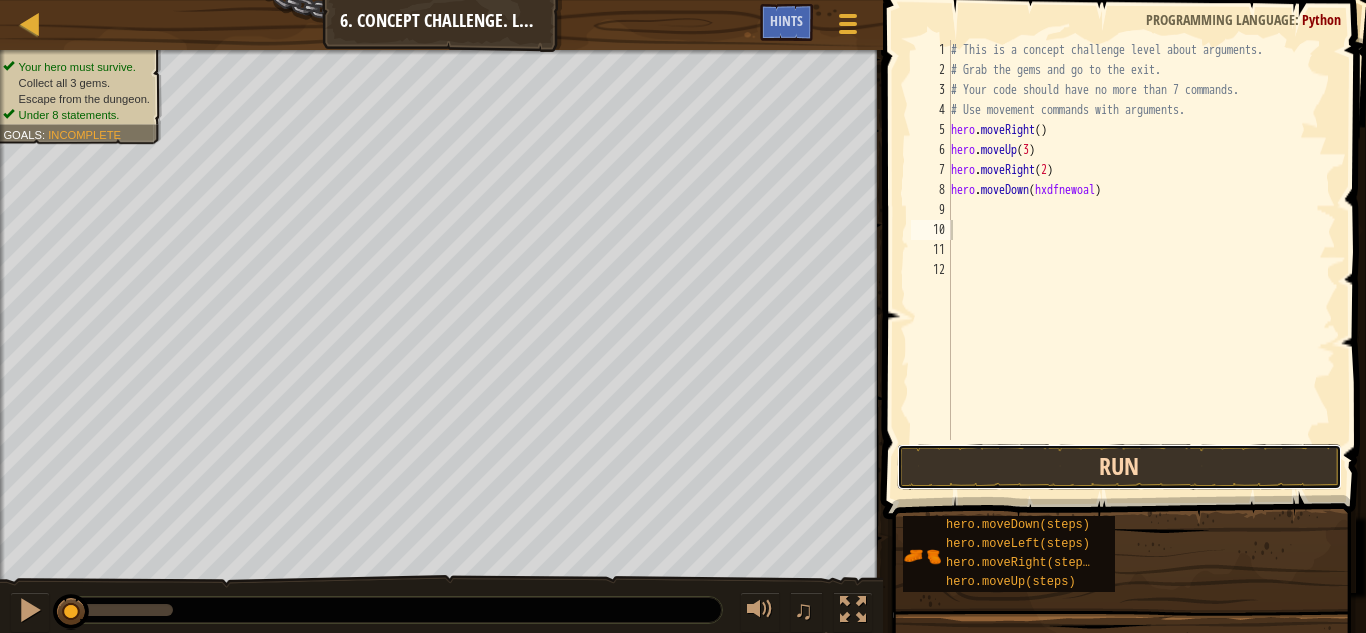 click on "Run" at bounding box center (1119, 467) 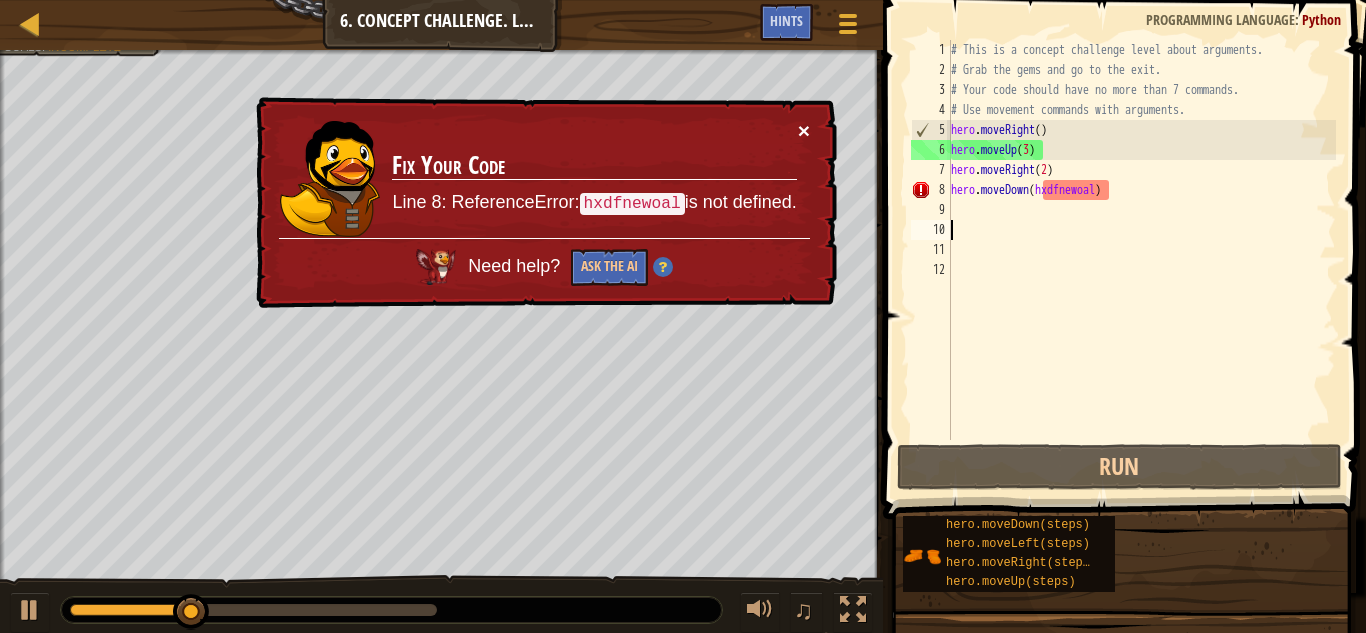 click on "×" at bounding box center [804, 130] 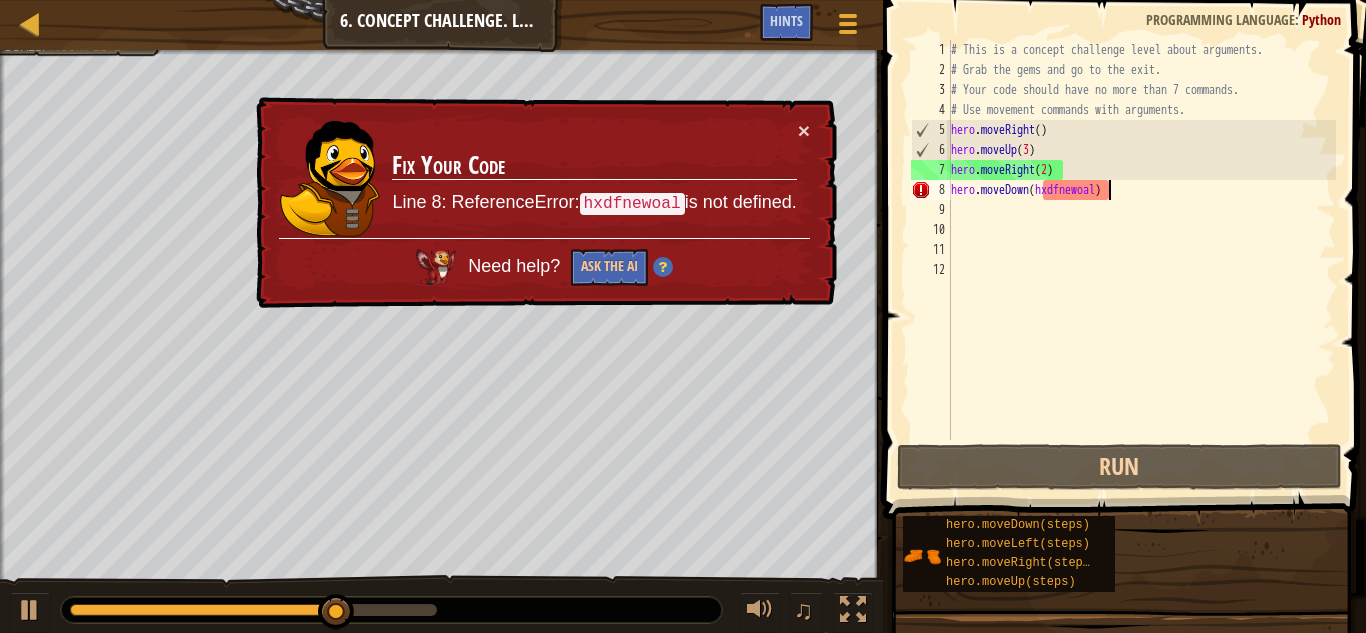 click on "hero . moveRight ( ) hero . moveUp ( 3 ) hero . moveRight ( 2 ) hero . moveDown ( [ARGUMENT] )" at bounding box center [1142, 260] 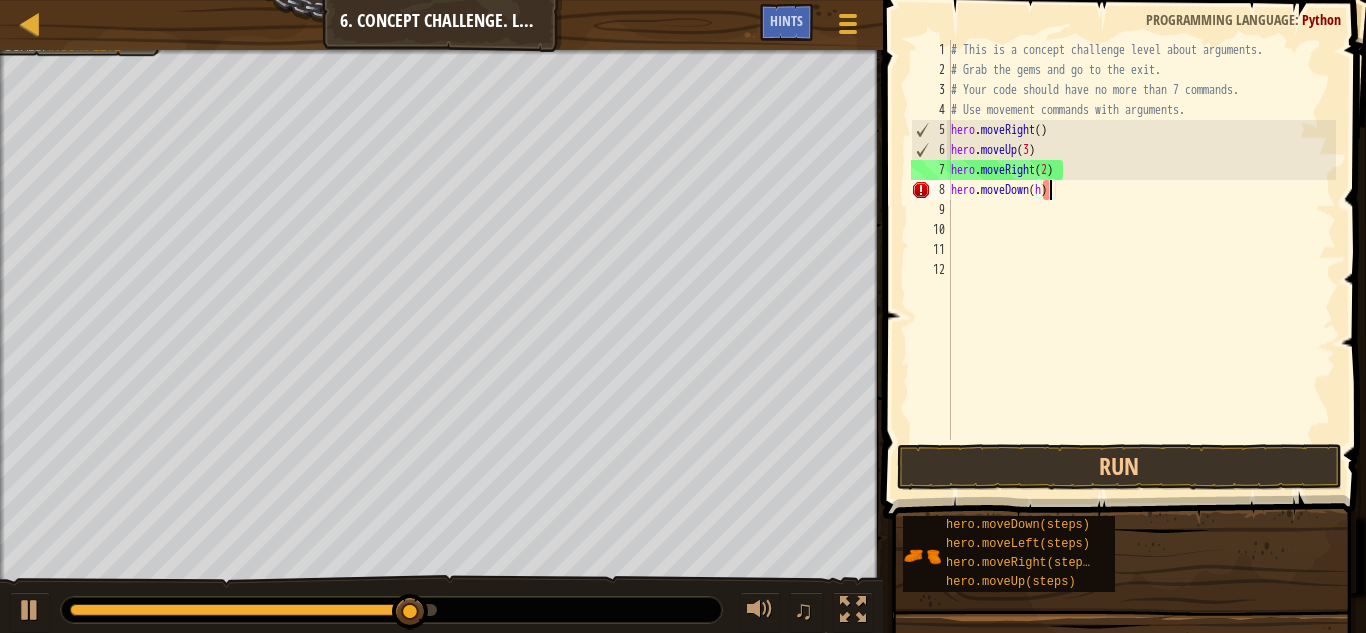 type on "hero.moveDown()" 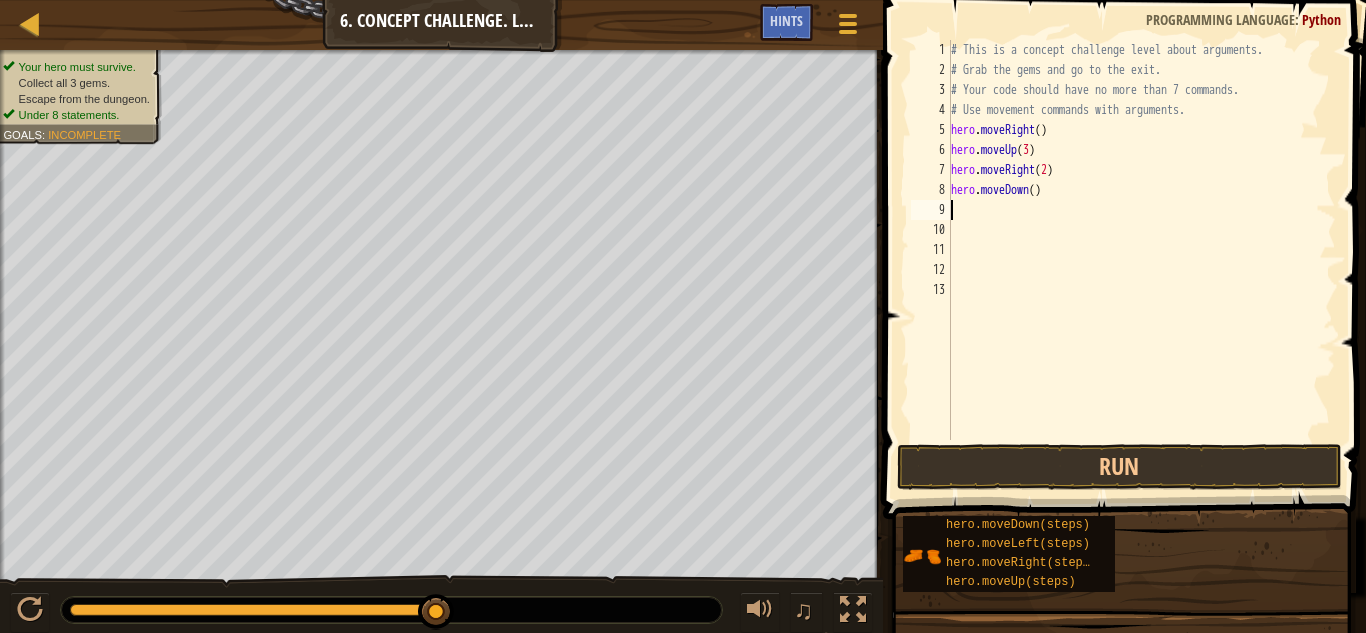 type on "\" 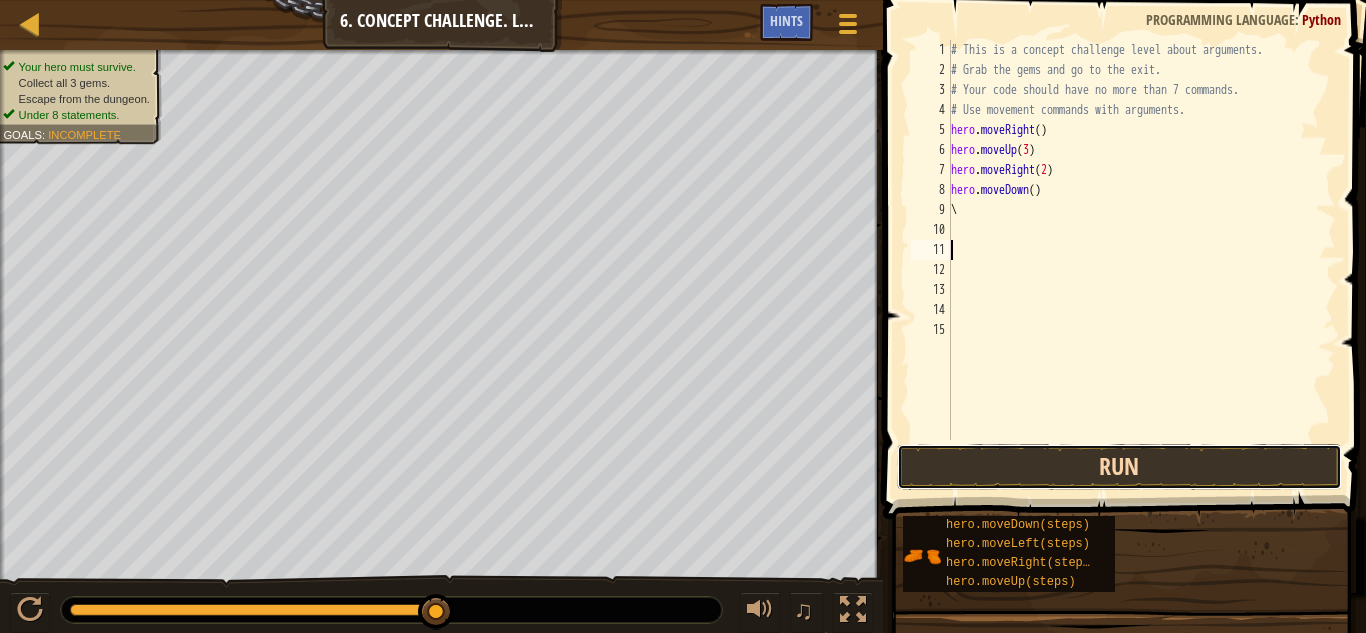 click on "Run" at bounding box center [1119, 467] 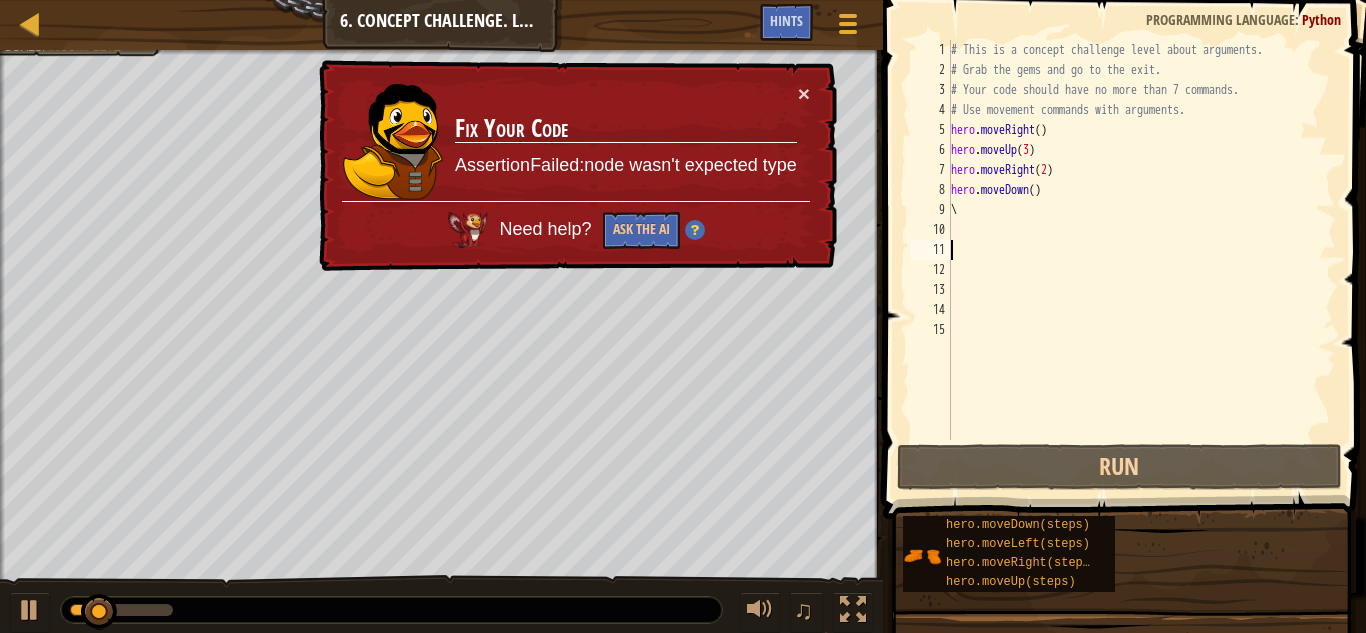 click on "# This is a concept challenge level about arguments. # Grab the gems and go to the exit. # Your code should have no more than 7 commands. # Use movement commands with arguments. hero . moveRight ( ) hero . moveUp ( 3 ) hero . moveRight ( 2 ) hero . moveDown ( ) \" at bounding box center (1142, 260) 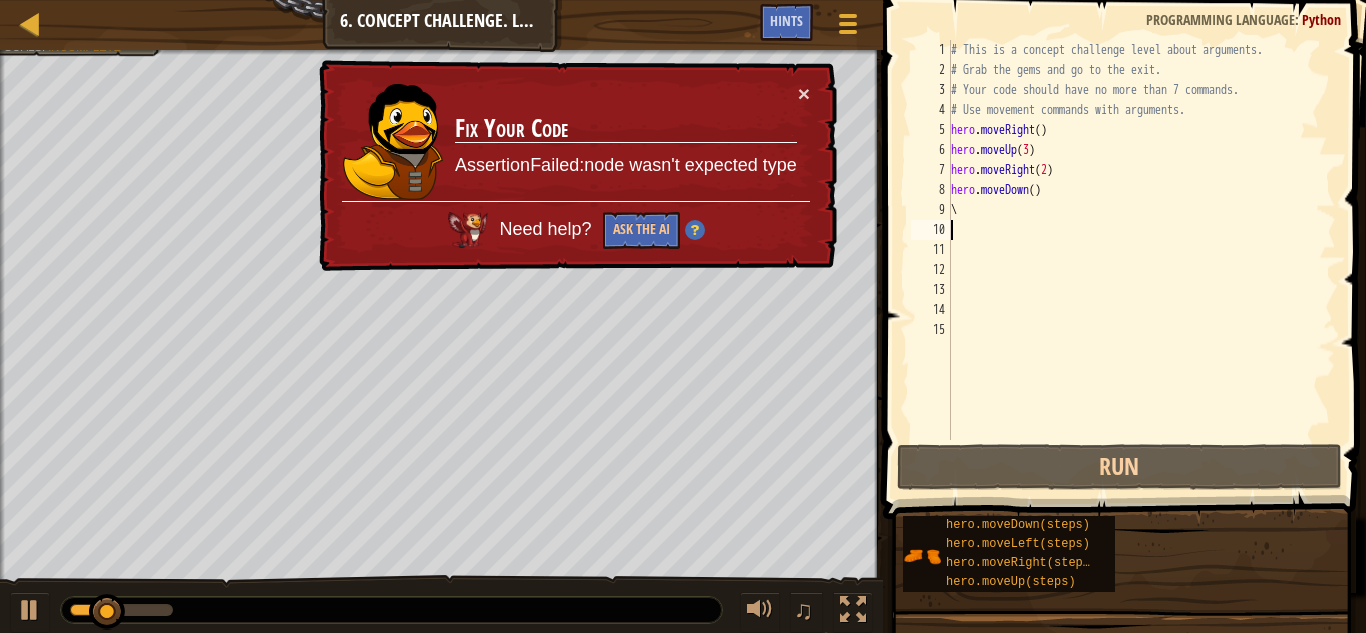 type on "\" 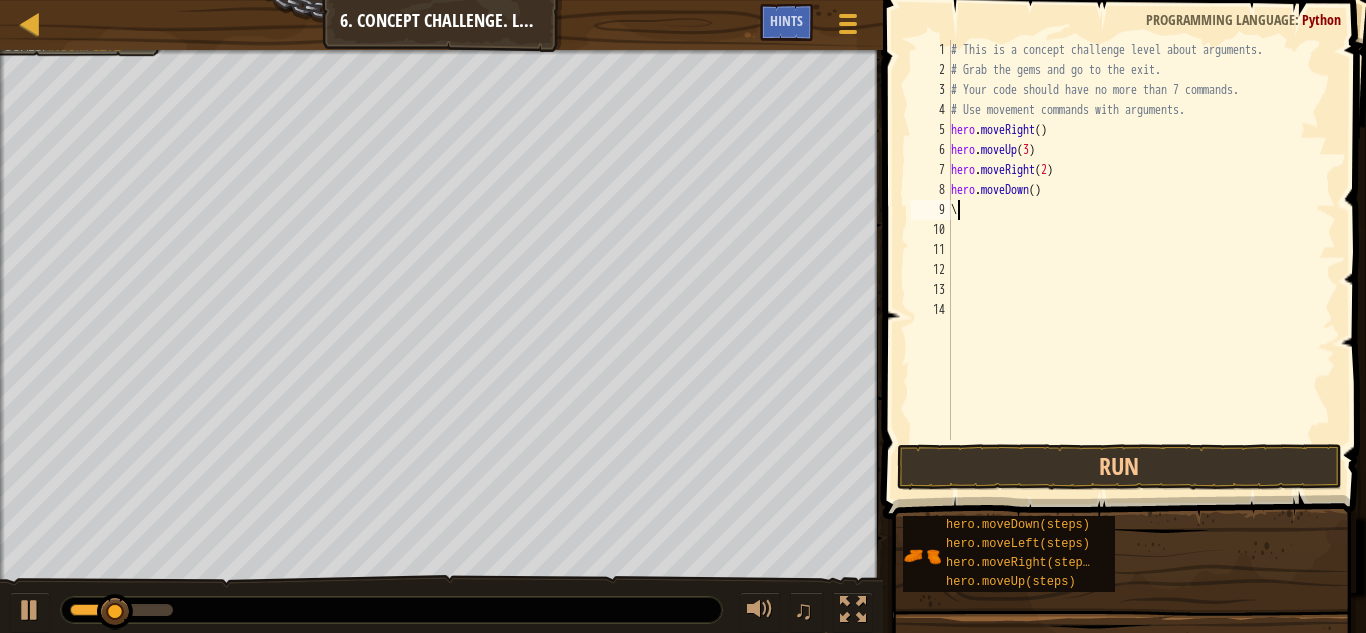 type 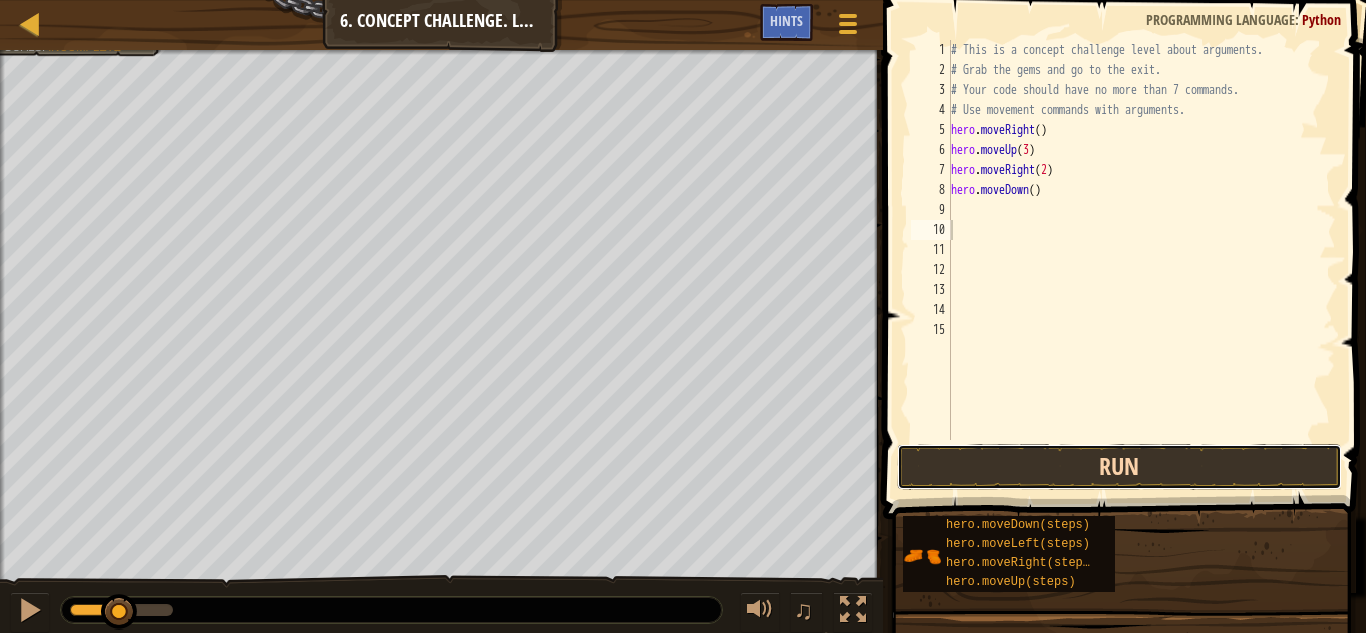 click on "Run" at bounding box center (1119, 467) 